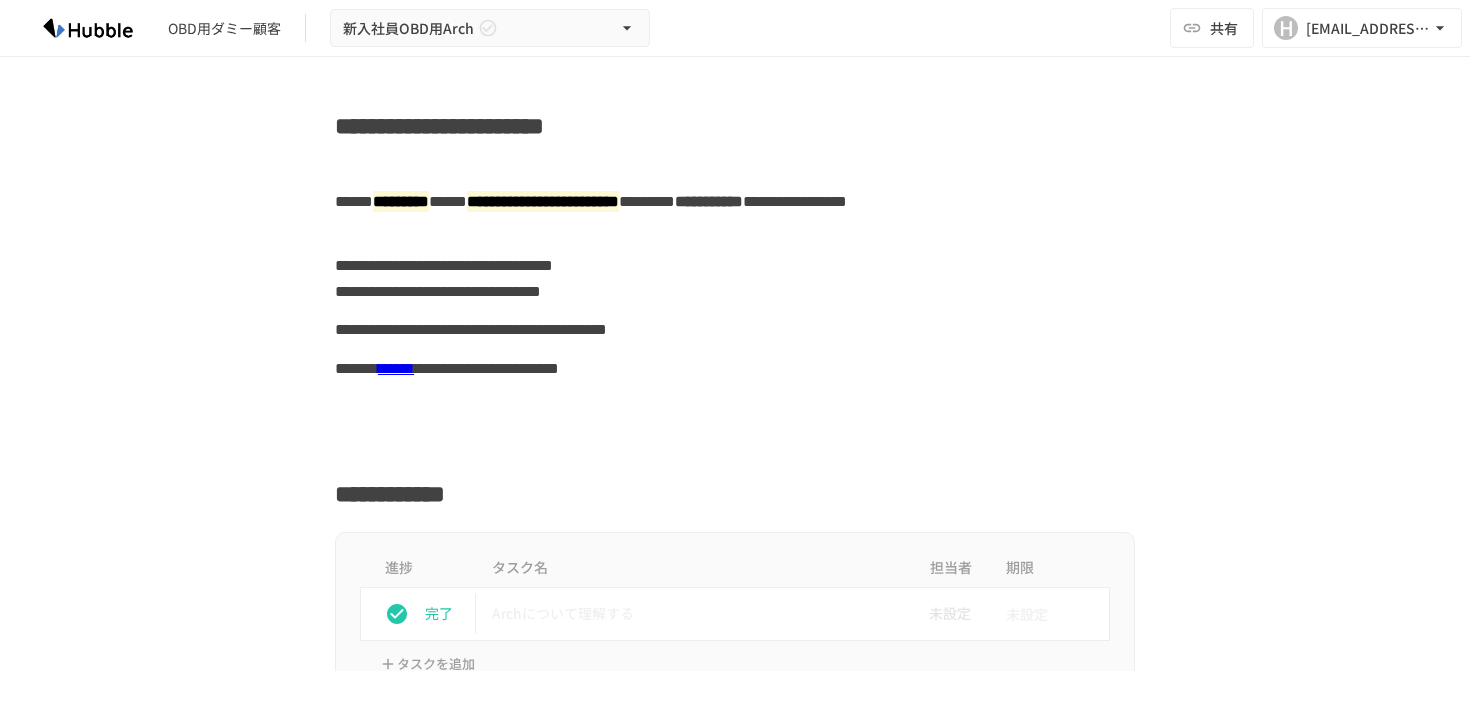 scroll, scrollTop: 0, scrollLeft: 0, axis: both 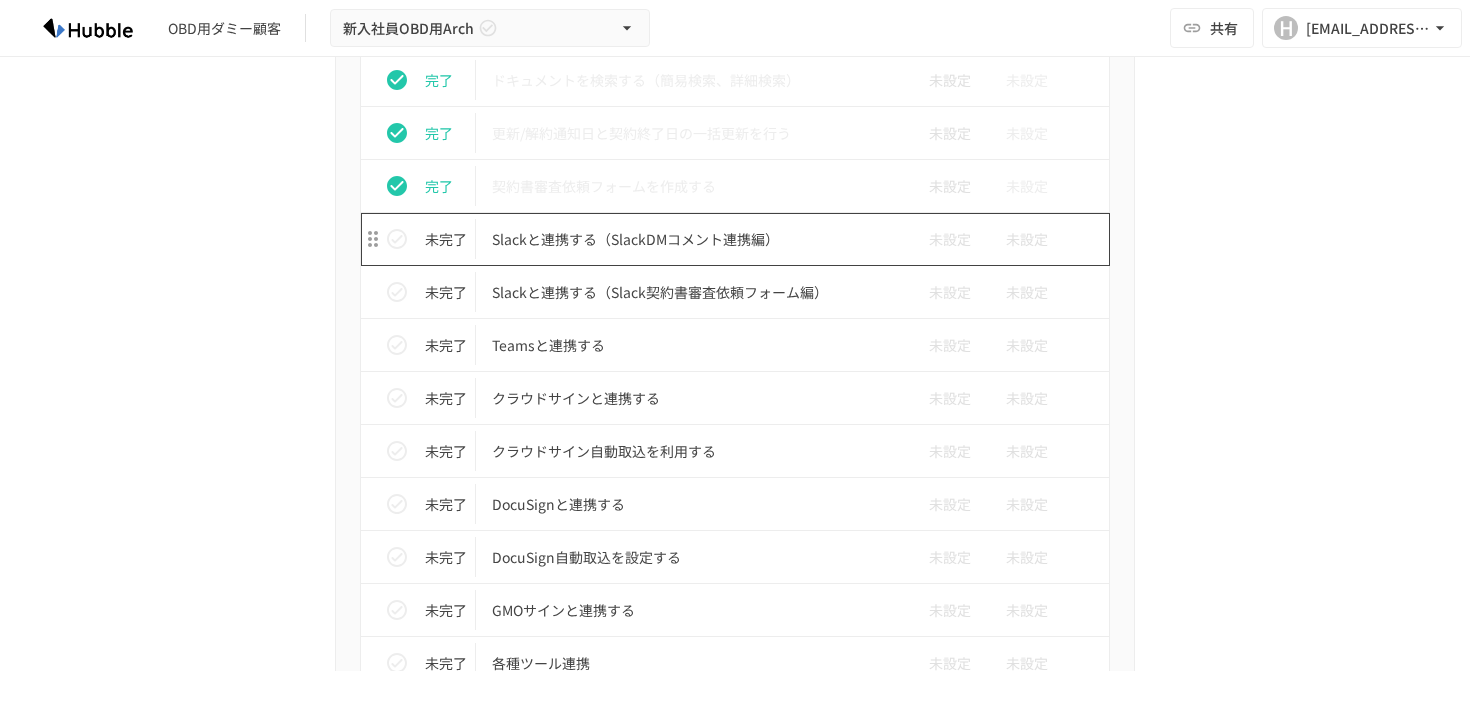 click on "Slackと連携する（SlackDMコメント連携編）" at bounding box center (693, 239) 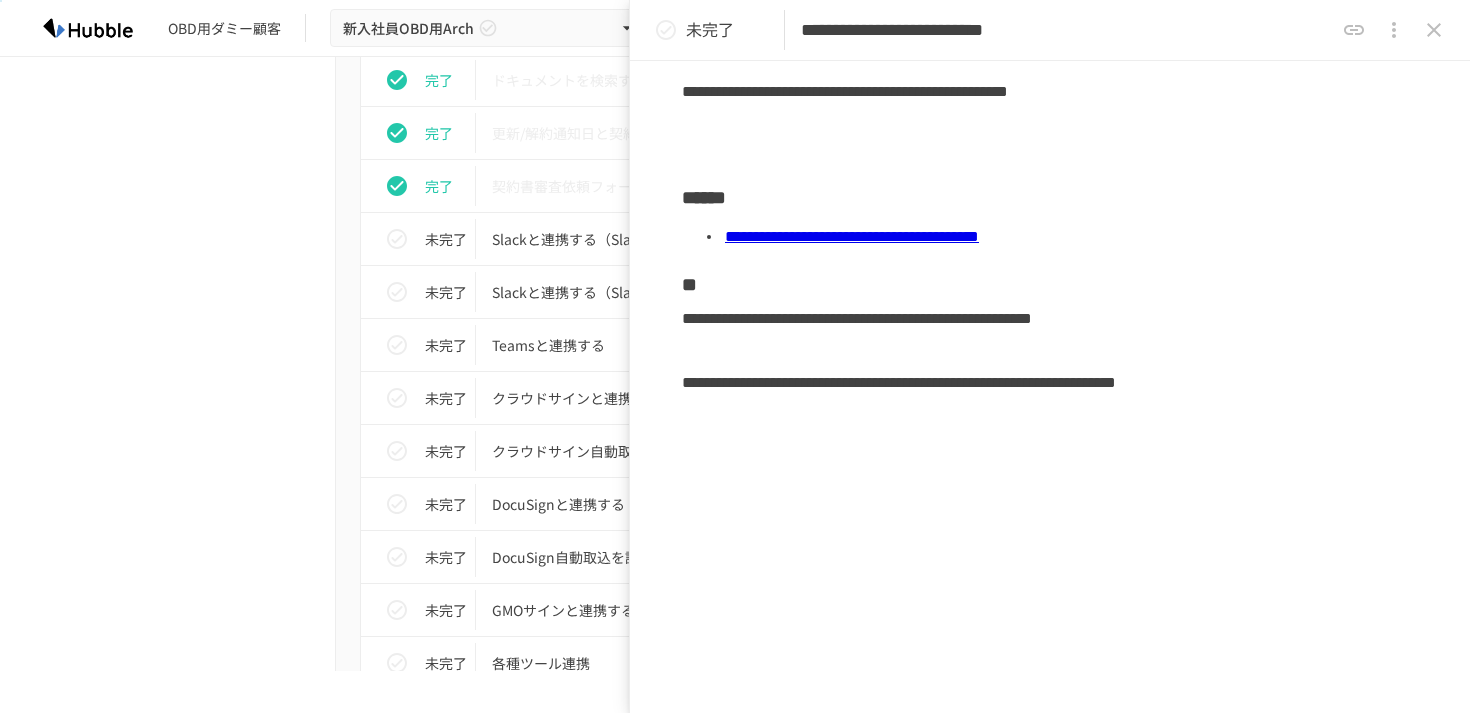 scroll, scrollTop: 587, scrollLeft: 0, axis: vertical 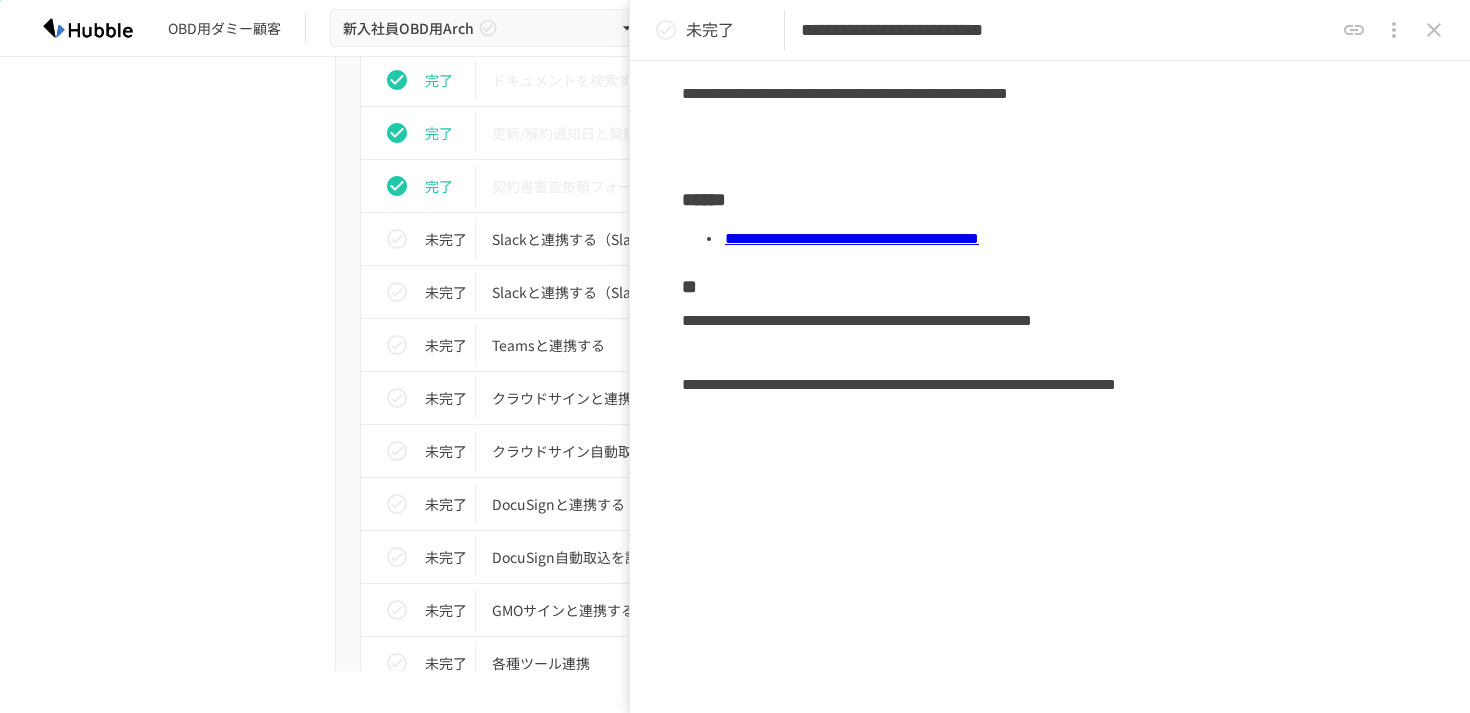 click 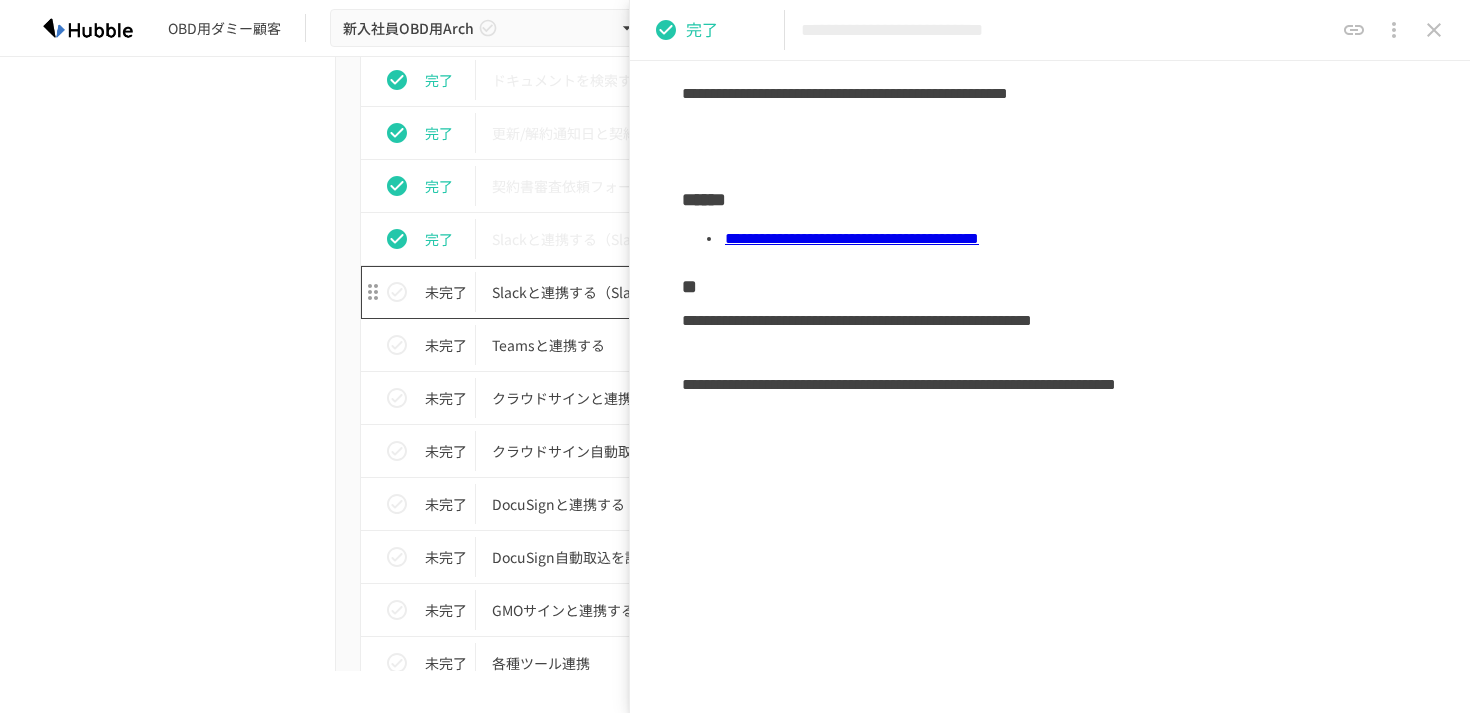 click on "Slackと連携する（Slack契約書審査依頼フォーム編）" at bounding box center (693, 292) 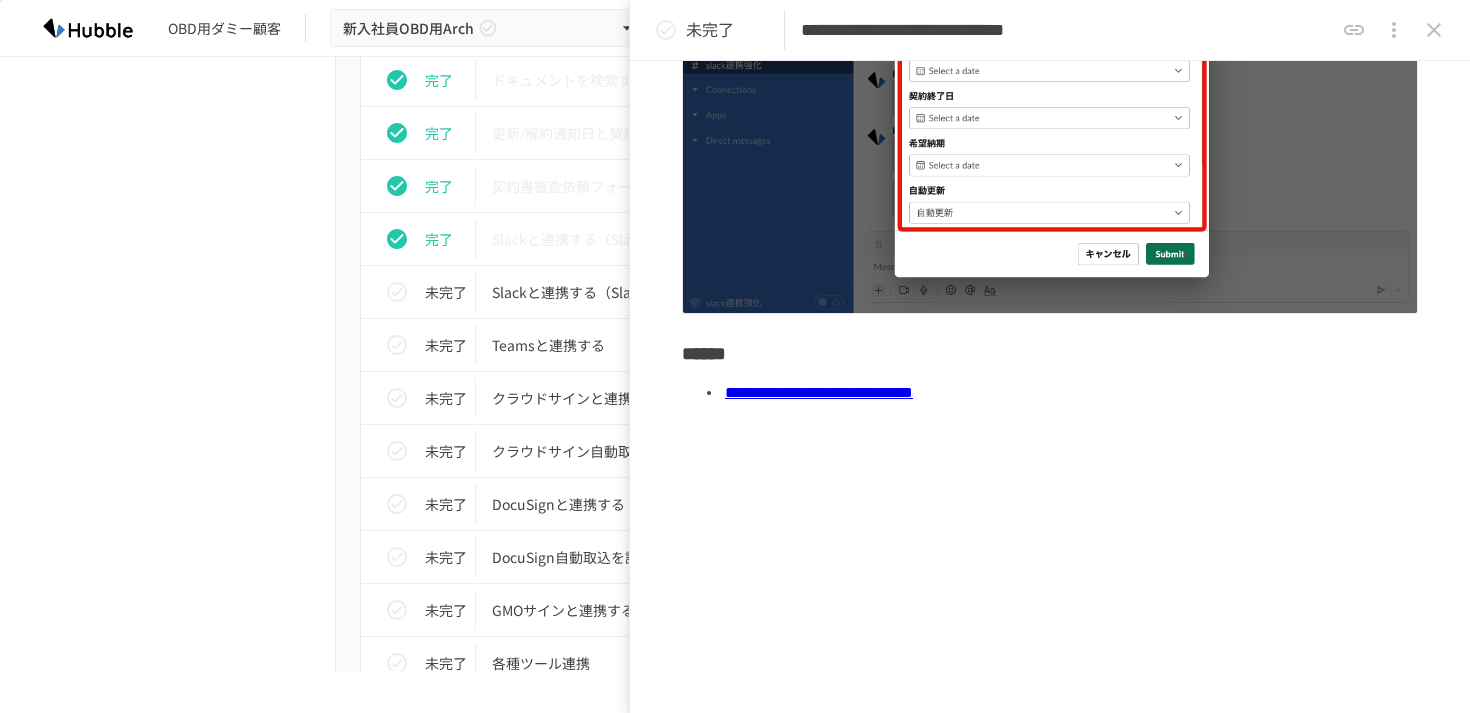 scroll, scrollTop: 535, scrollLeft: 0, axis: vertical 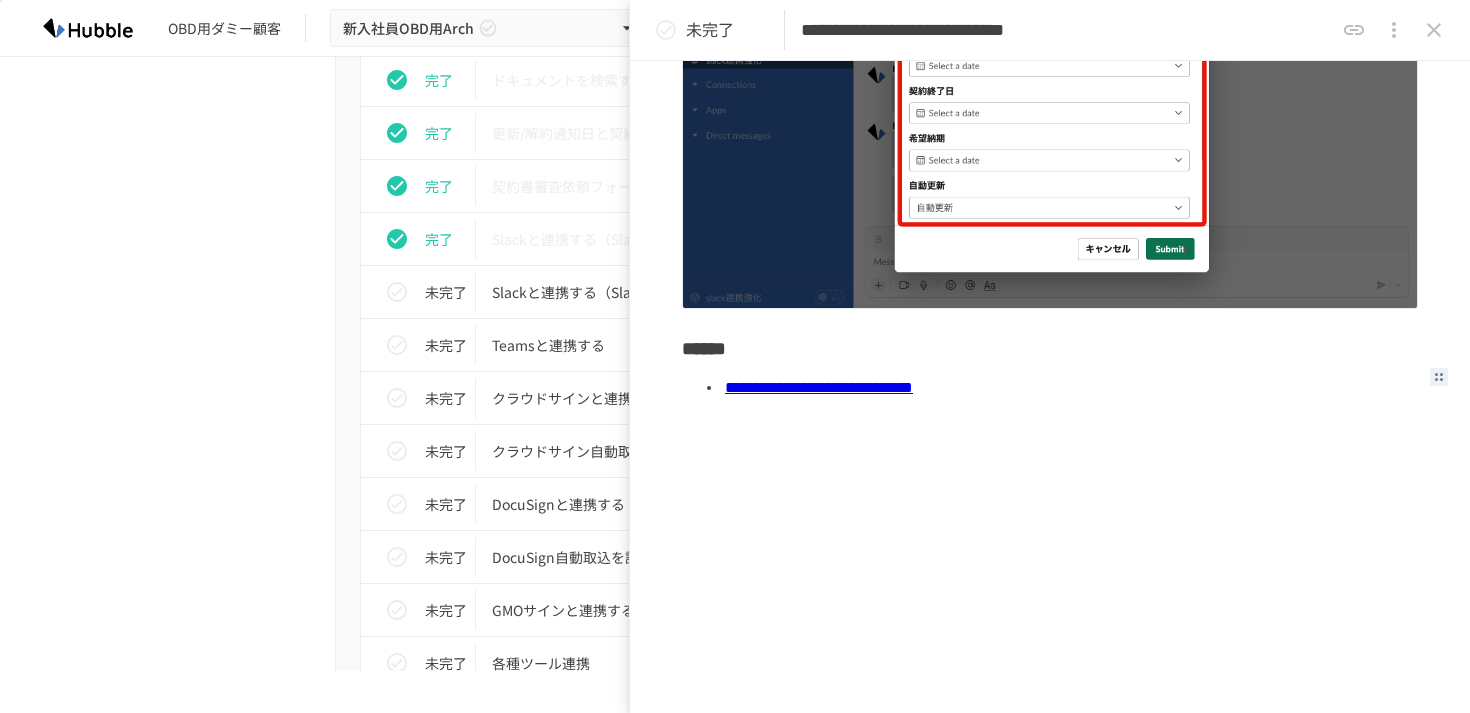 click on "**********" at bounding box center [819, 387] 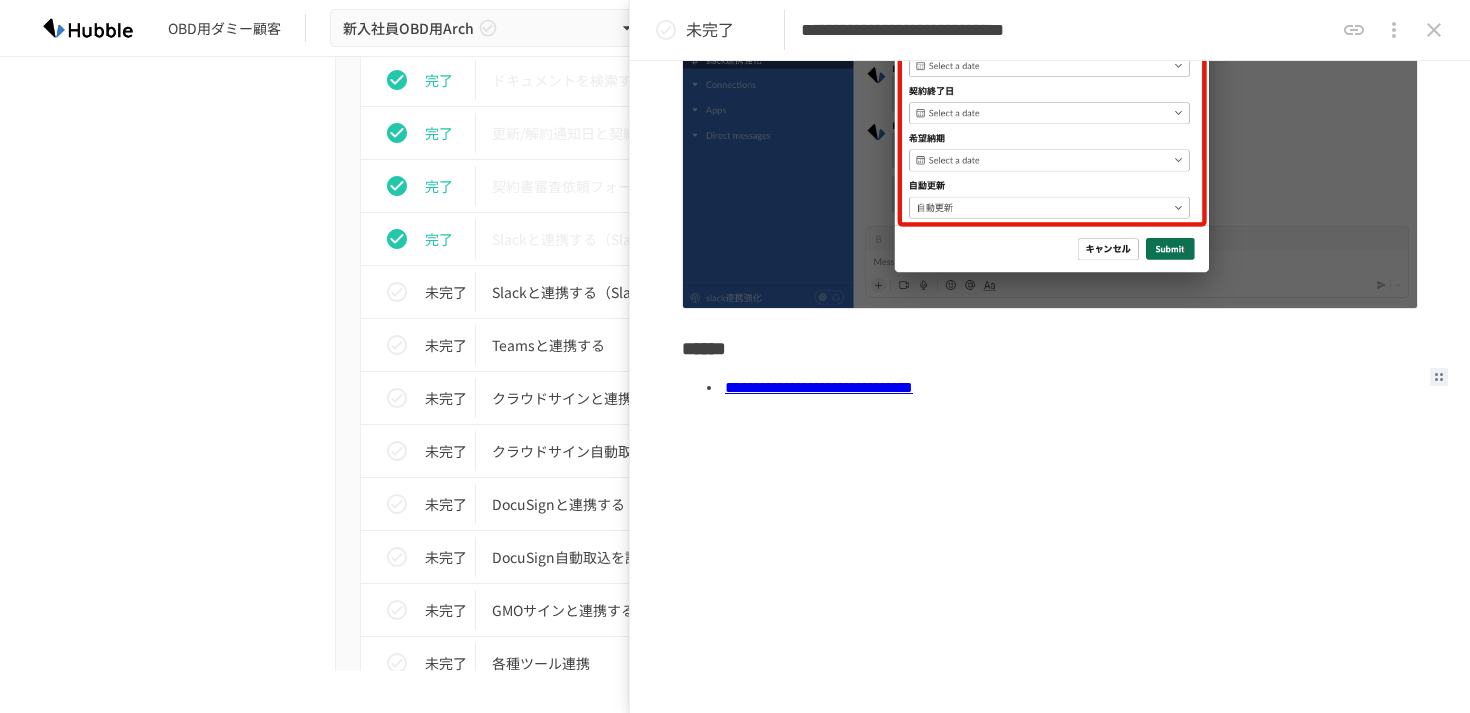 click 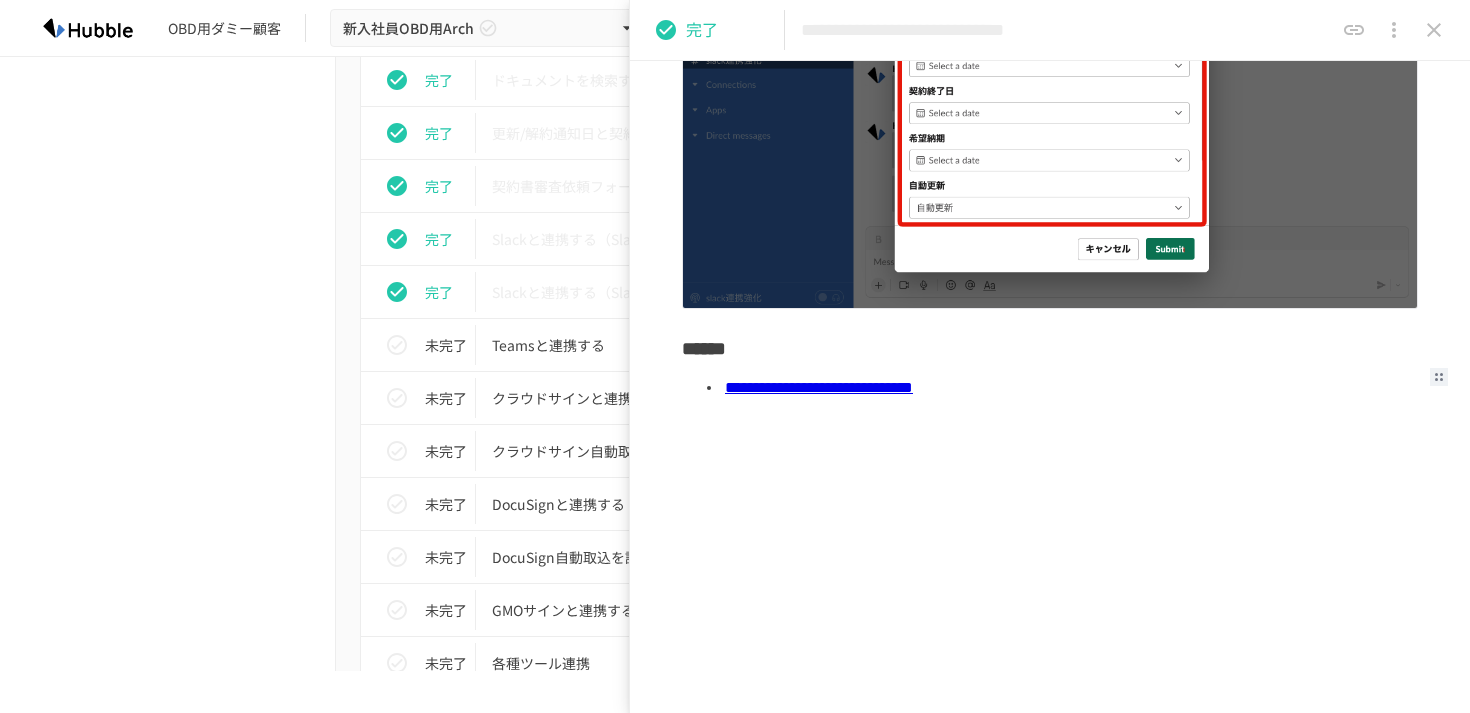 type 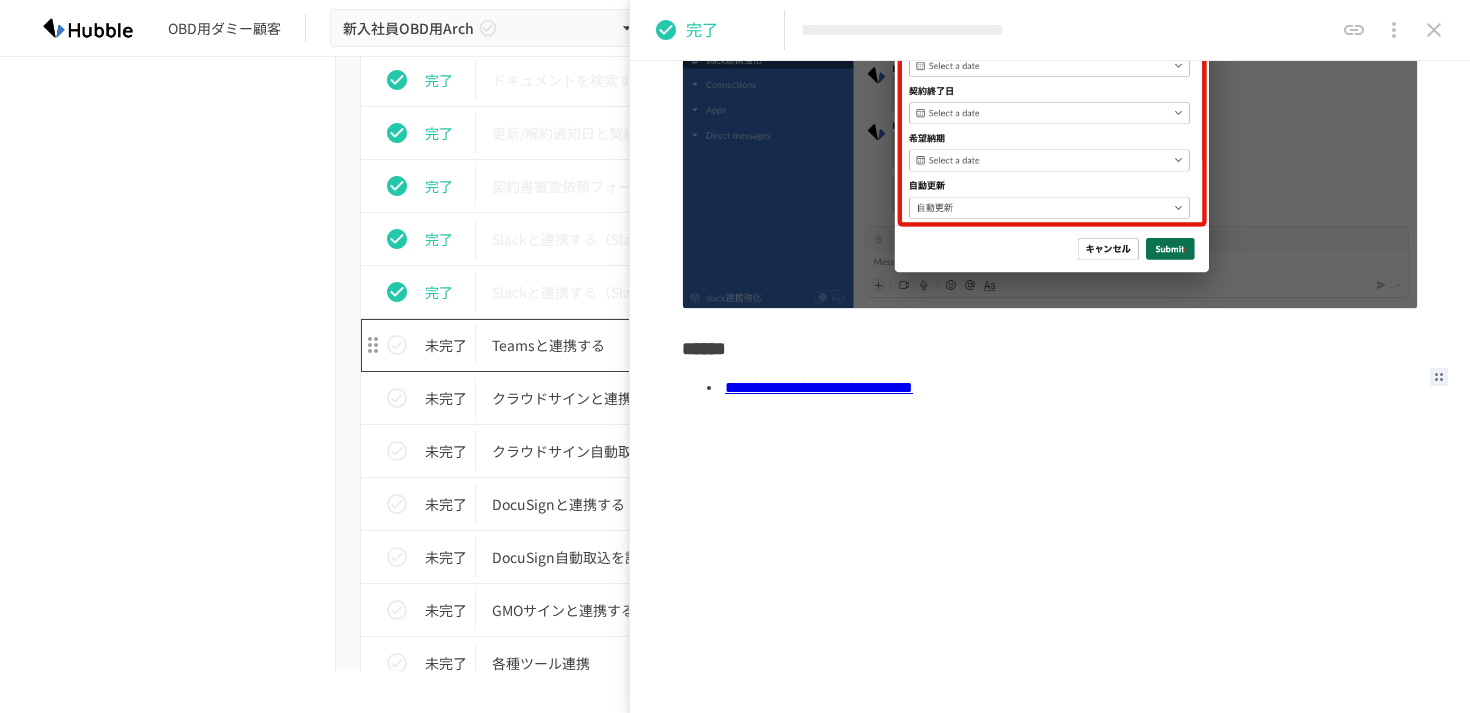 click on "Teamsと連携する" at bounding box center (693, 345) 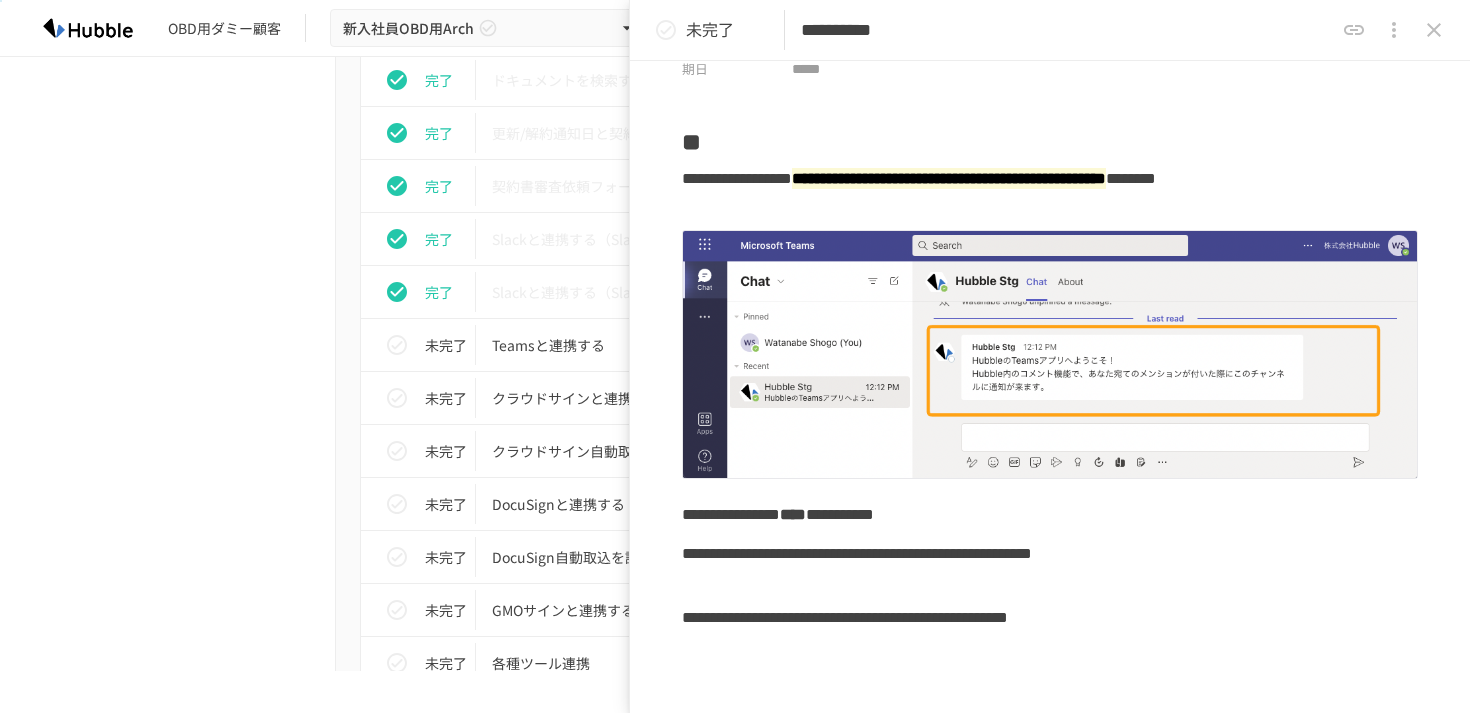scroll, scrollTop: 0, scrollLeft: 0, axis: both 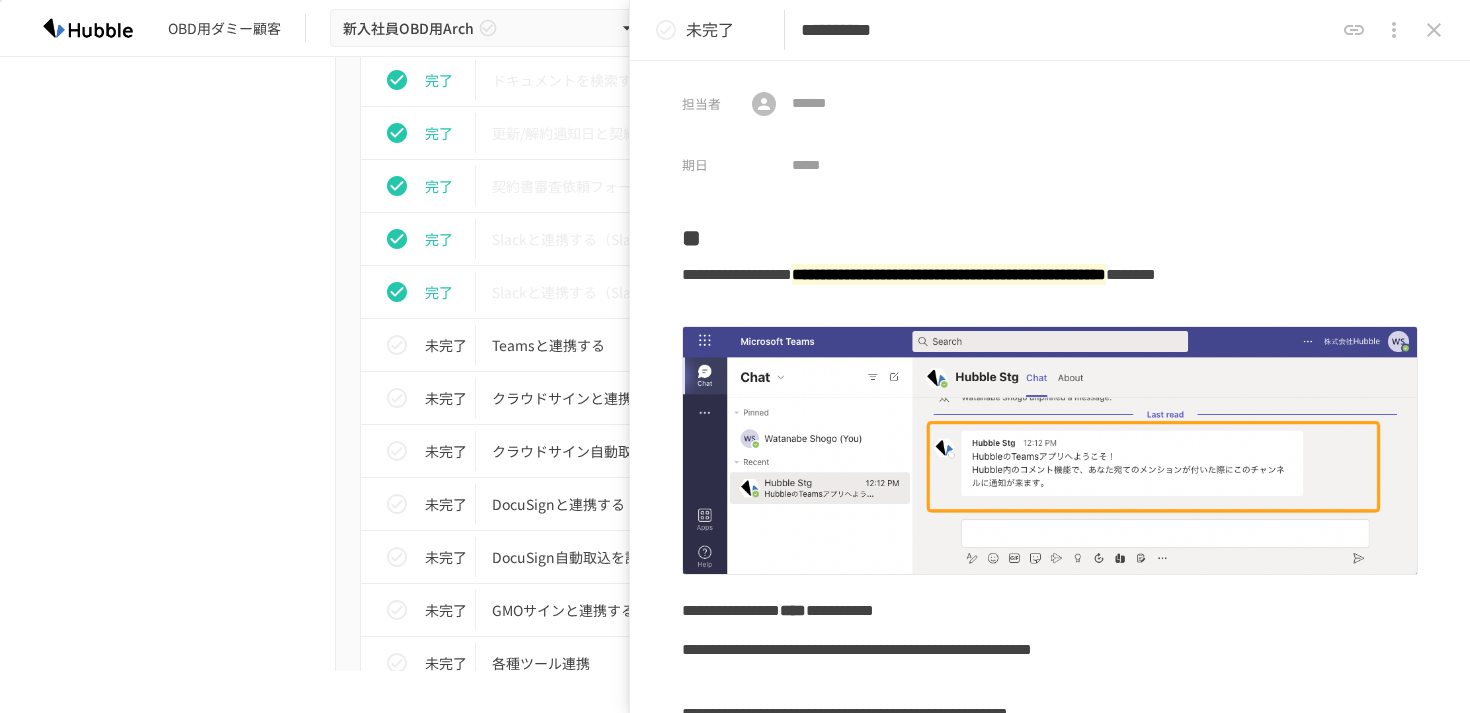 click 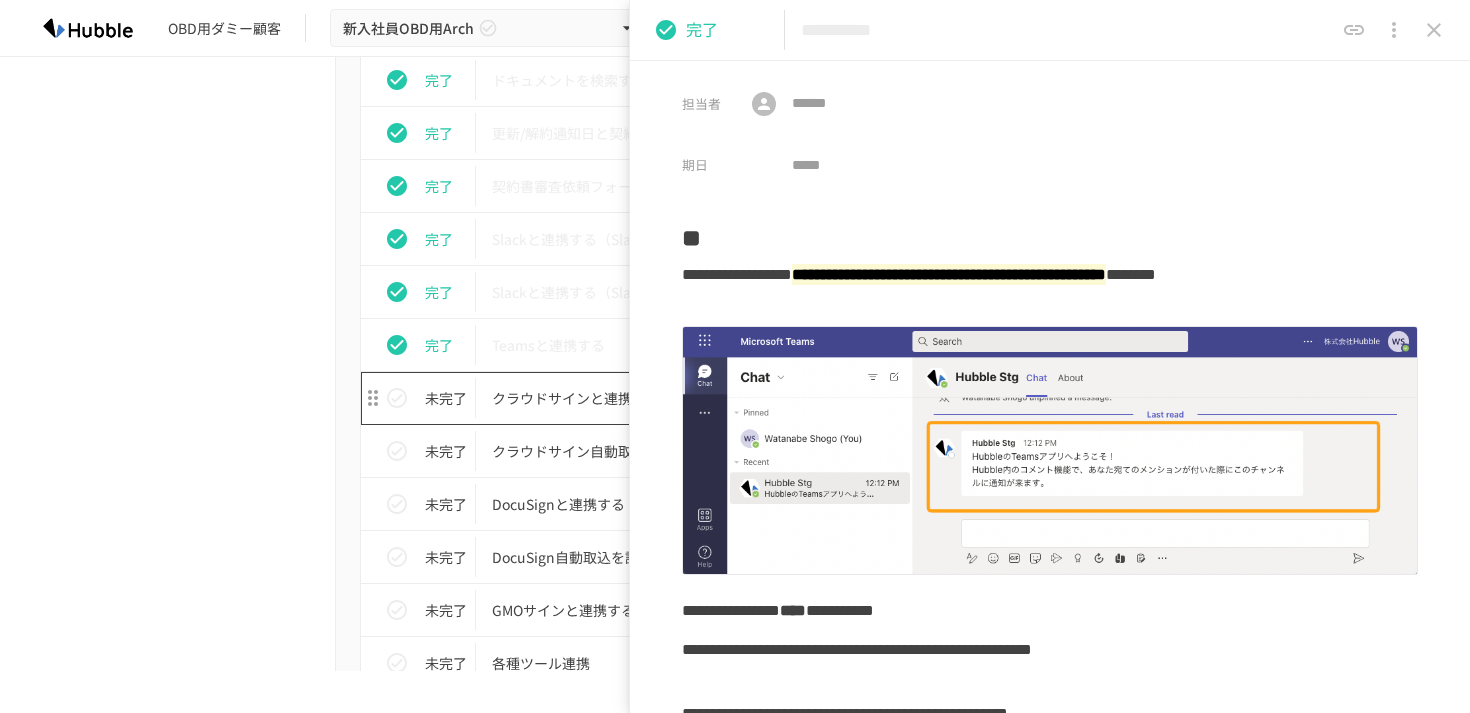 click on "クラウドサインと連携する" at bounding box center [693, 398] 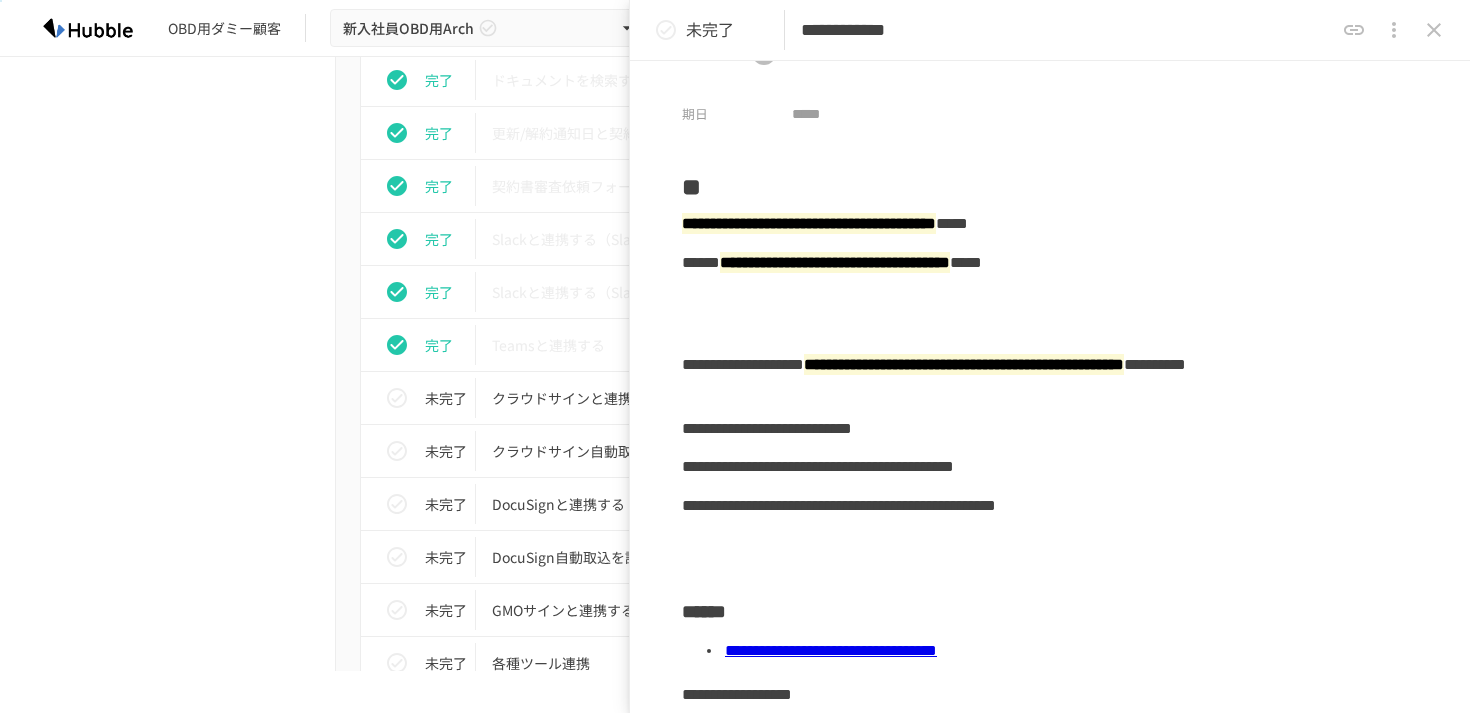 scroll, scrollTop: 0, scrollLeft: 0, axis: both 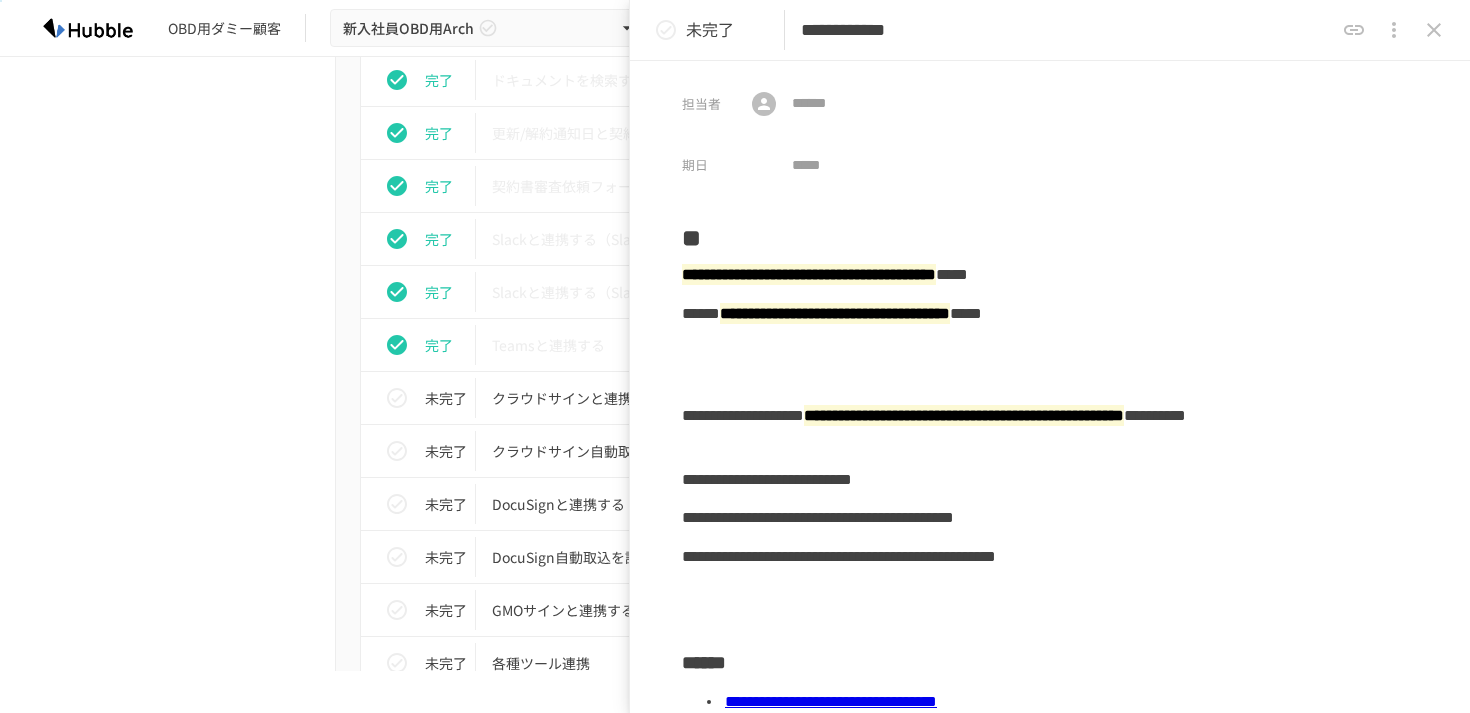 drag, startPoint x: 806, startPoint y: 34, endPoint x: 921, endPoint y: 41, distance: 115.212845 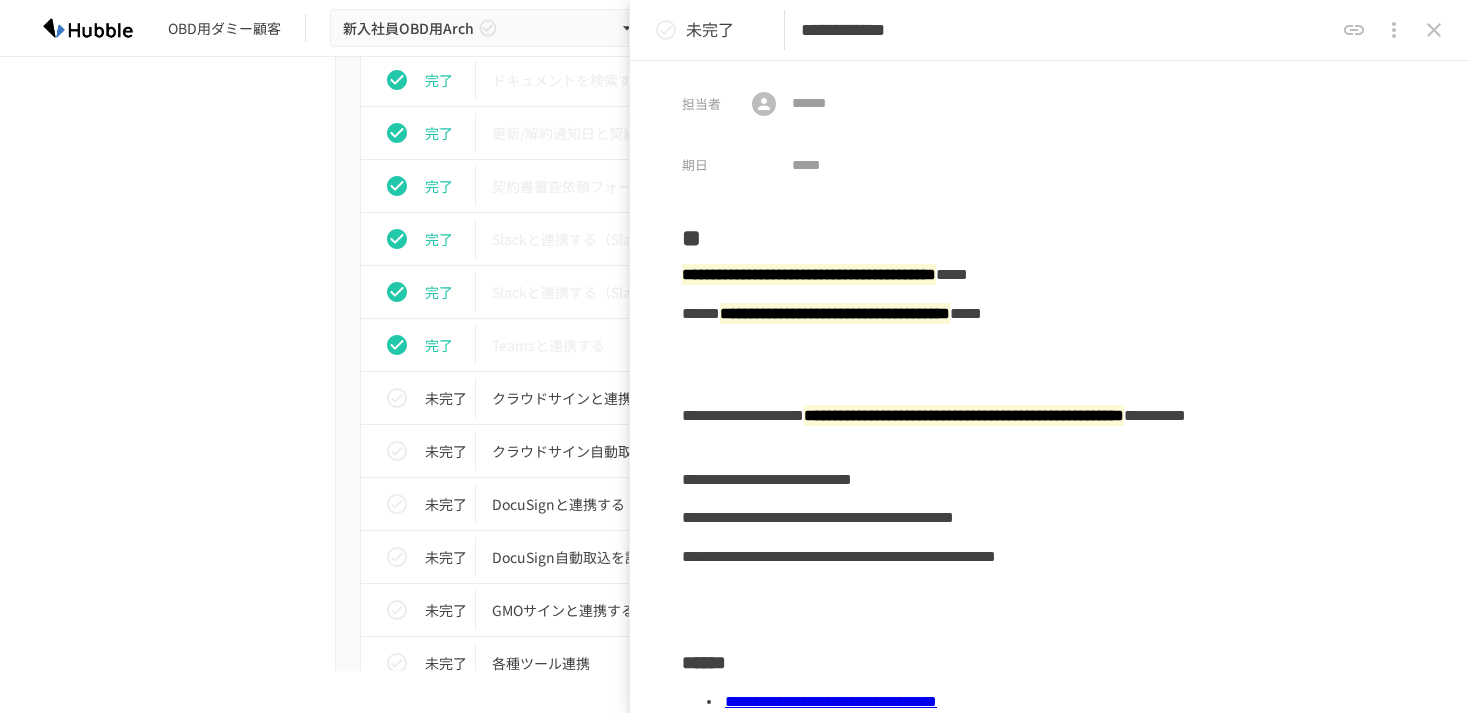 click at bounding box center [1050, 377] 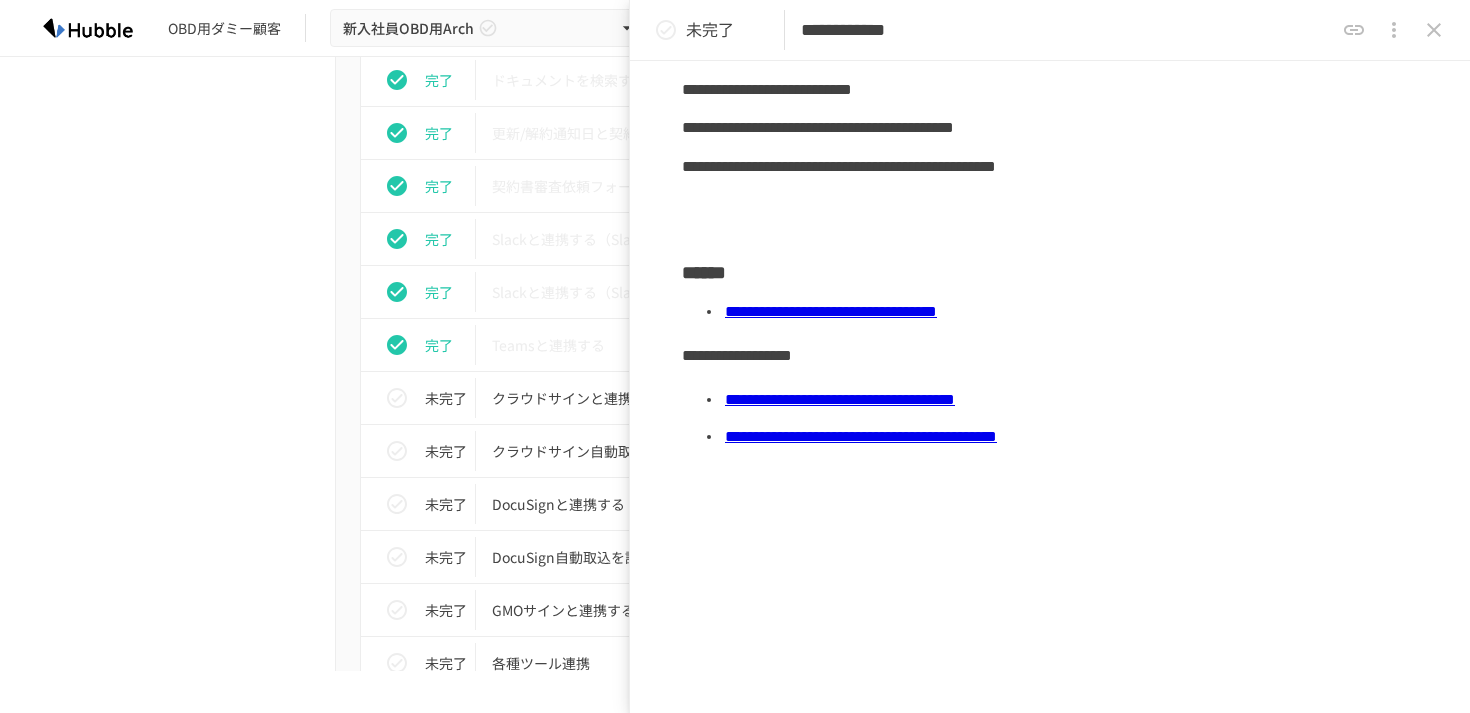scroll, scrollTop: 392, scrollLeft: 0, axis: vertical 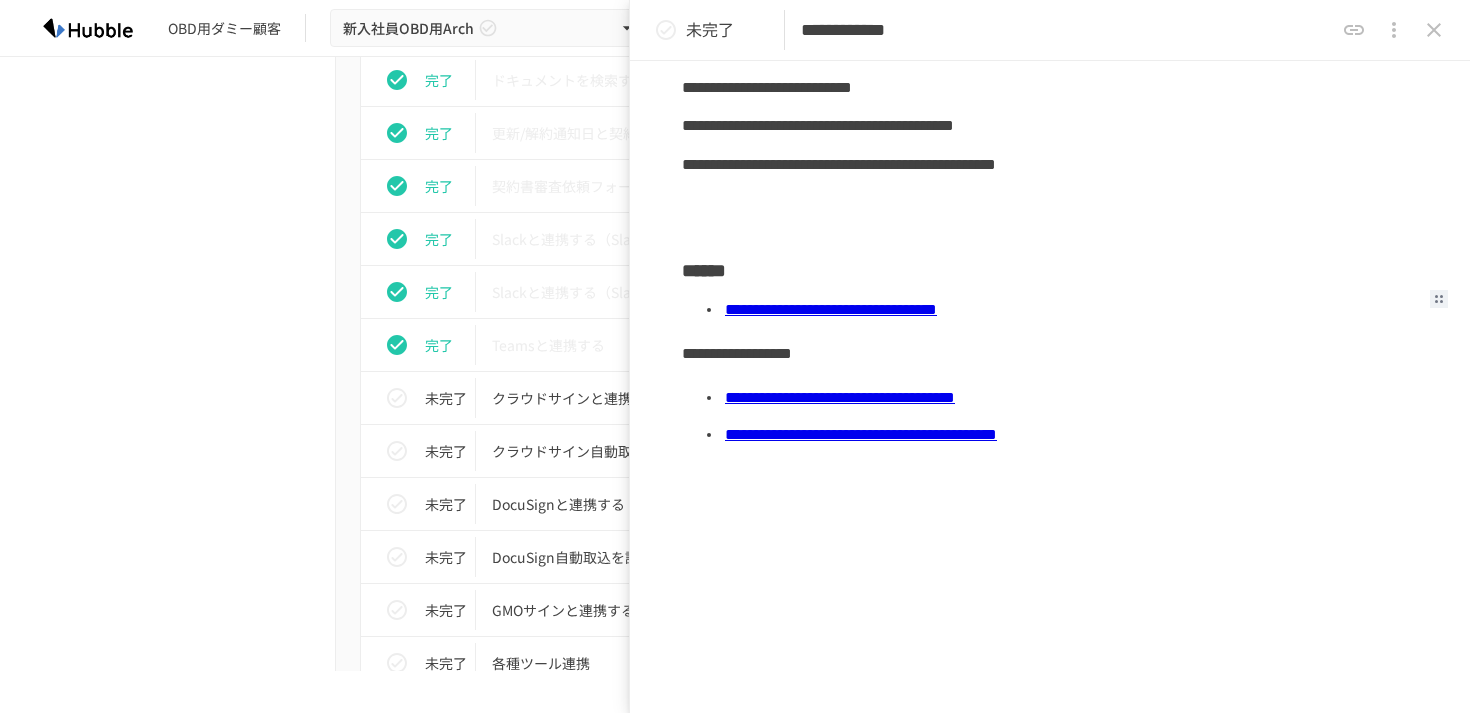 click on "**********" at bounding box center (831, 309) 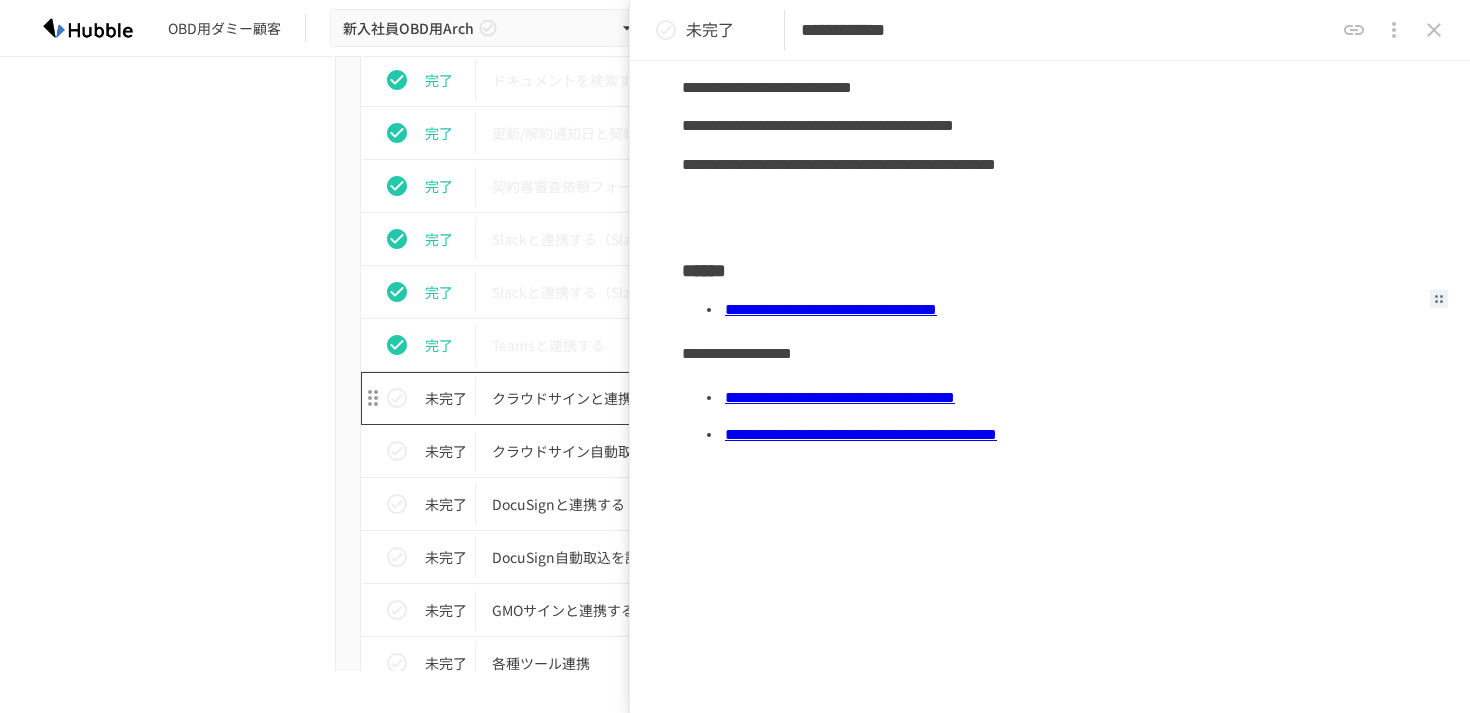 click on "クラウドサインと連携する" at bounding box center (693, 398) 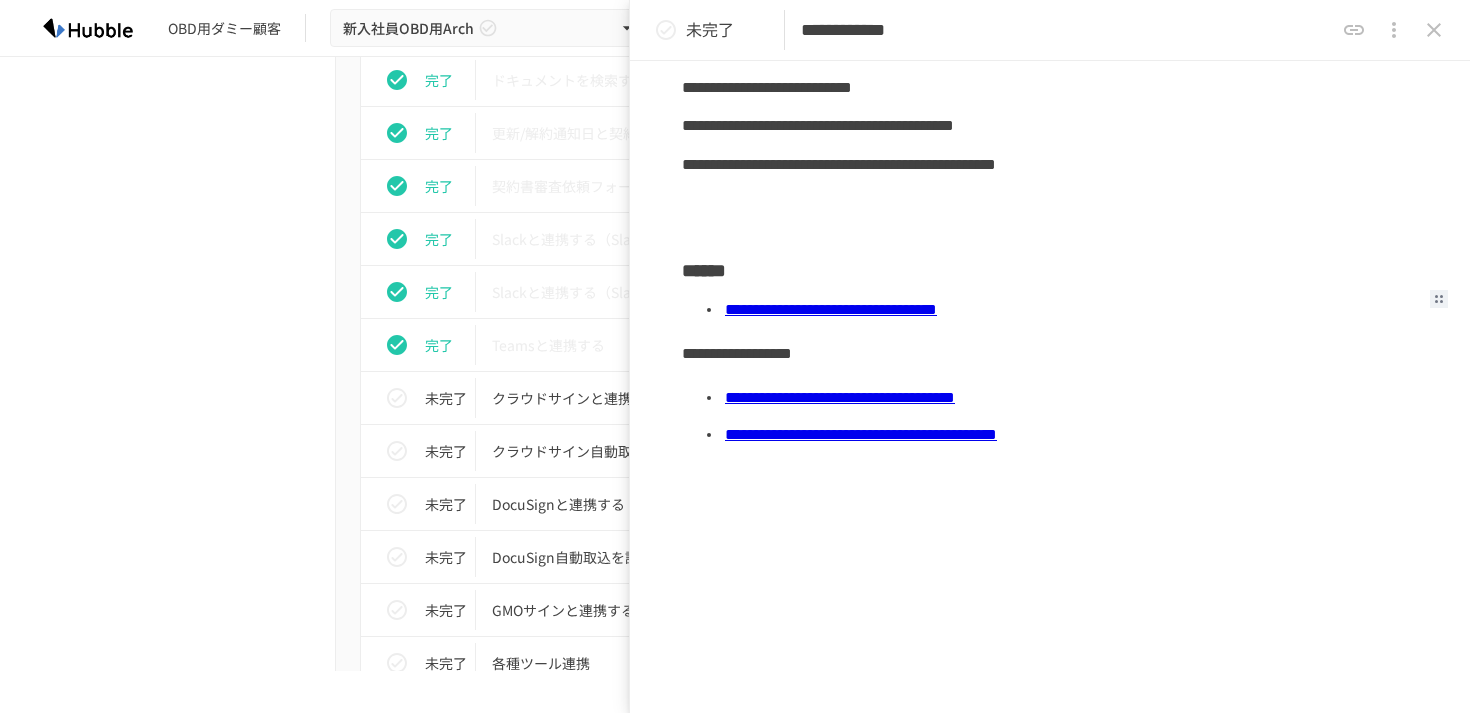 click 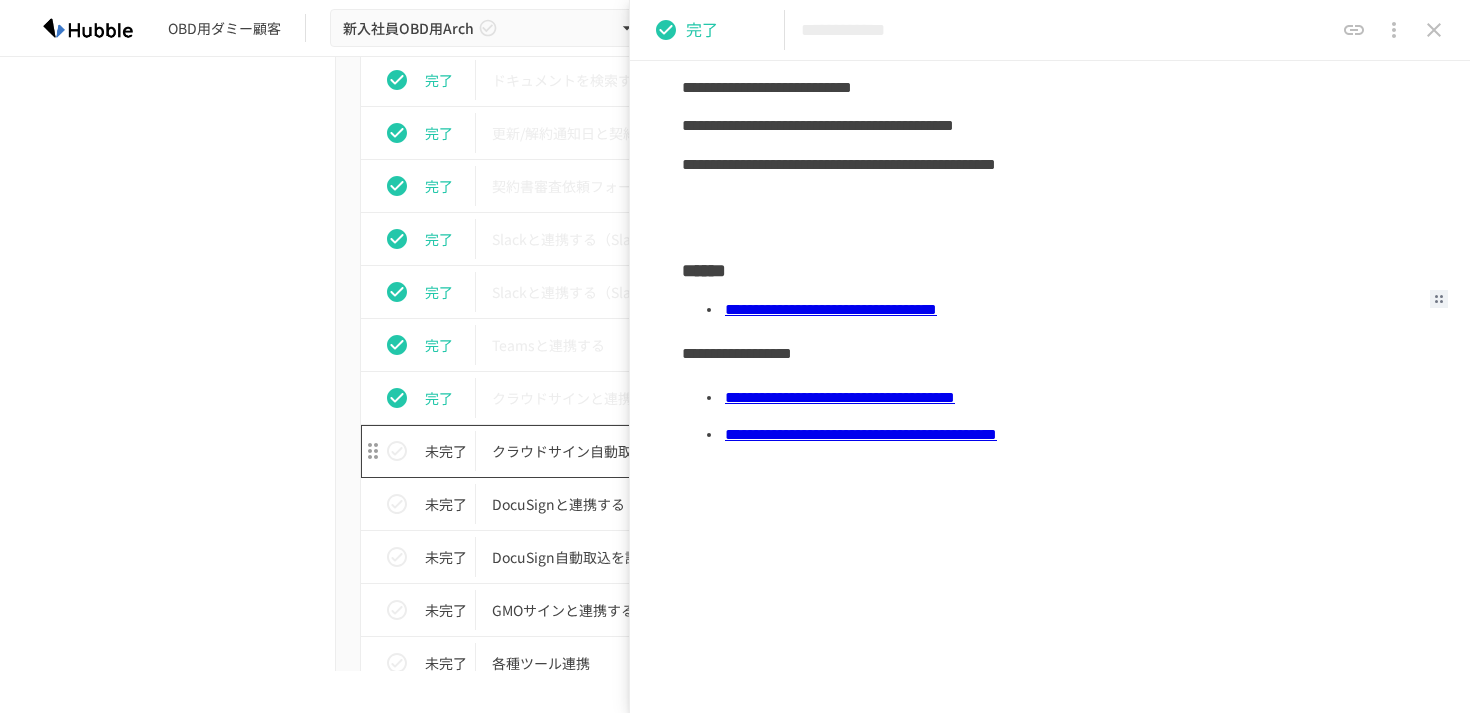 click on "クラウドサイン自動取込を利用する" at bounding box center [693, 451] 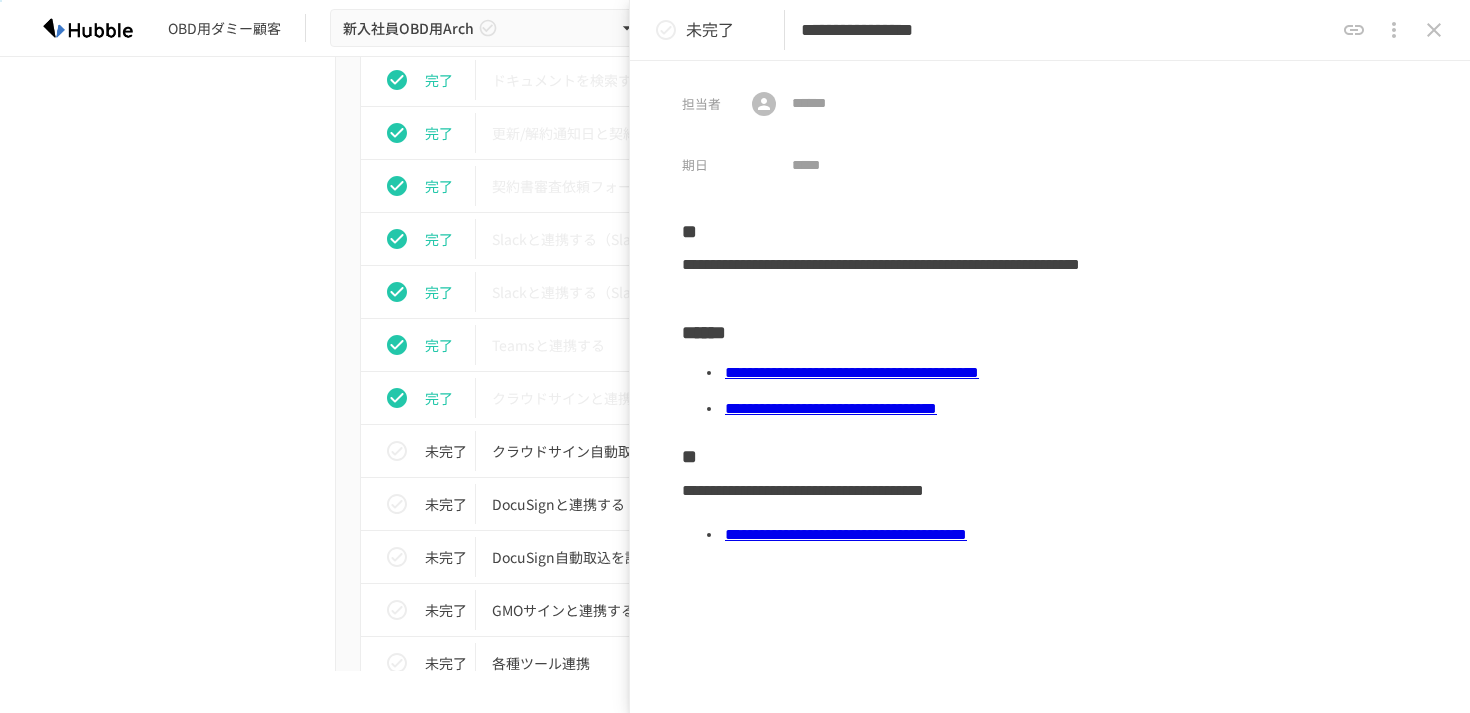 click on "**********" at bounding box center (852, 372) 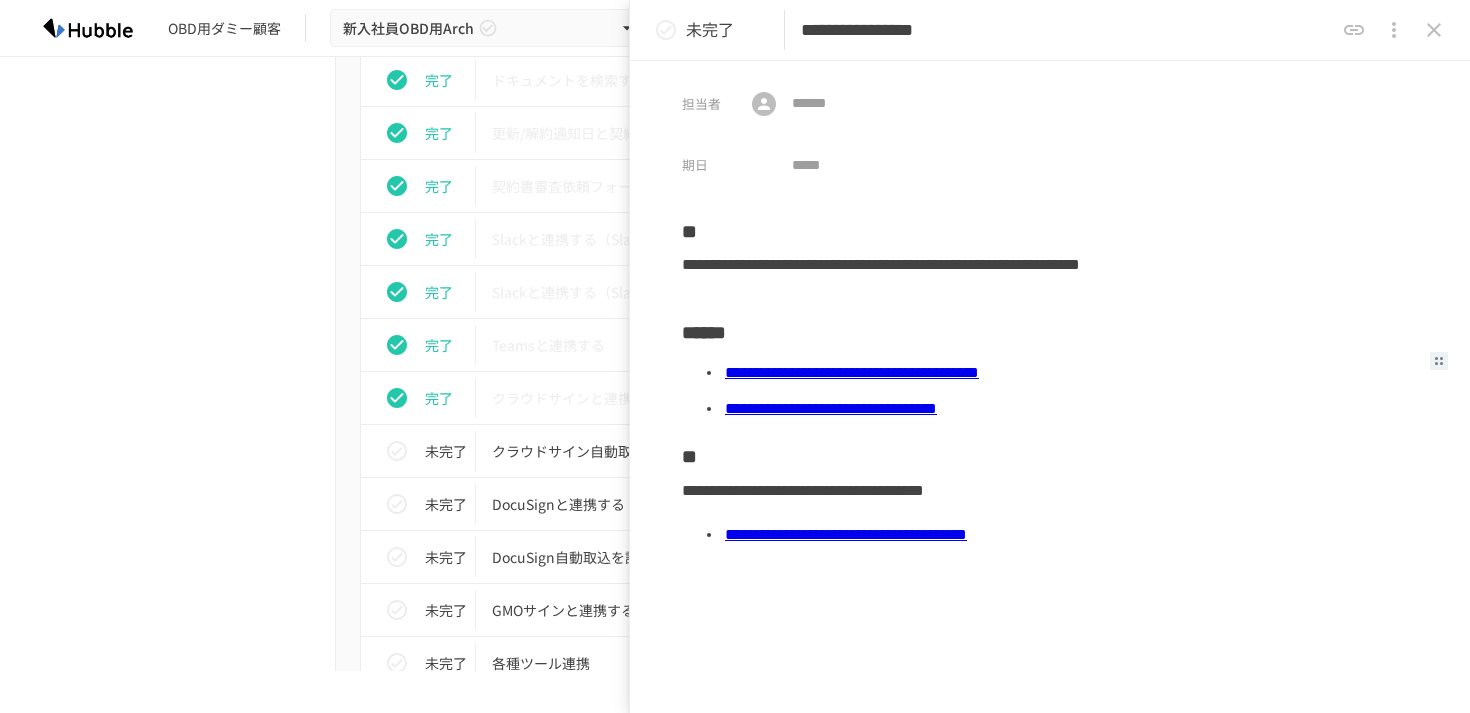 click 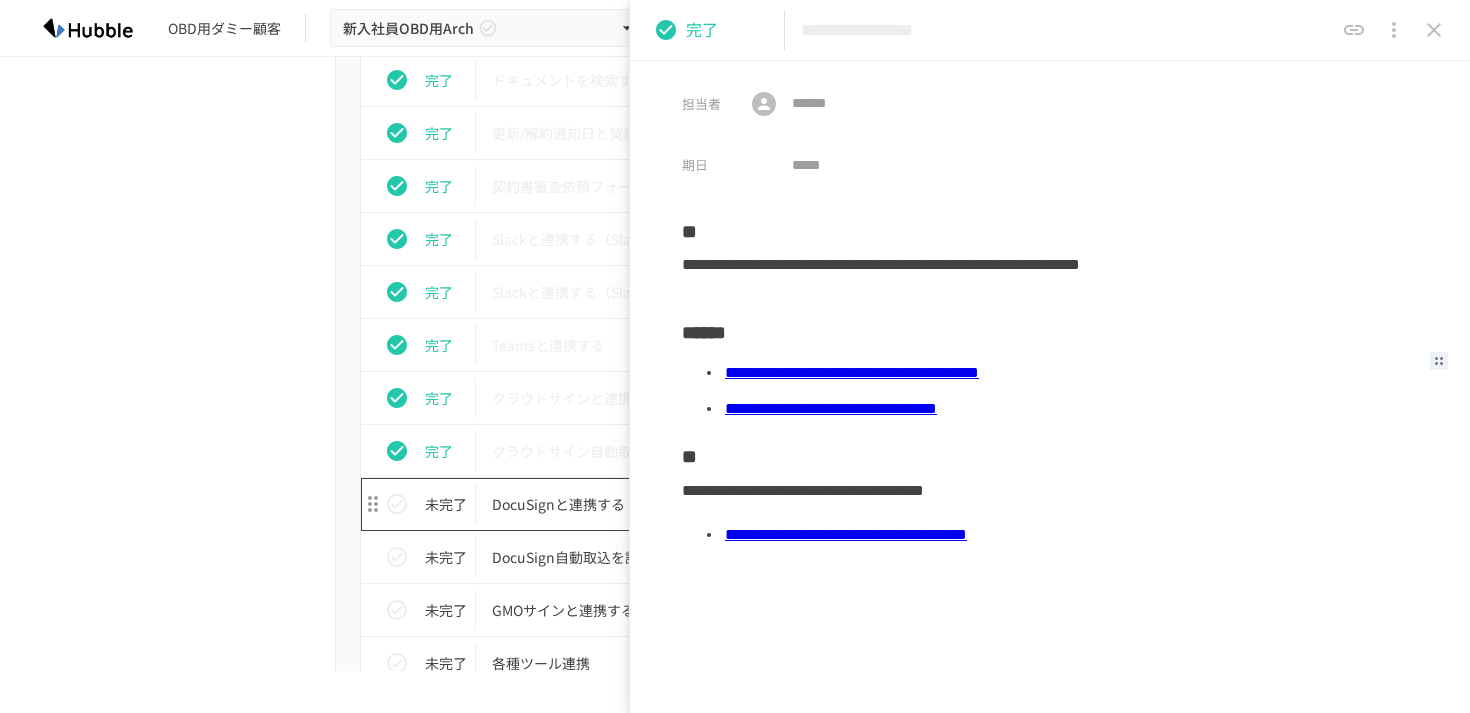 click on "DocuSignと連携する" at bounding box center [693, 504] 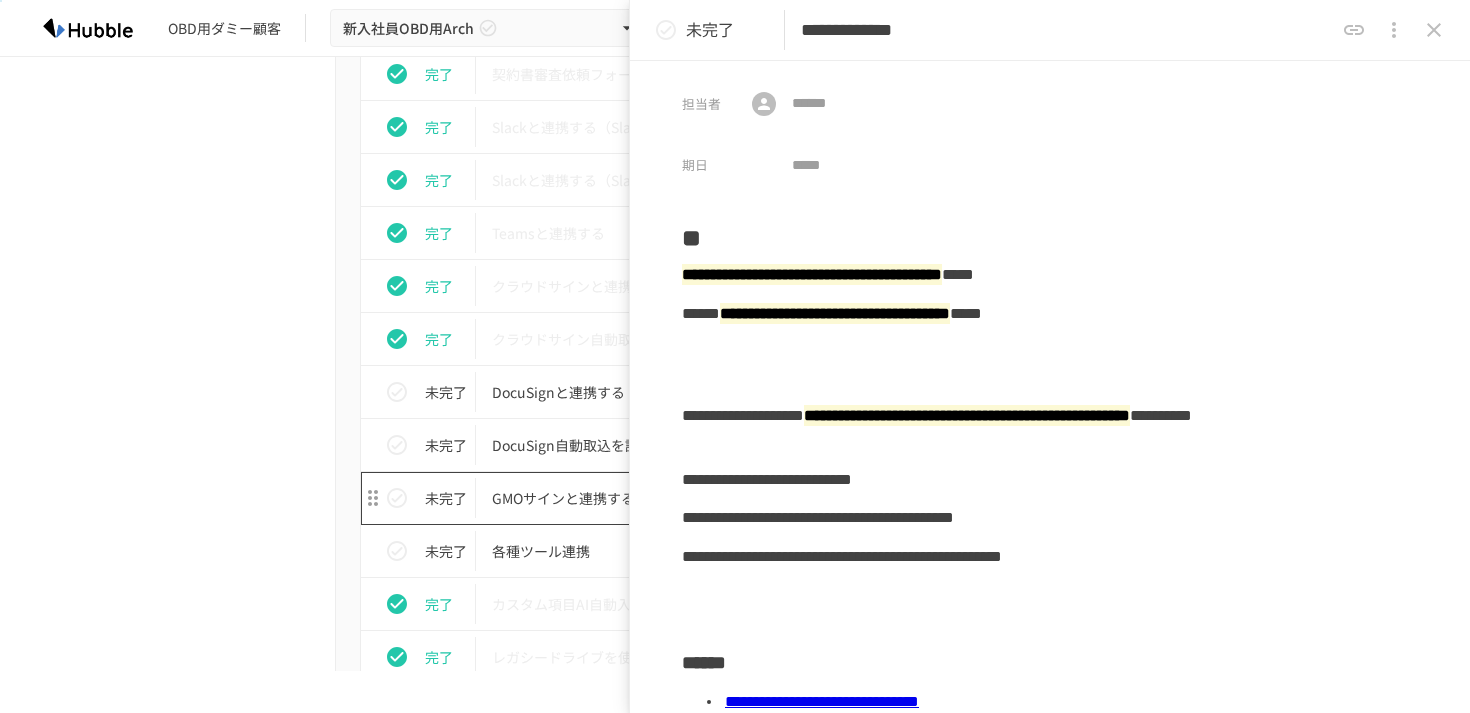 scroll, scrollTop: 1826, scrollLeft: 0, axis: vertical 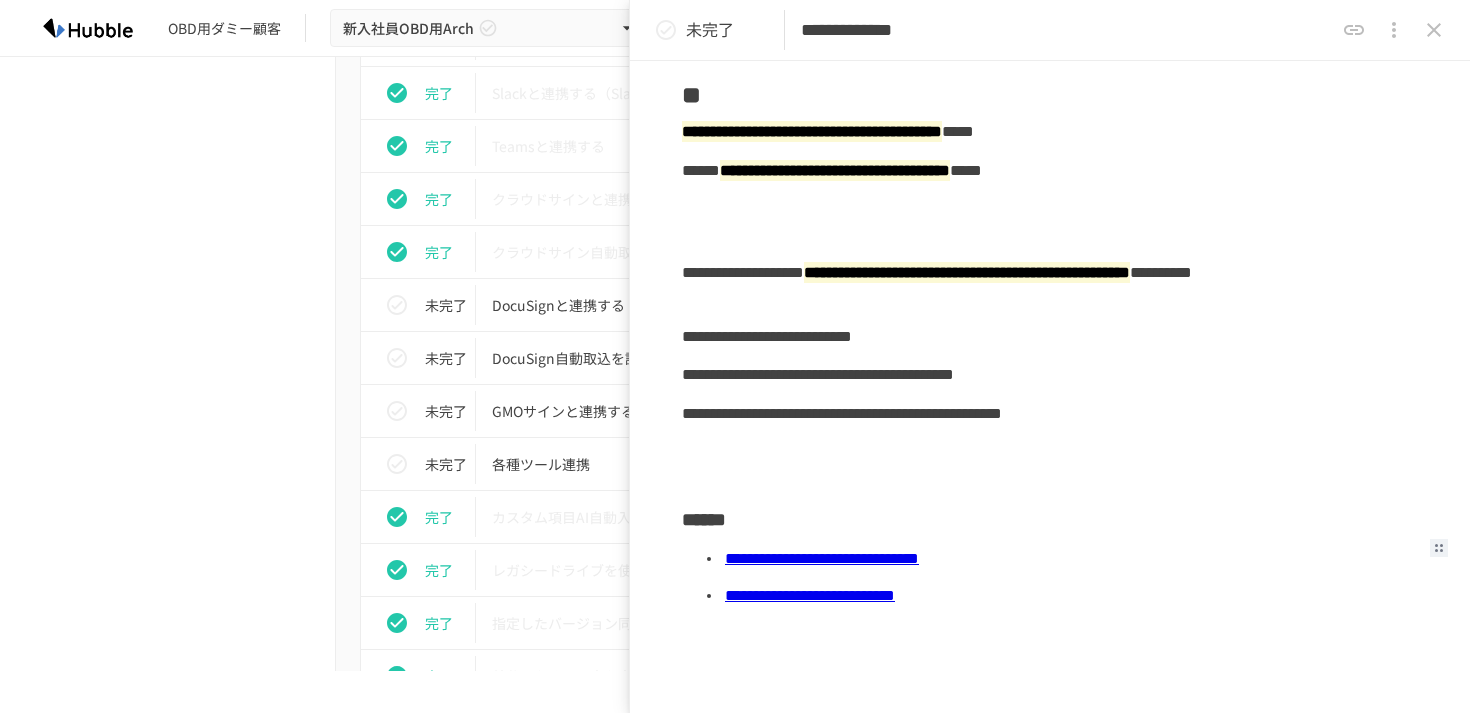 click on "**********" at bounding box center [822, 558] 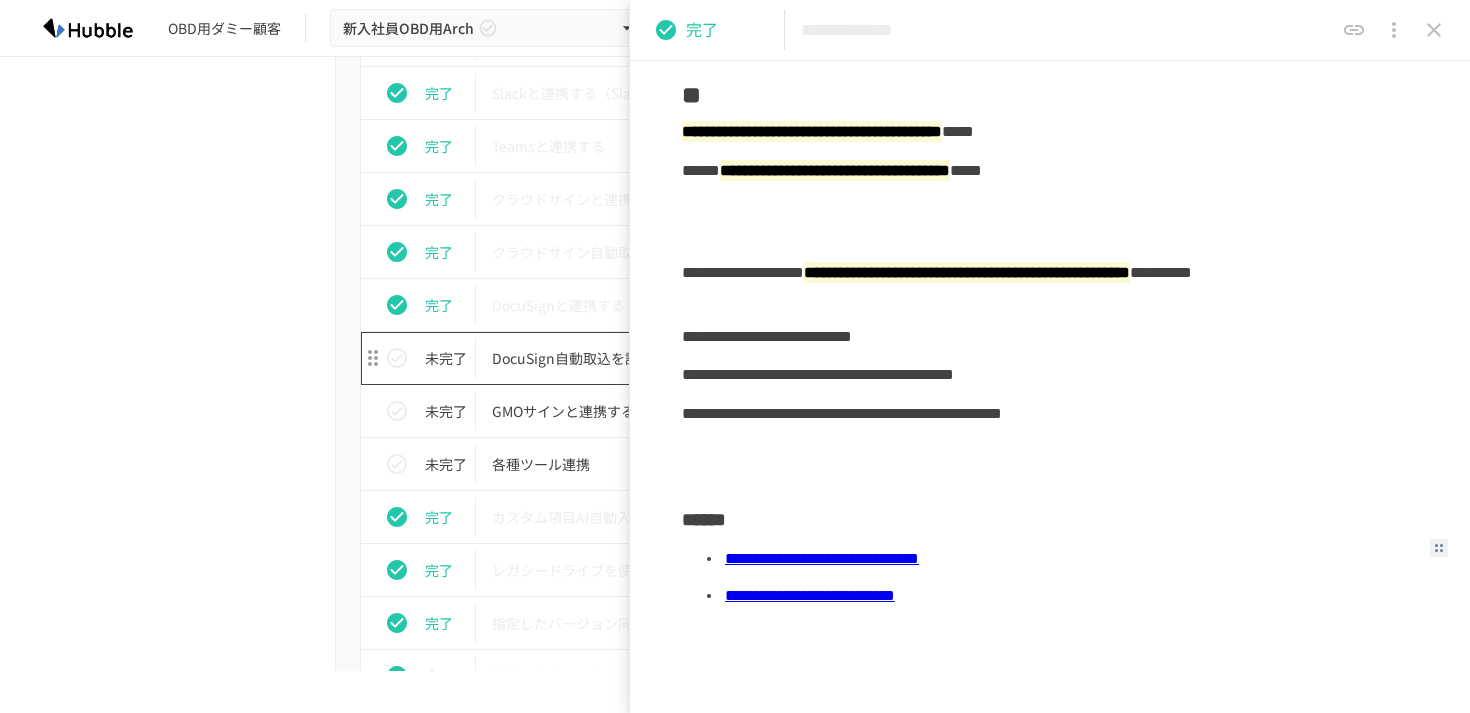 click on "DocuSign自動取込を設定する" at bounding box center [693, 358] 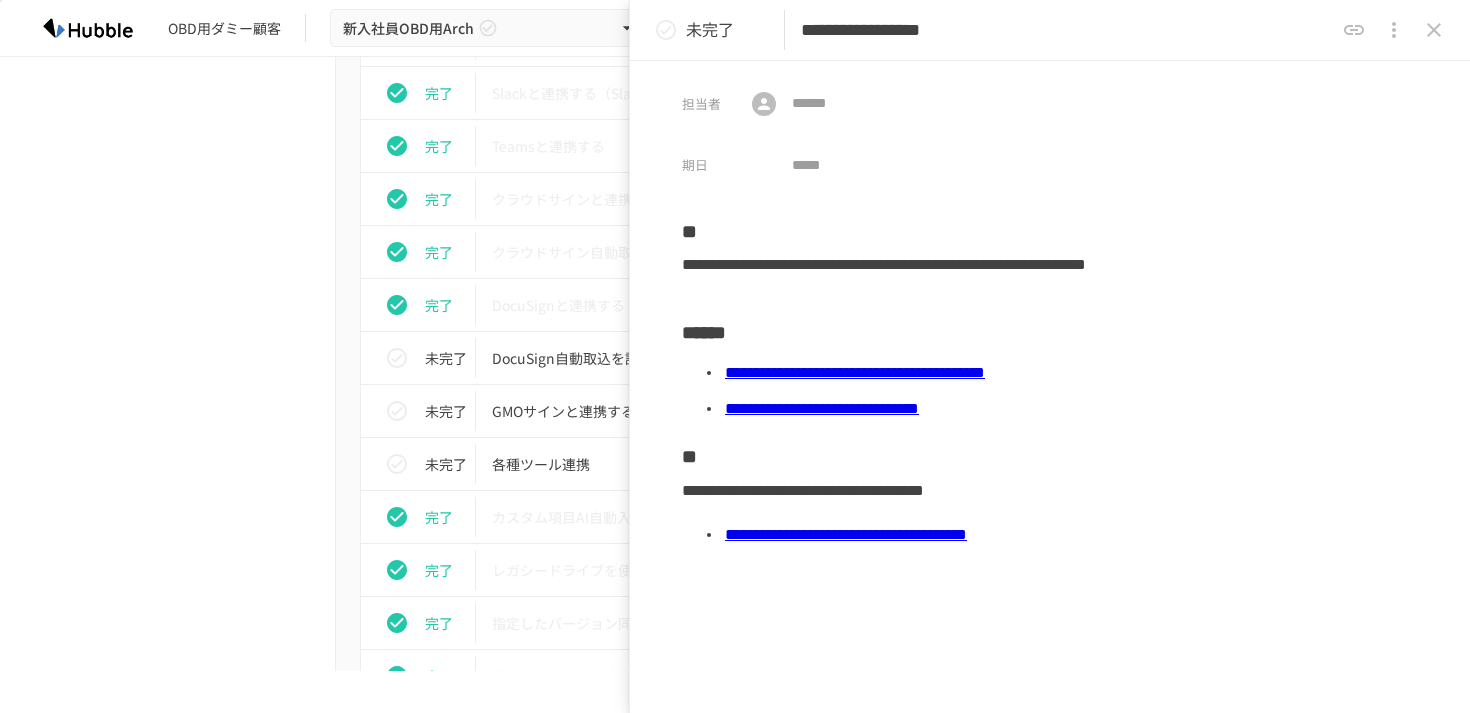 click on "**********" at bounding box center [855, 372] 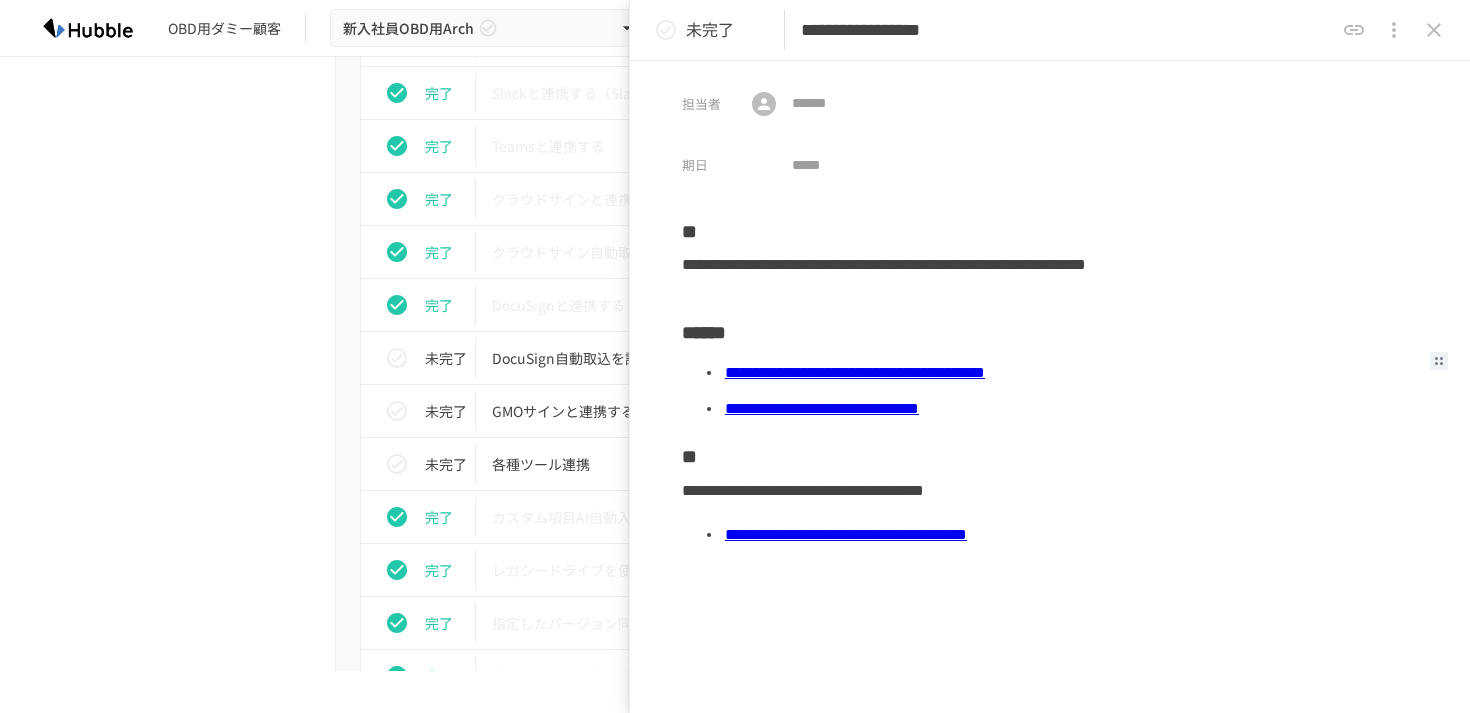 click 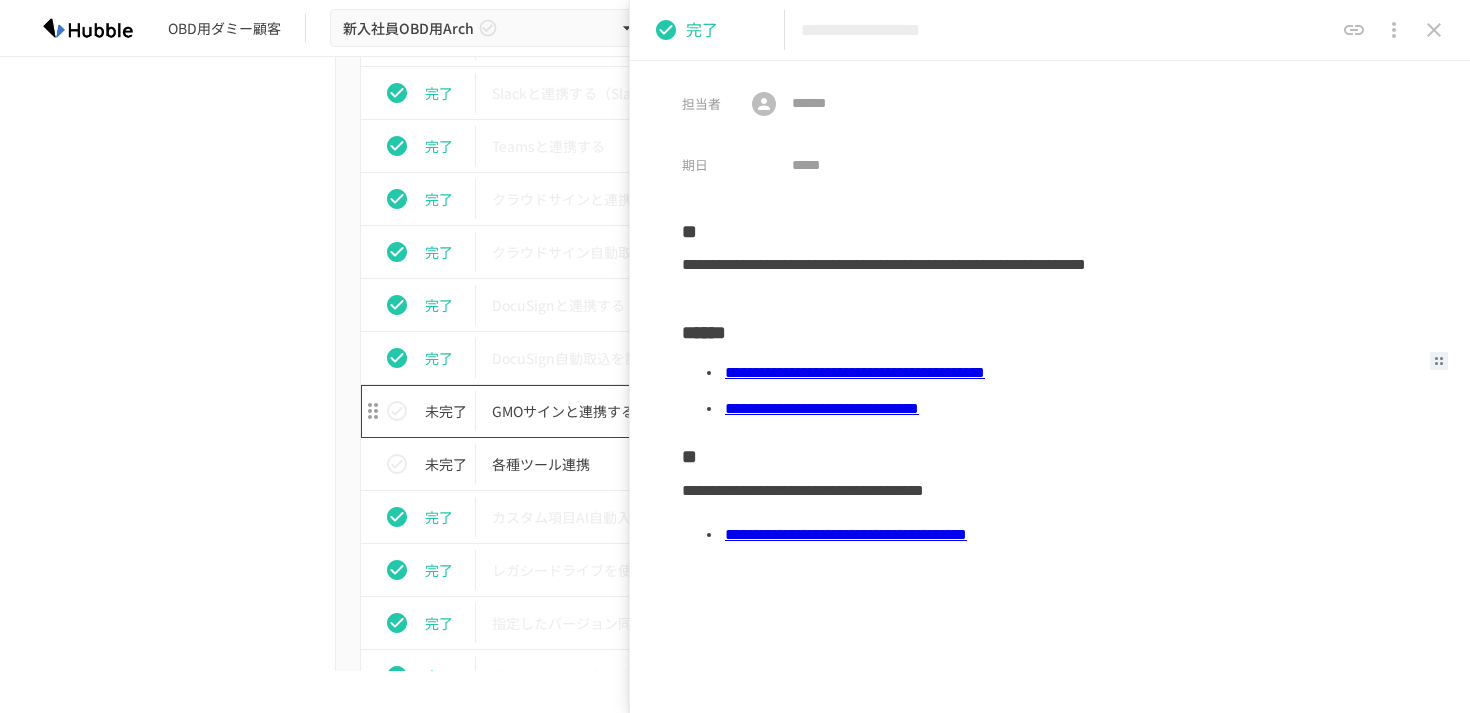 click on "GMOサインと連携する" at bounding box center [693, 411] 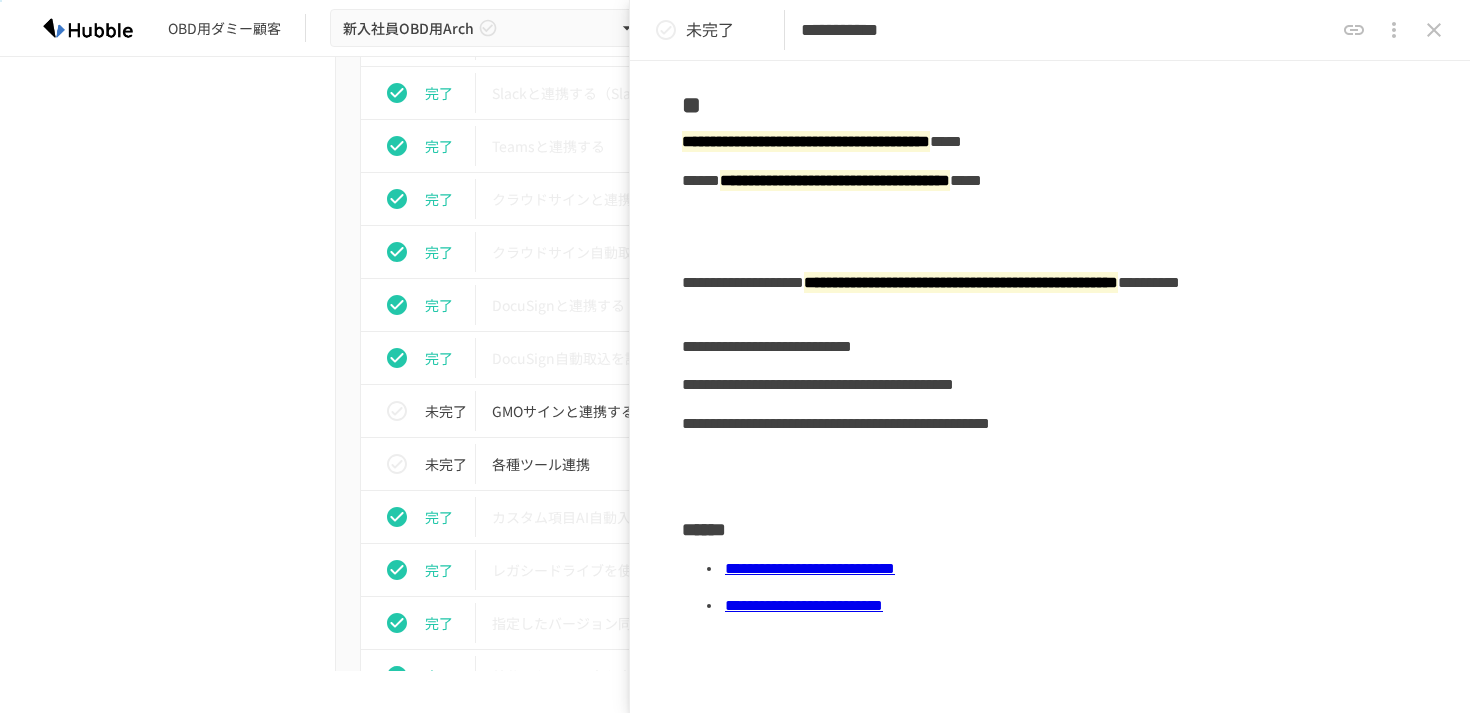 scroll, scrollTop: 169, scrollLeft: 0, axis: vertical 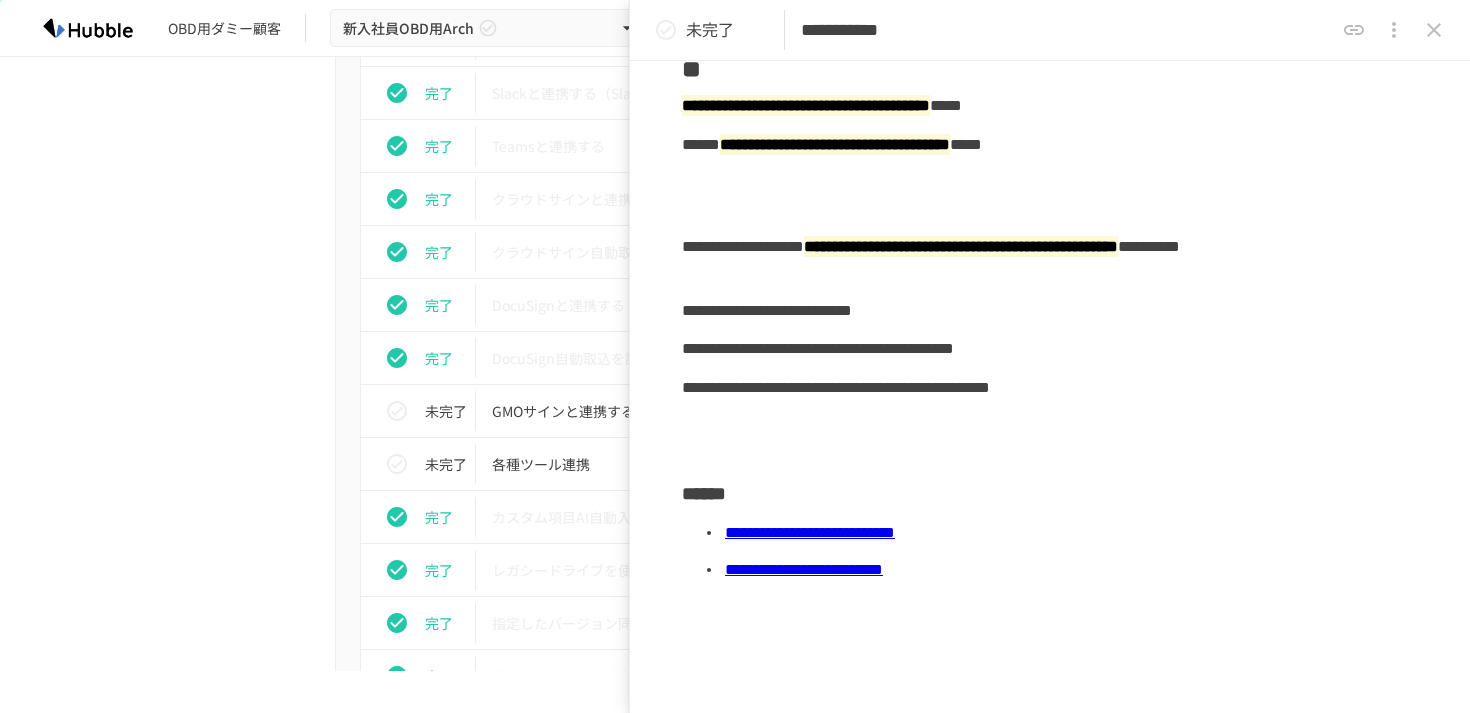 click on "**********" at bounding box center [810, 532] 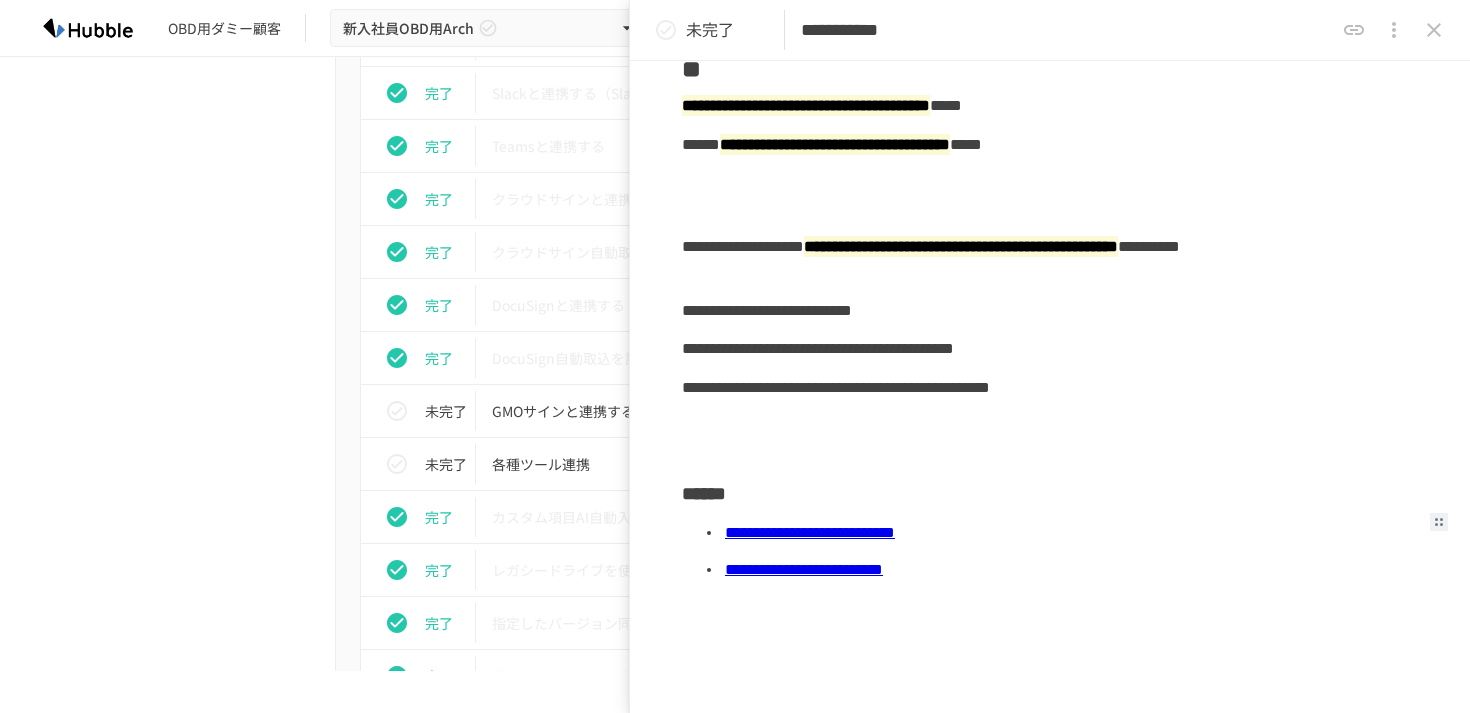 click at bounding box center (666, 30) 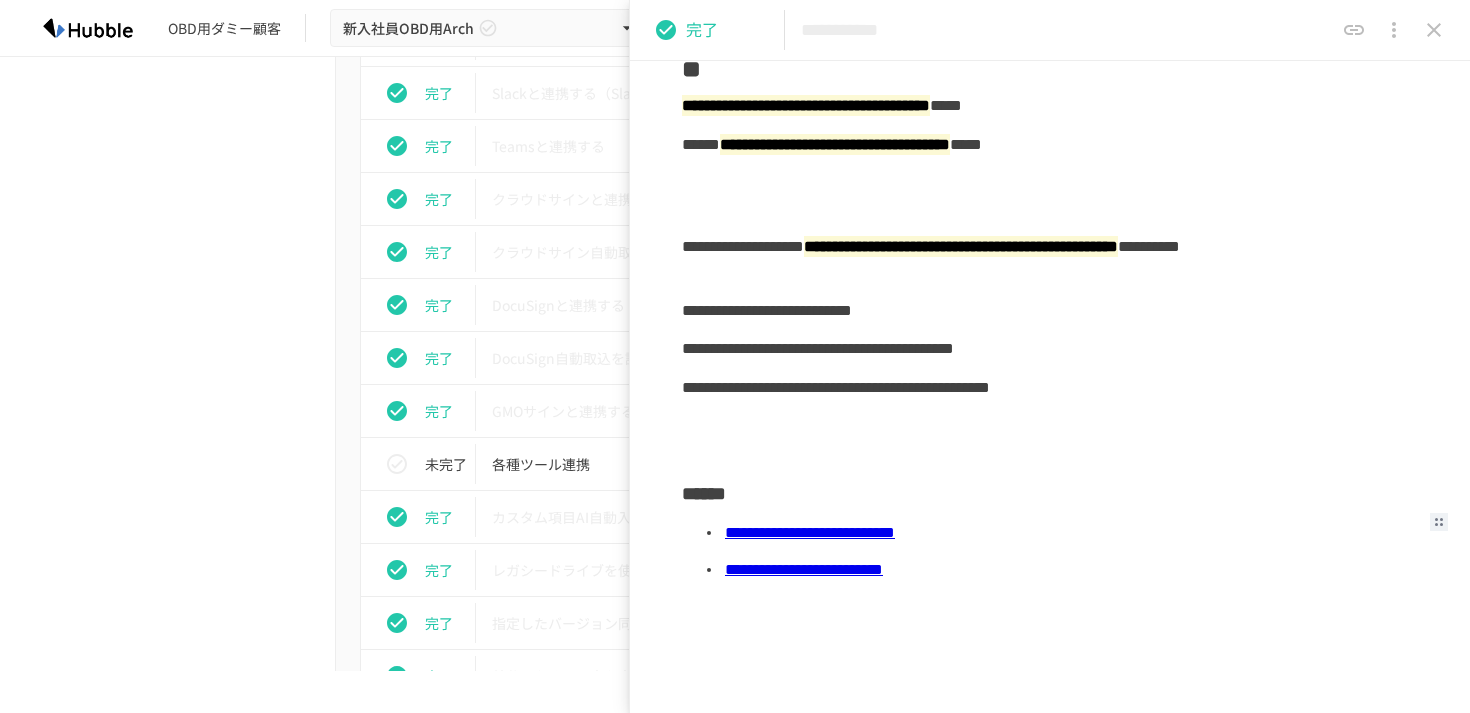 type 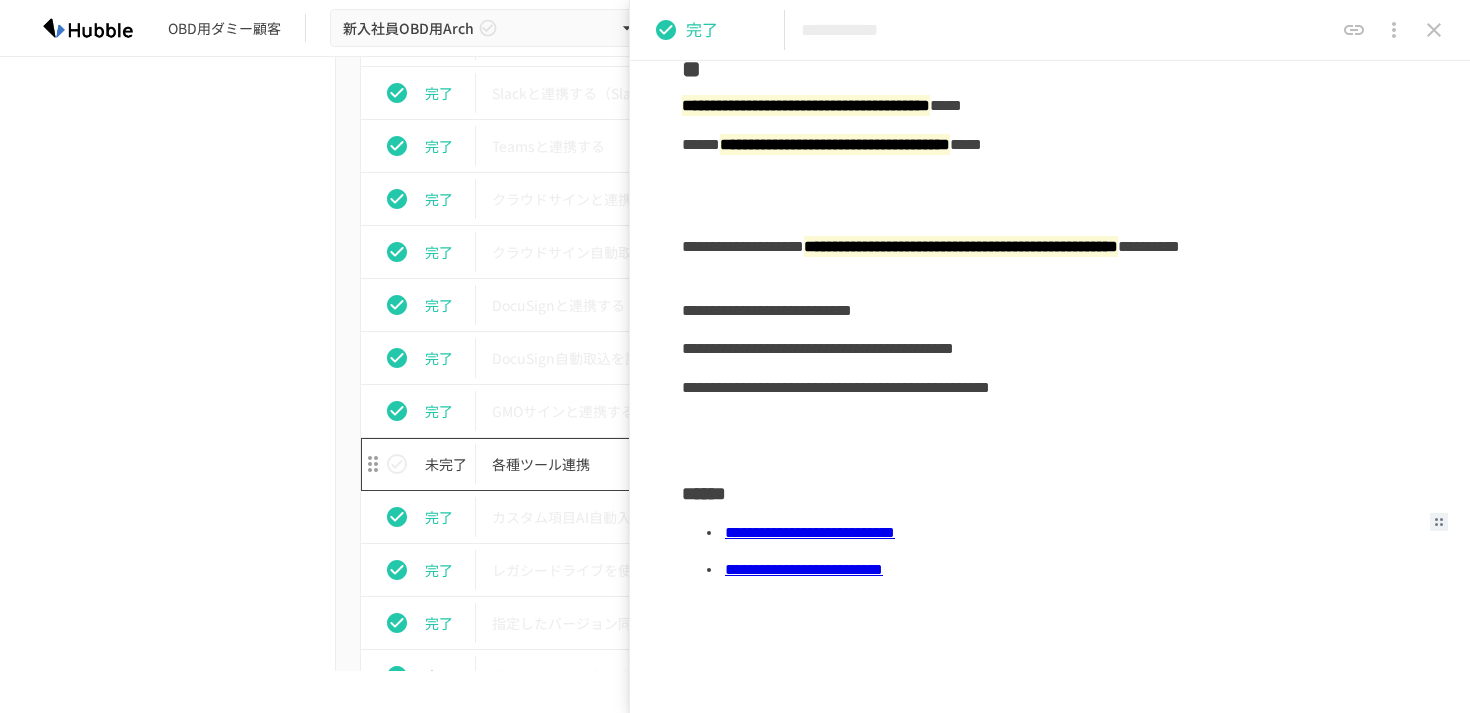 click on "各種ツール連携" at bounding box center [693, 464] 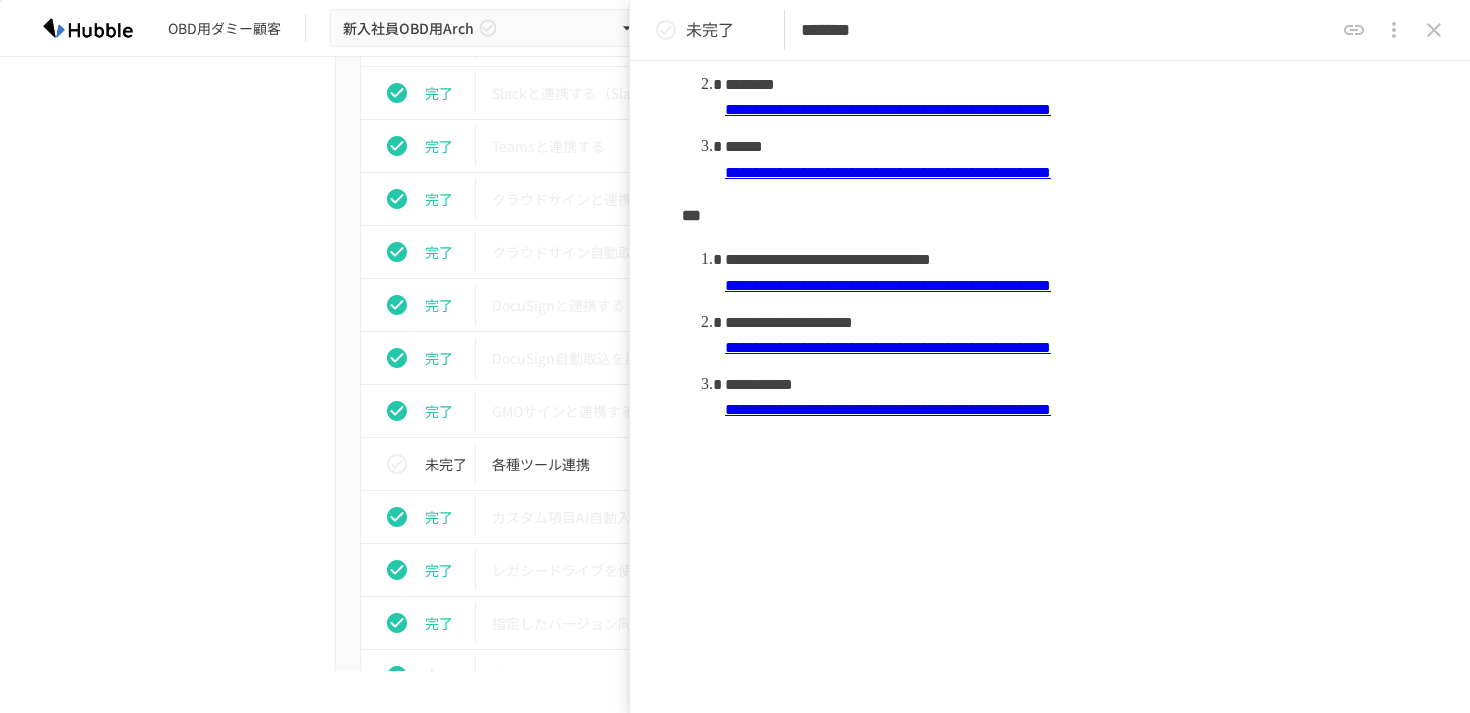 scroll, scrollTop: 898, scrollLeft: 0, axis: vertical 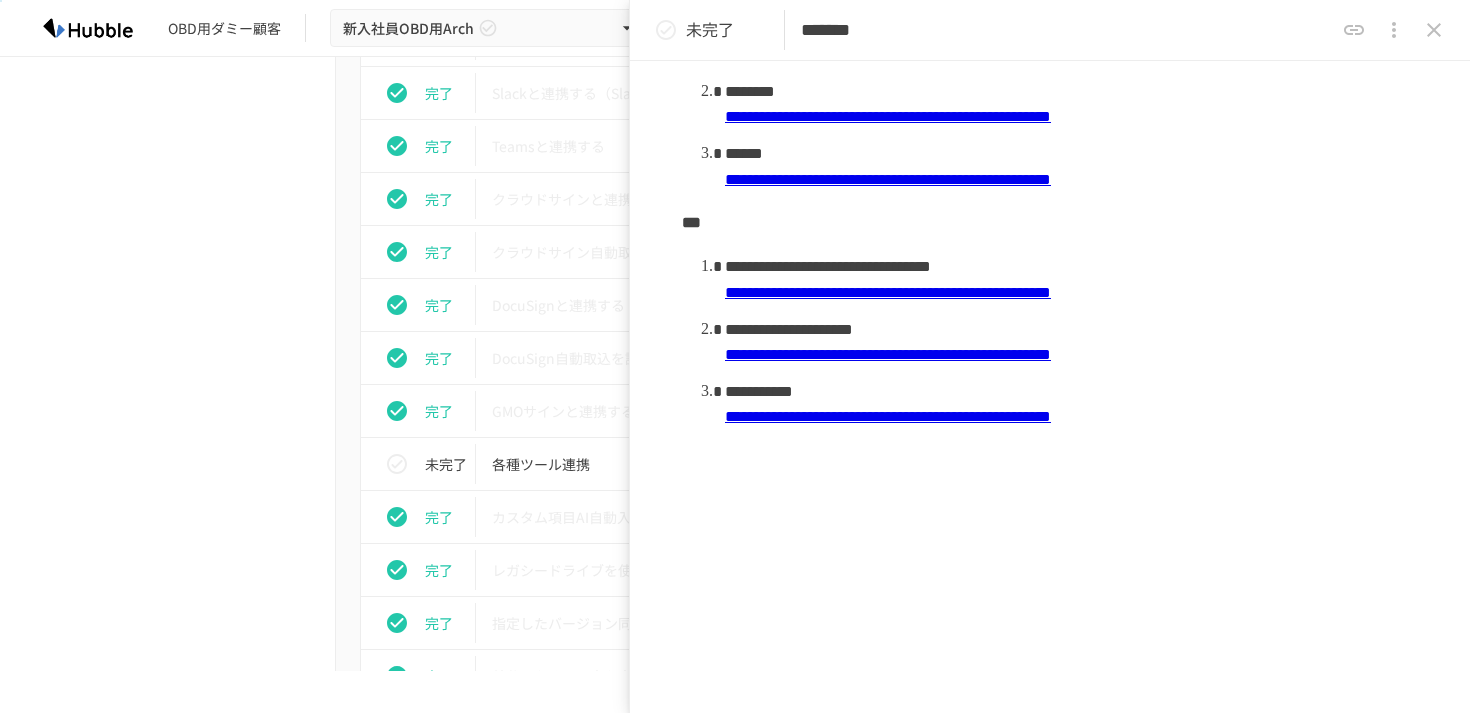 click 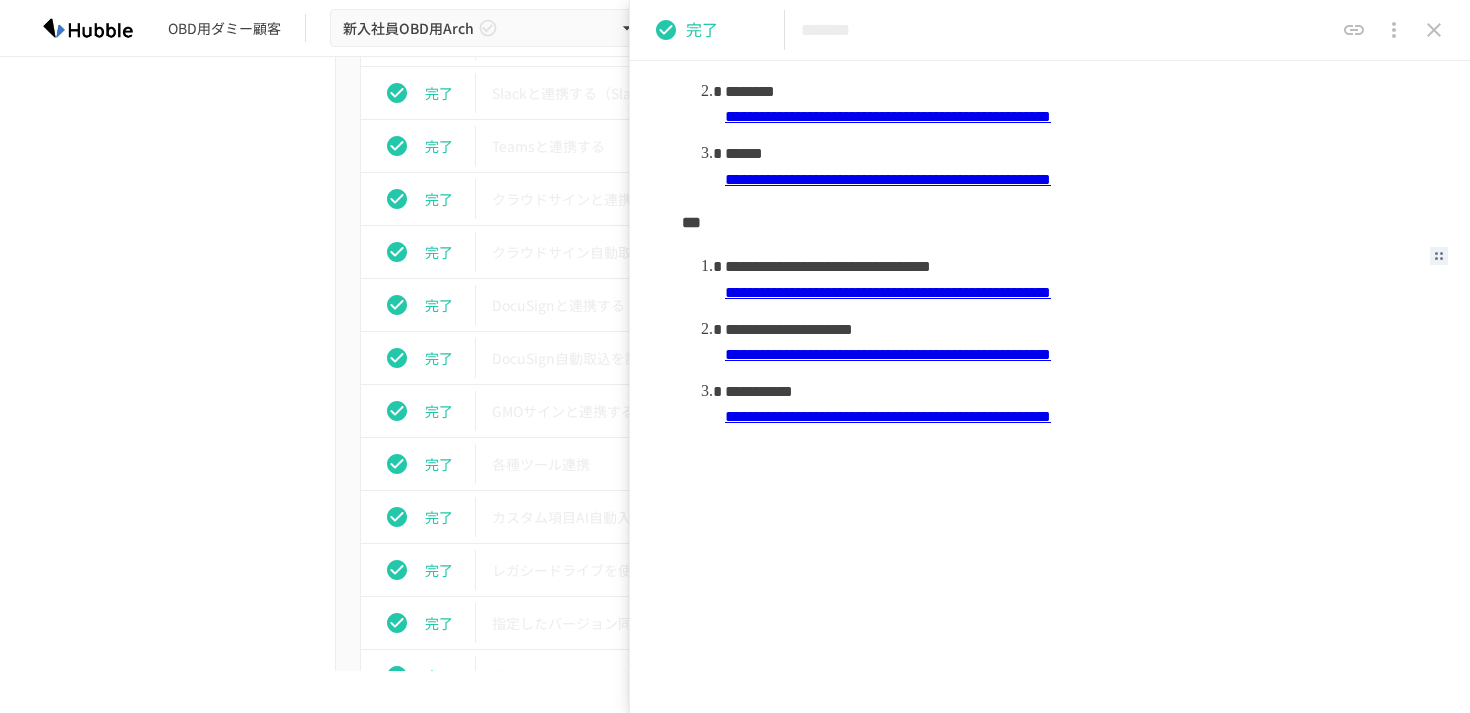 click on "**********" at bounding box center [888, 416] 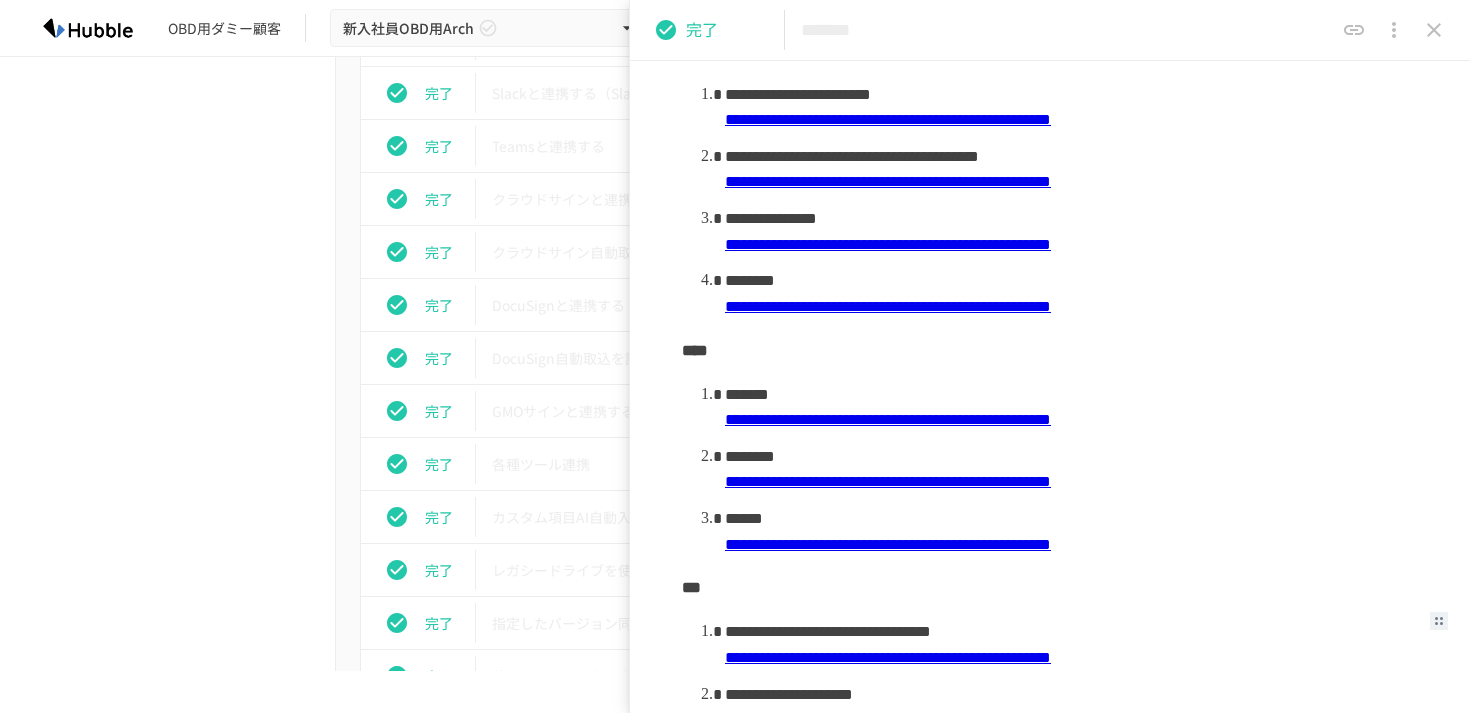 scroll, scrollTop: 516, scrollLeft: 0, axis: vertical 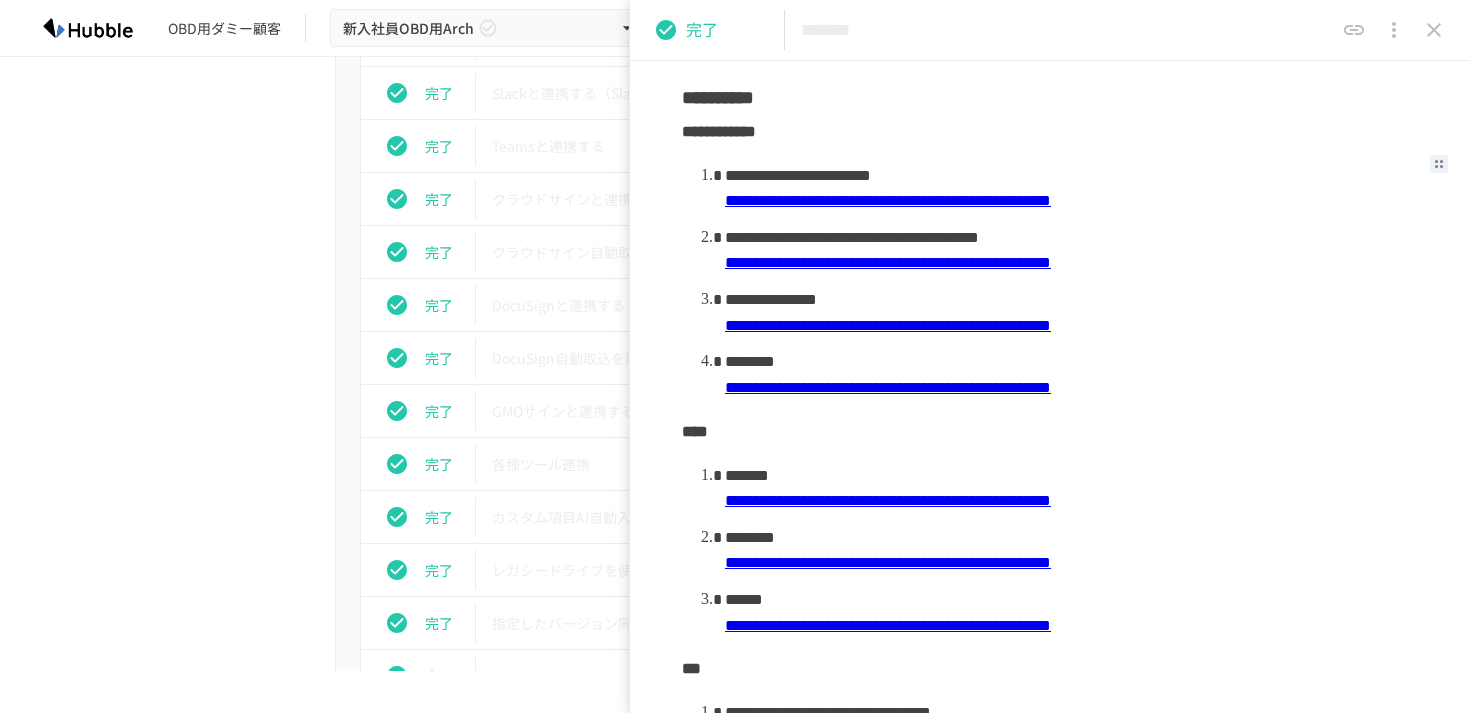 click on "**********" at bounding box center (888, 387) 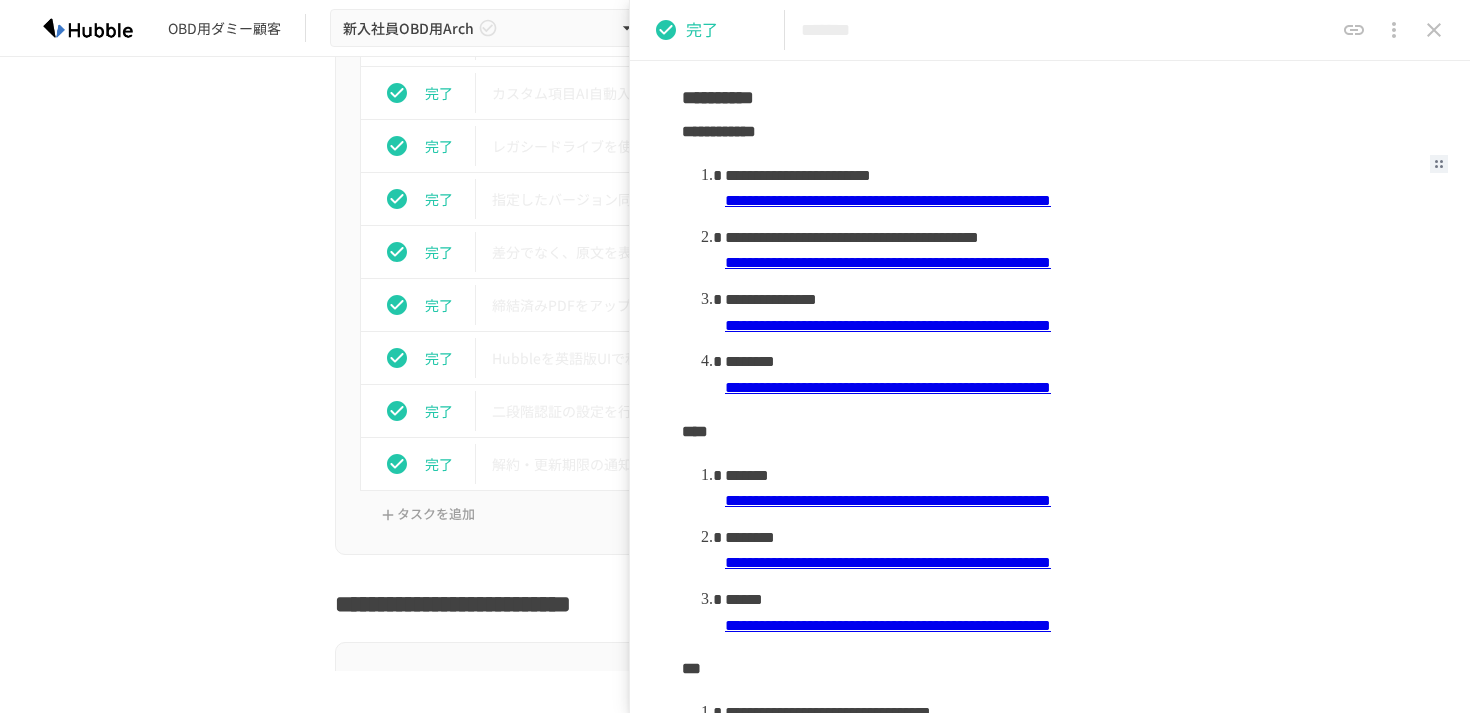 scroll, scrollTop: 2359, scrollLeft: 0, axis: vertical 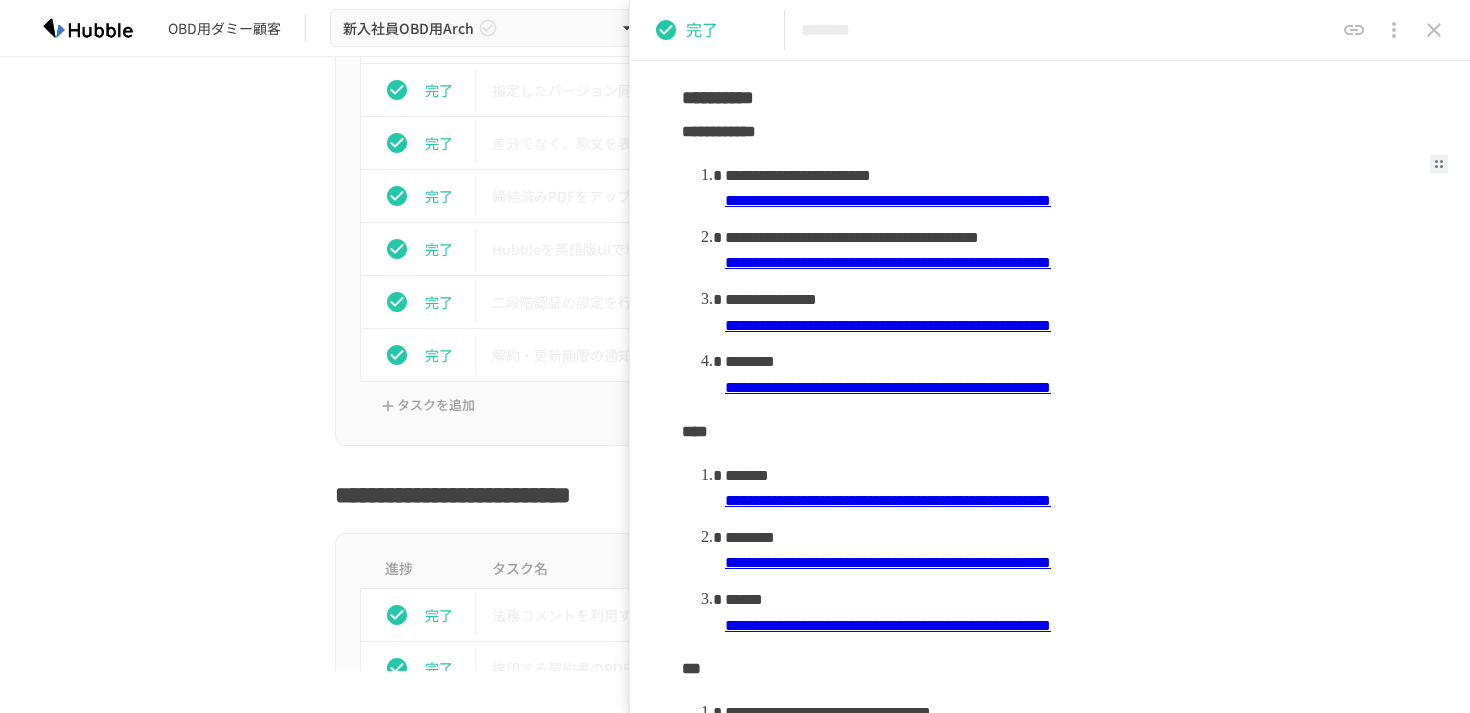 click 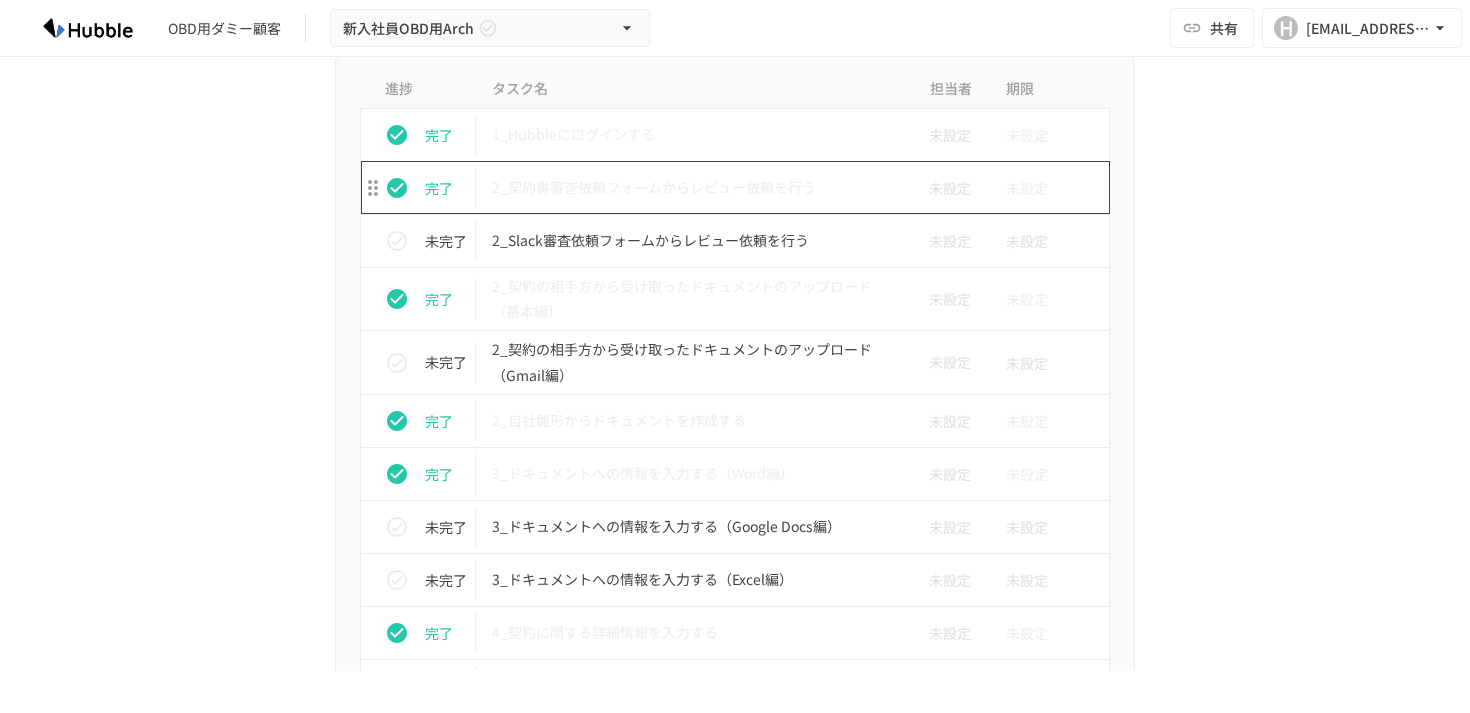 scroll, scrollTop: 3358, scrollLeft: 0, axis: vertical 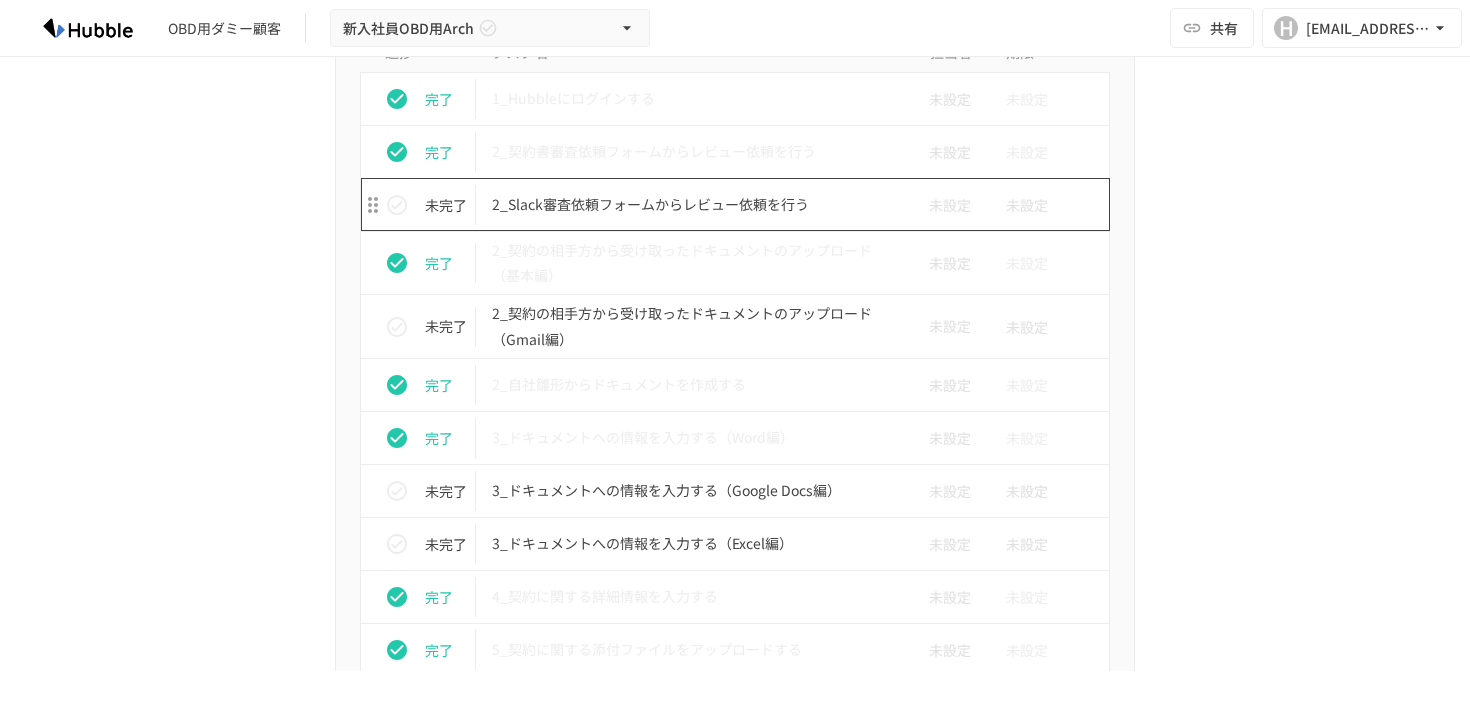 click on "2_Slack審査依頼フォームからレビュー依頼を行う" at bounding box center [693, 204] 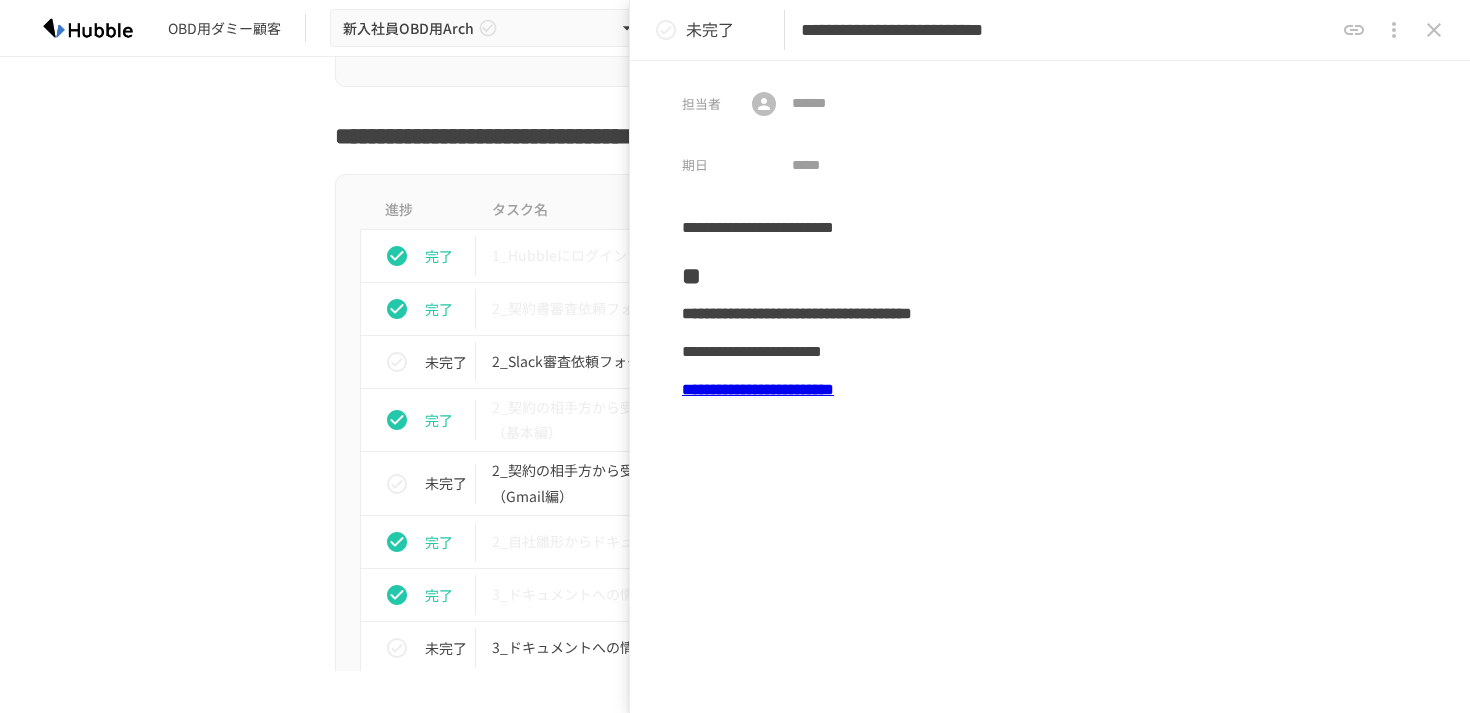 scroll, scrollTop: 3194, scrollLeft: 0, axis: vertical 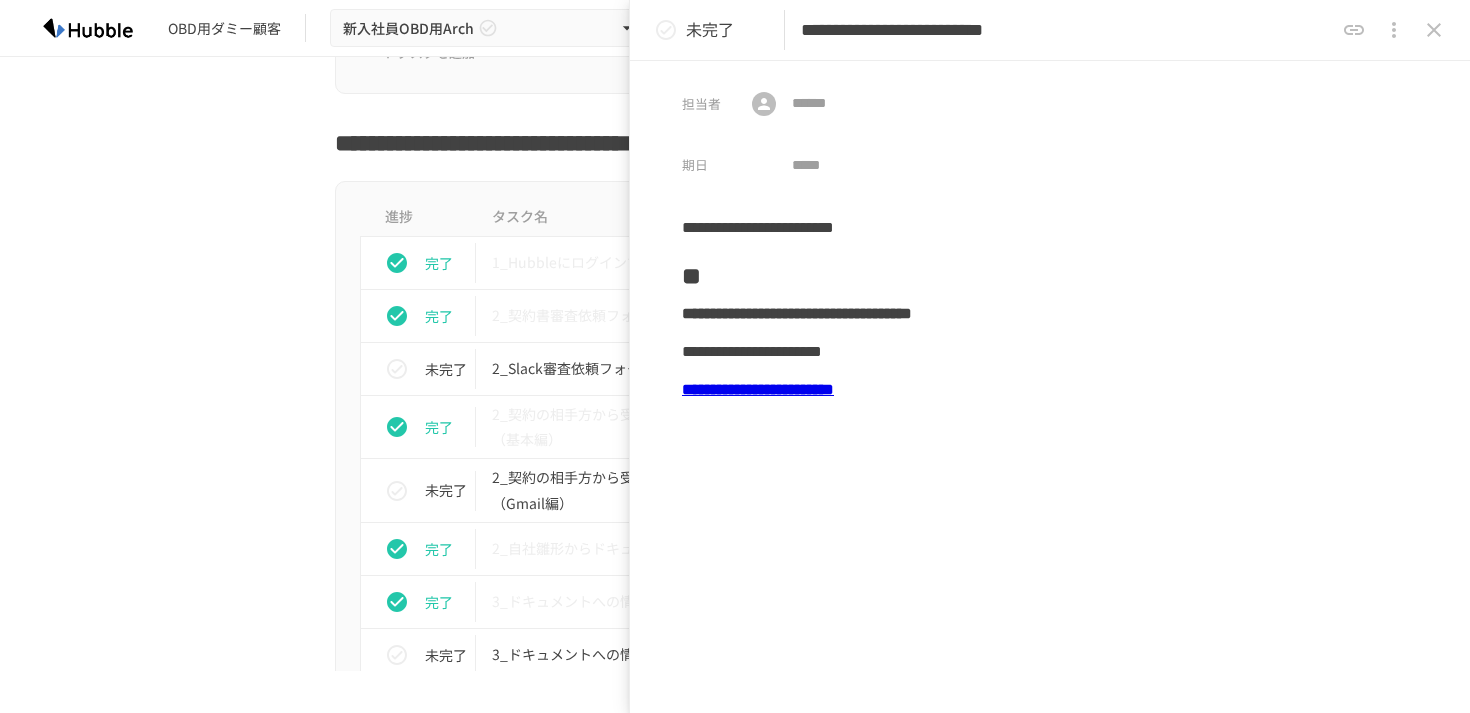 click on "**********" at bounding box center (758, 389) 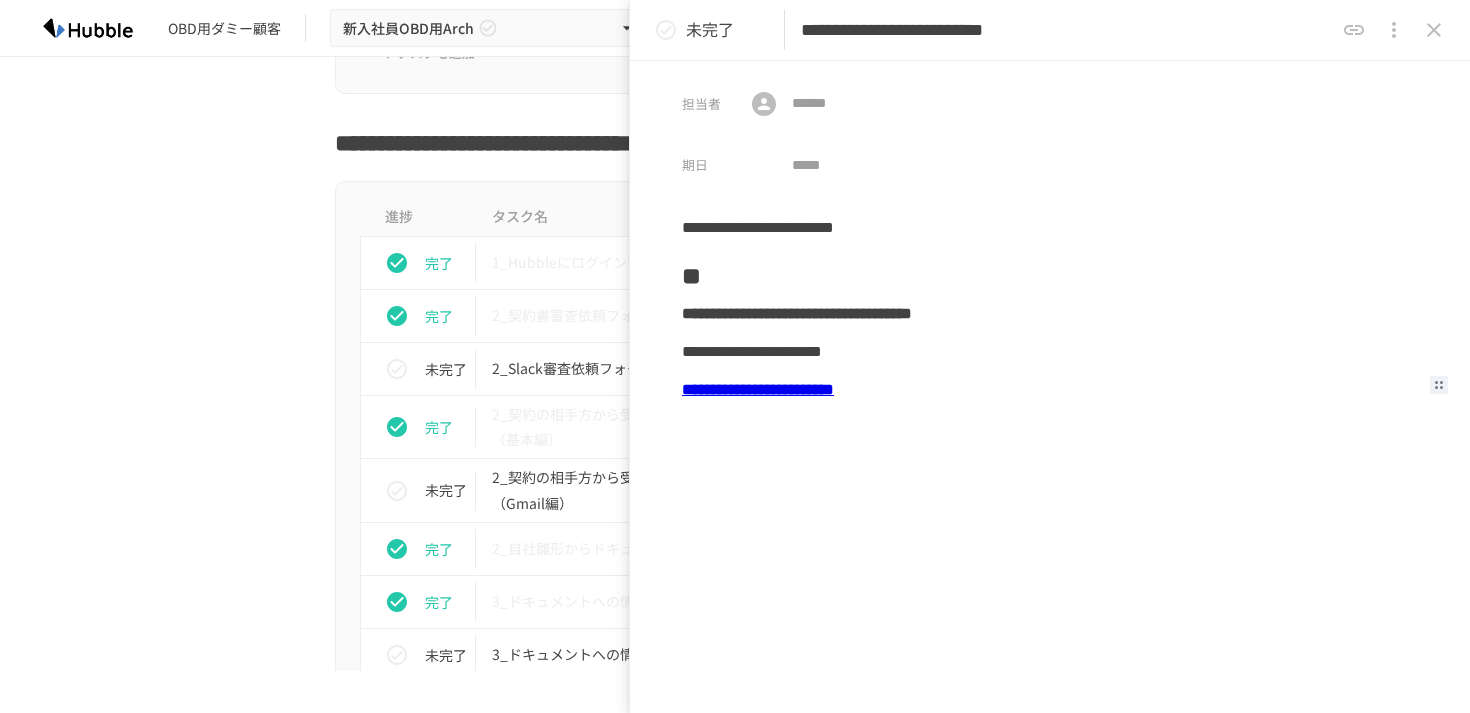 click on "**********" at bounding box center (758, 389) 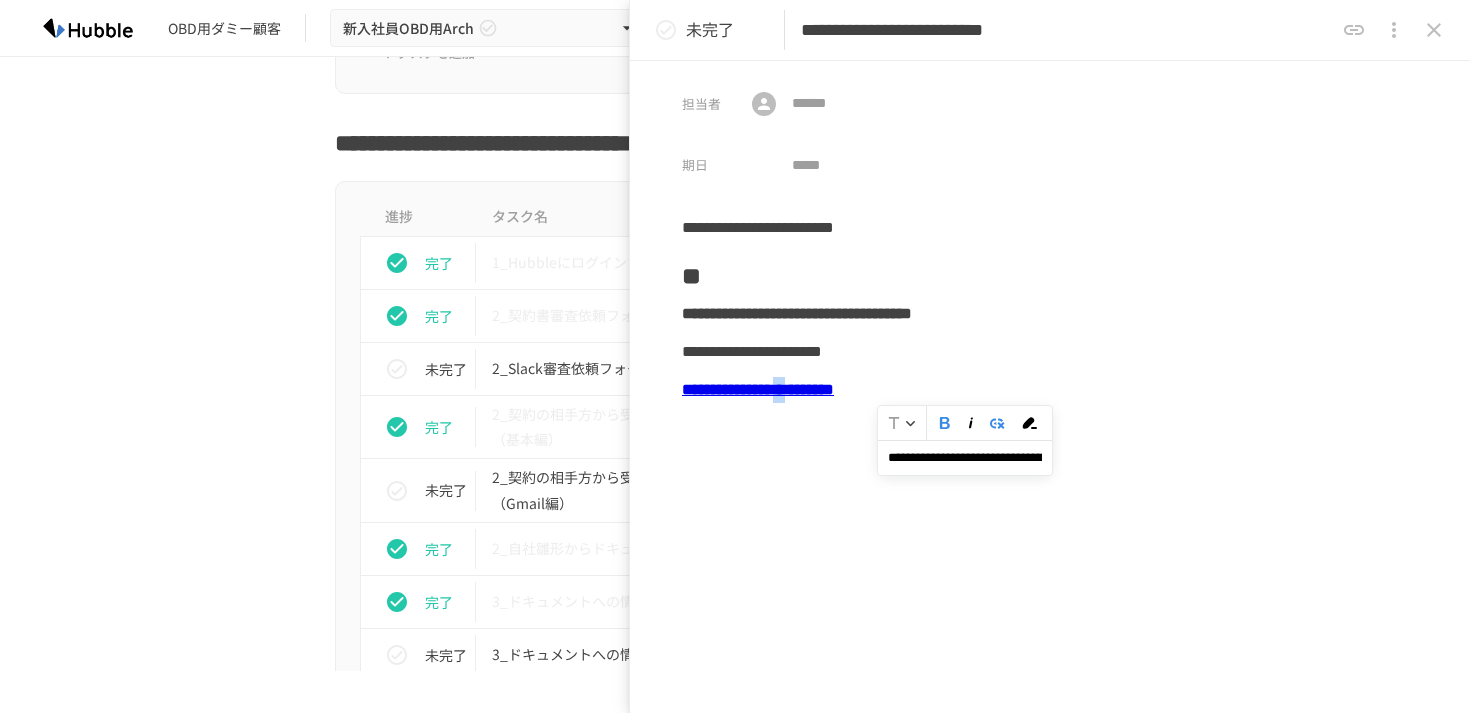 click on "**********" at bounding box center (758, 389) 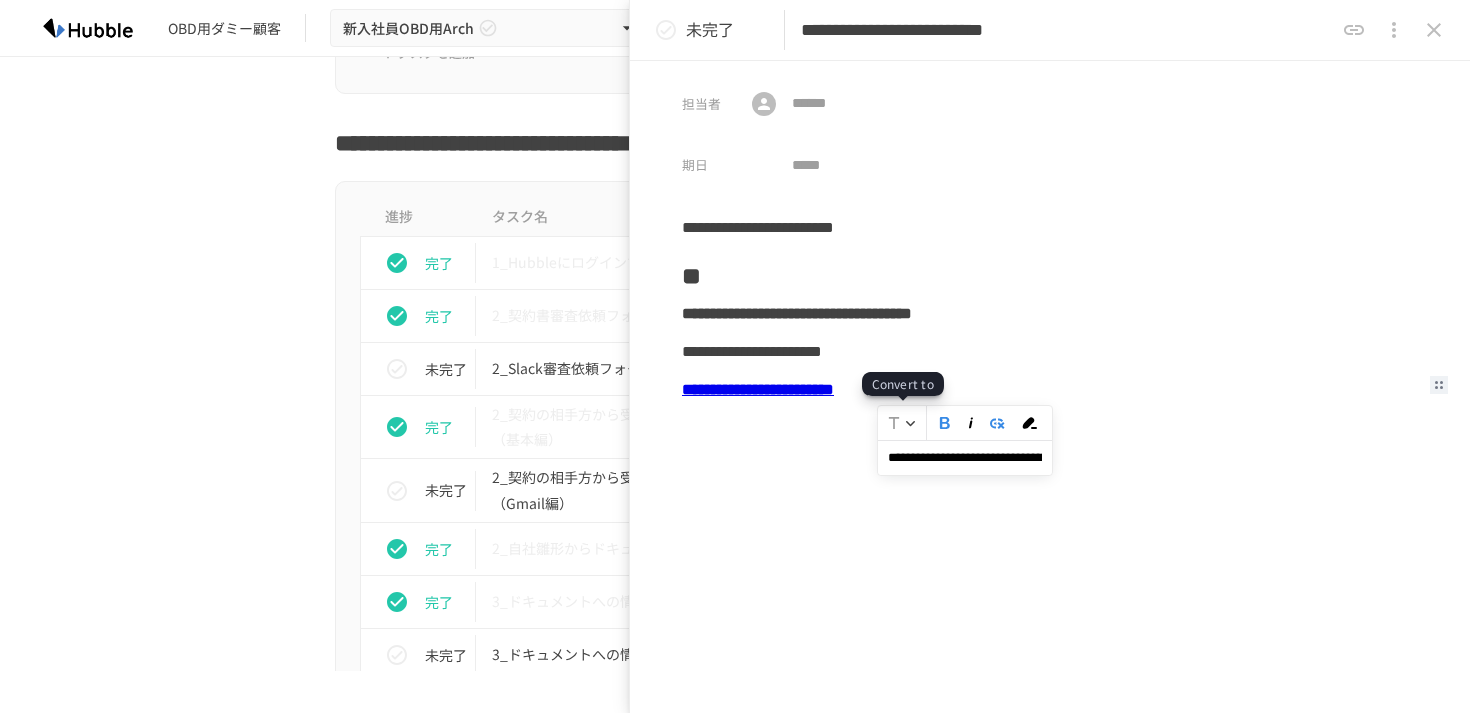 click on "**********" at bounding box center [965, 457] 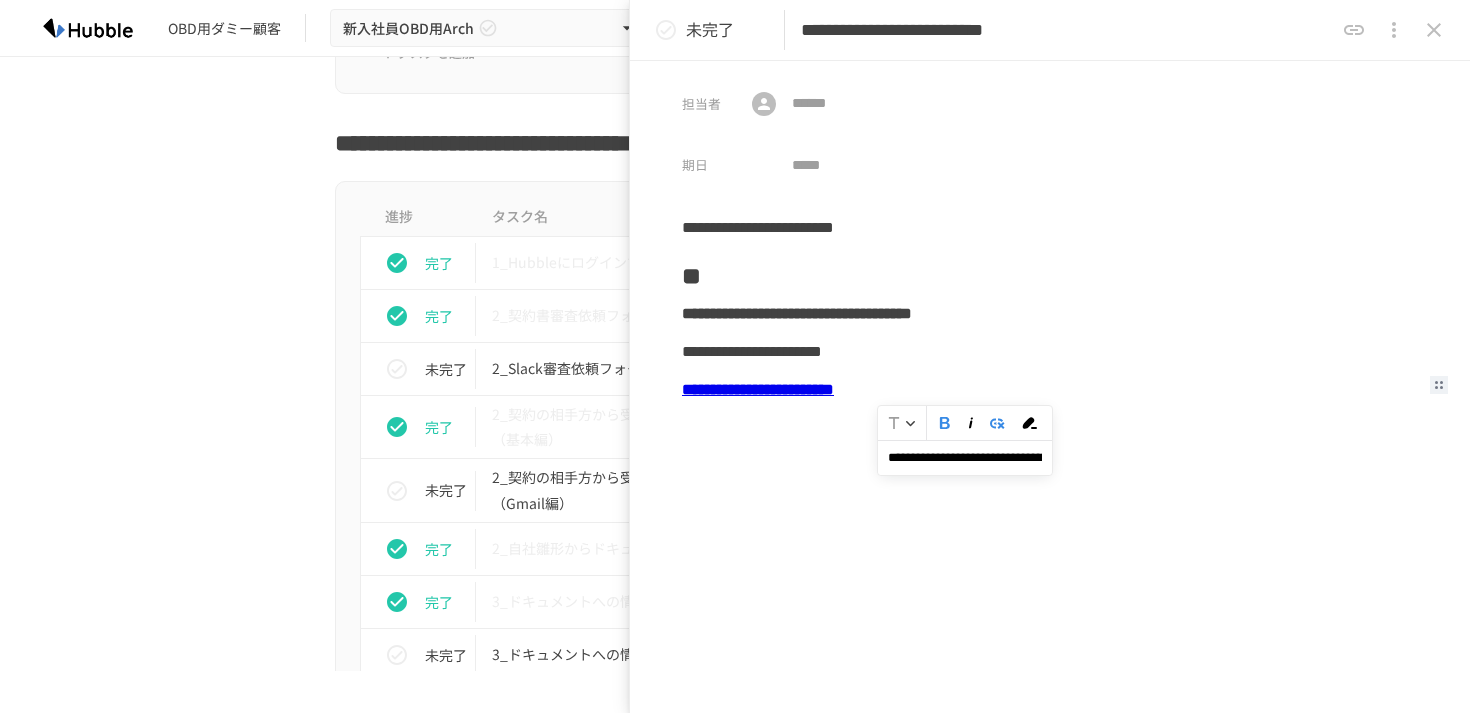 click on "**********" at bounding box center [965, 457] 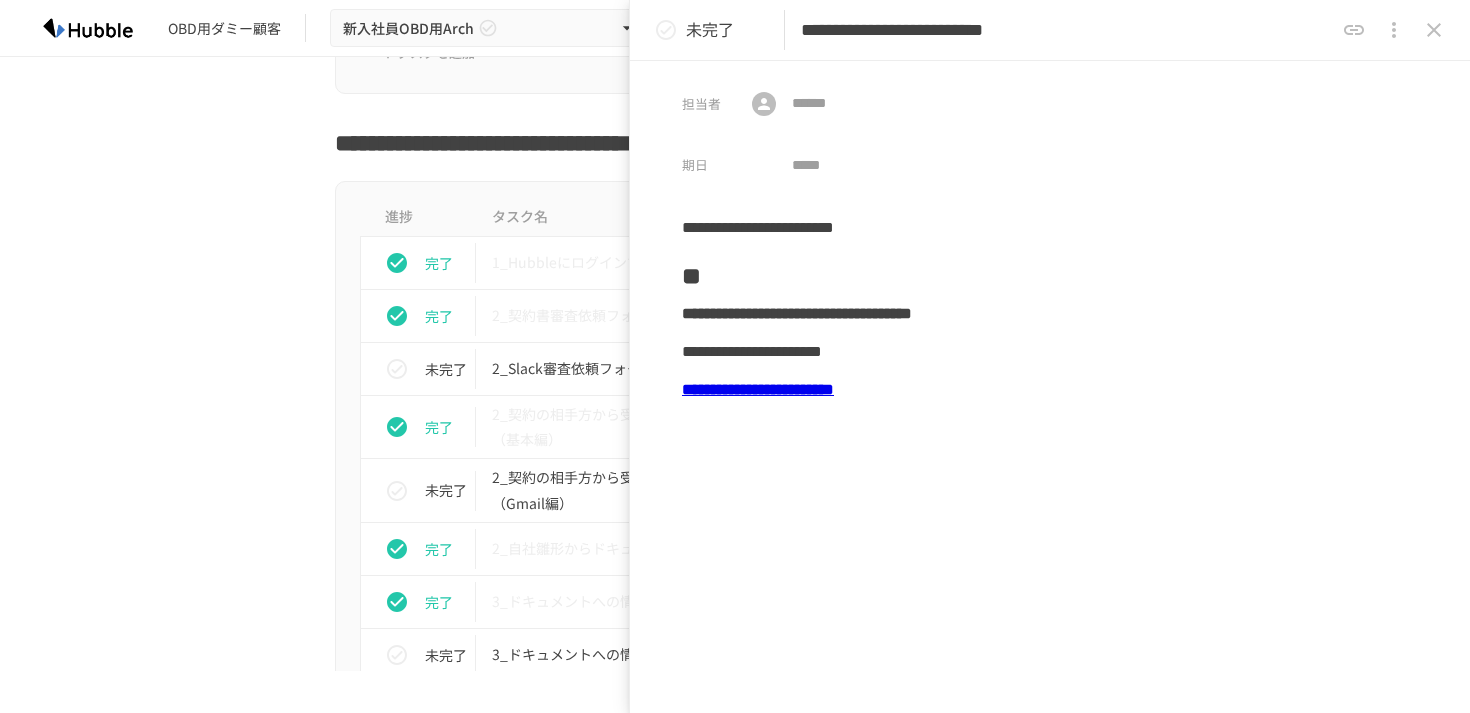 click 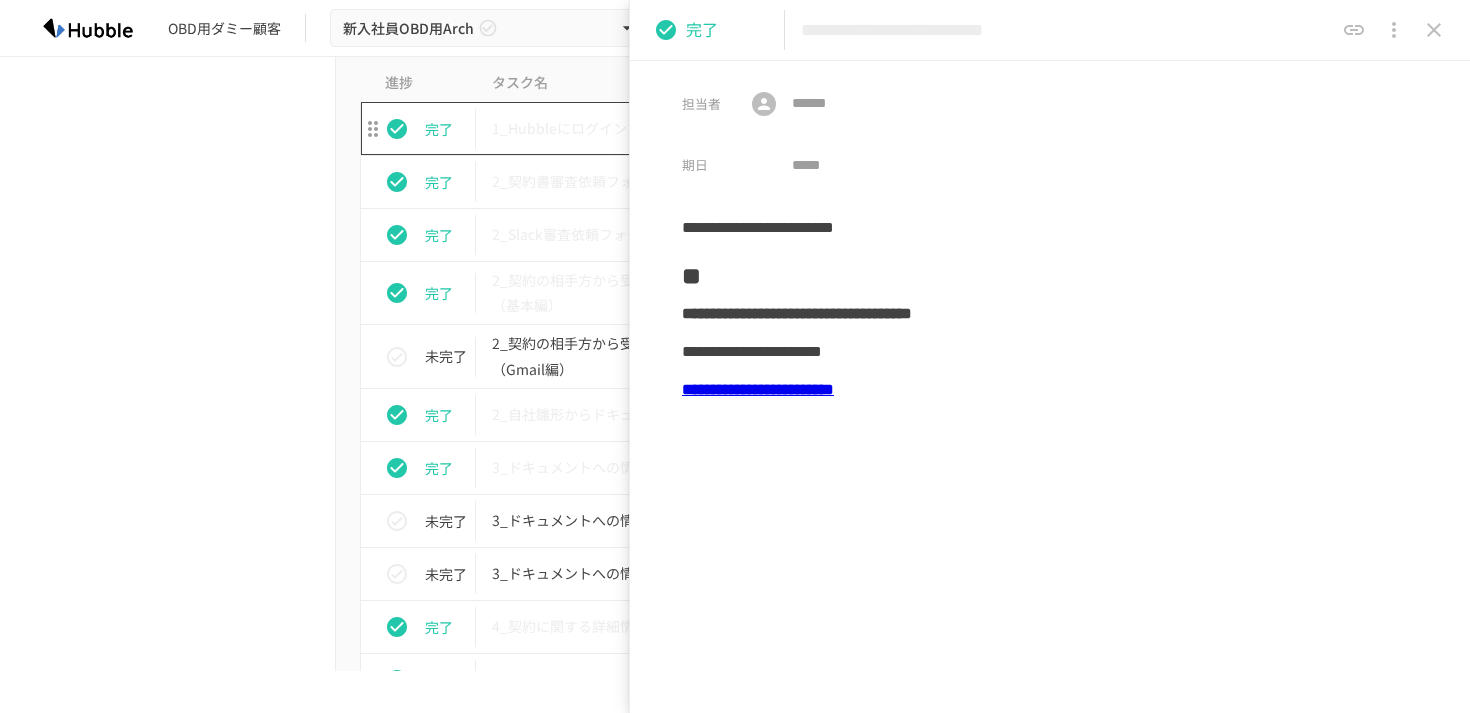 scroll, scrollTop: 3512, scrollLeft: 0, axis: vertical 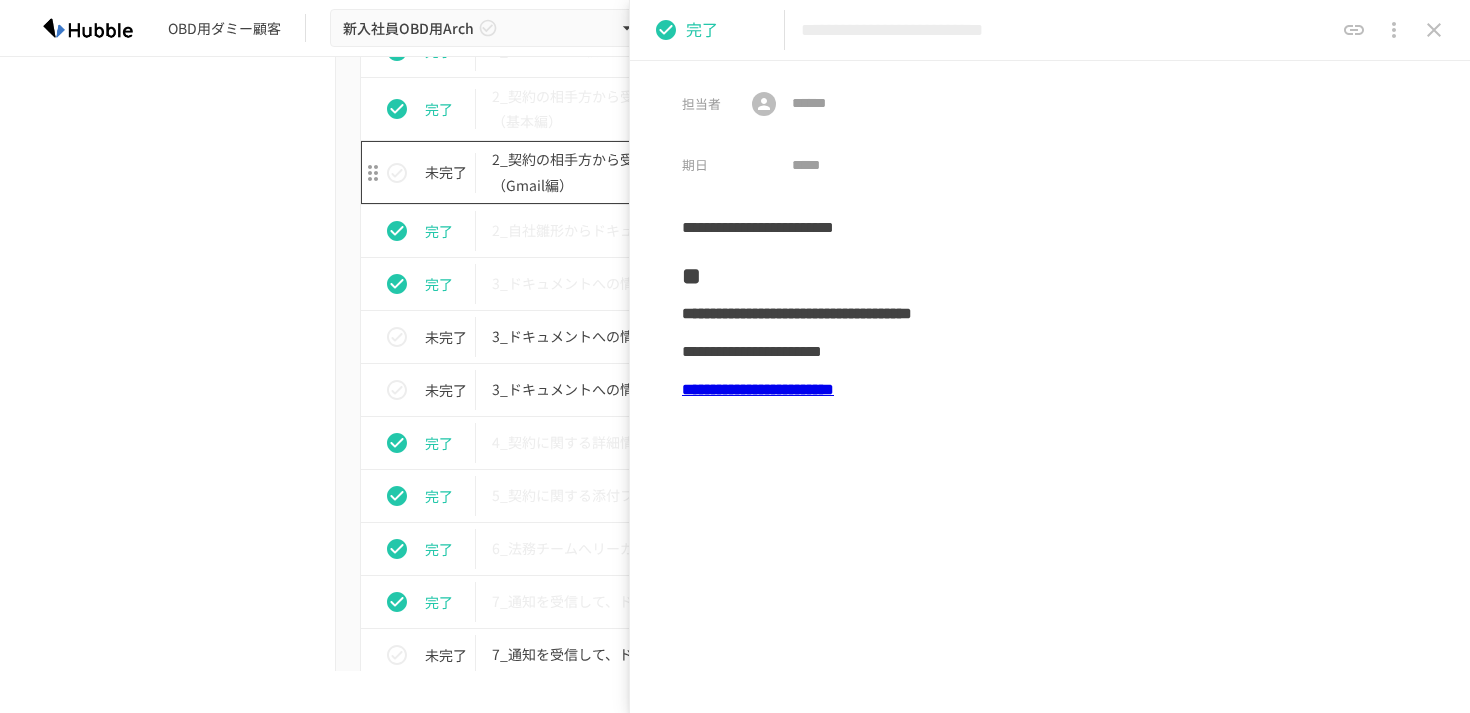 click on "2_契約の相手方から受け取ったドキュメントのアップロード（Gmail編）" at bounding box center (693, 172) 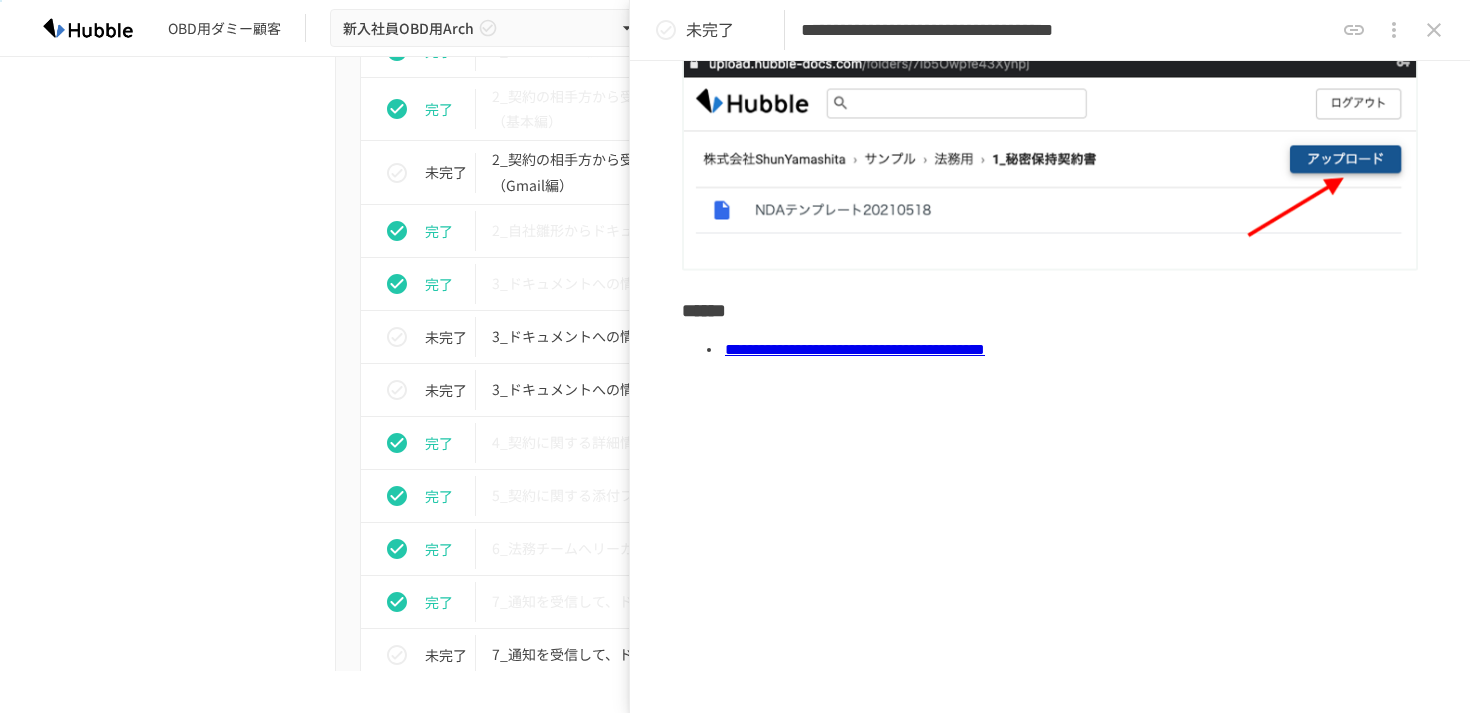 scroll, scrollTop: 966, scrollLeft: 0, axis: vertical 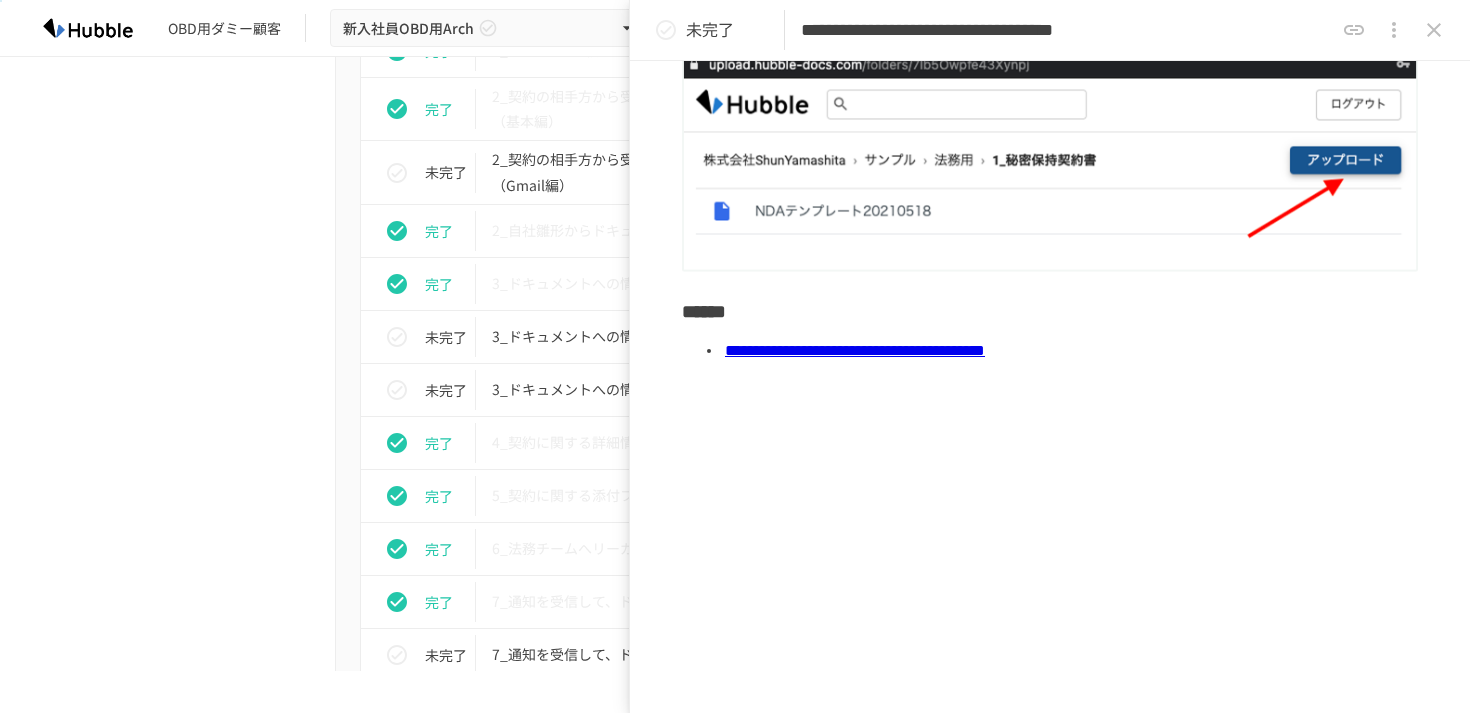 click on "**********" at bounding box center (855, 350) 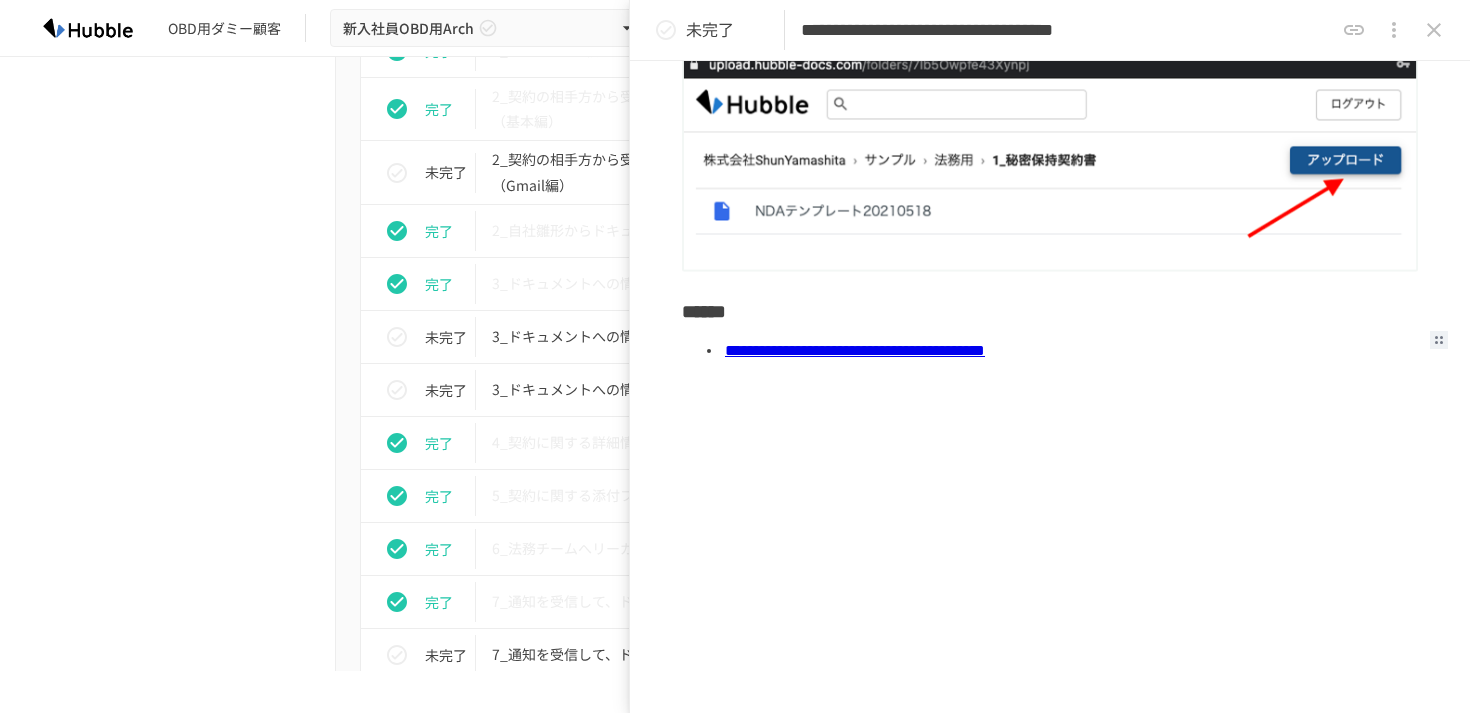 click on "未完了" at bounding box center (710, 30) 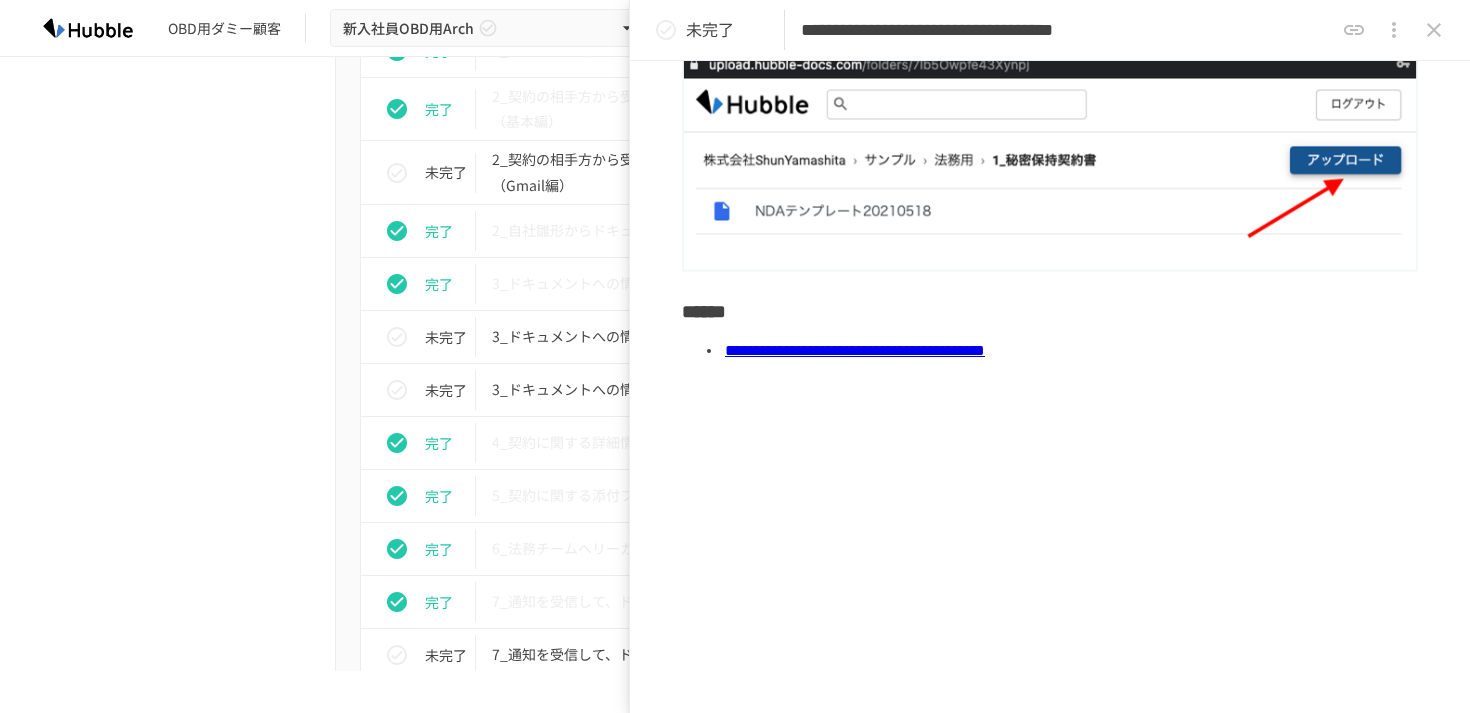 click 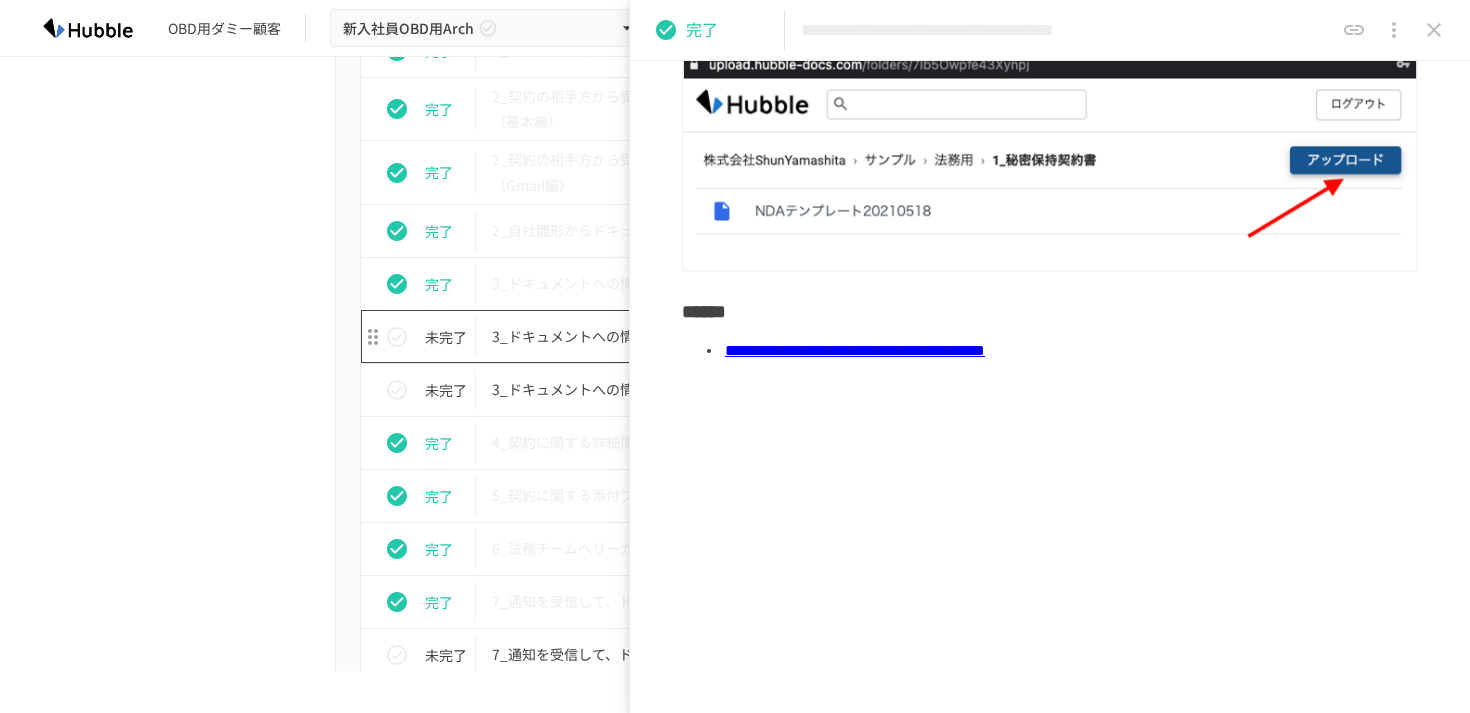 click on "3_ドキュメントへの情報を入力する（Google Docs編）" at bounding box center [693, 336] 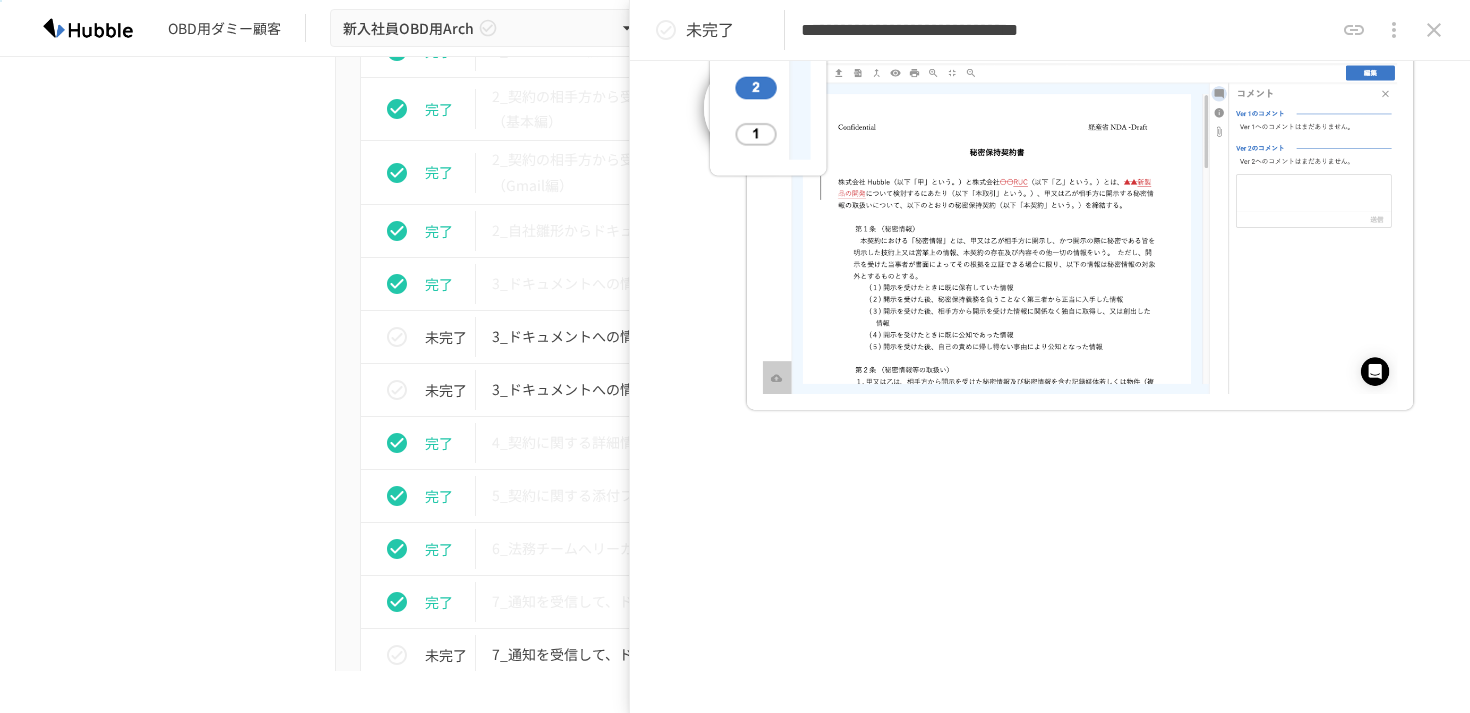 scroll, scrollTop: 1742, scrollLeft: 0, axis: vertical 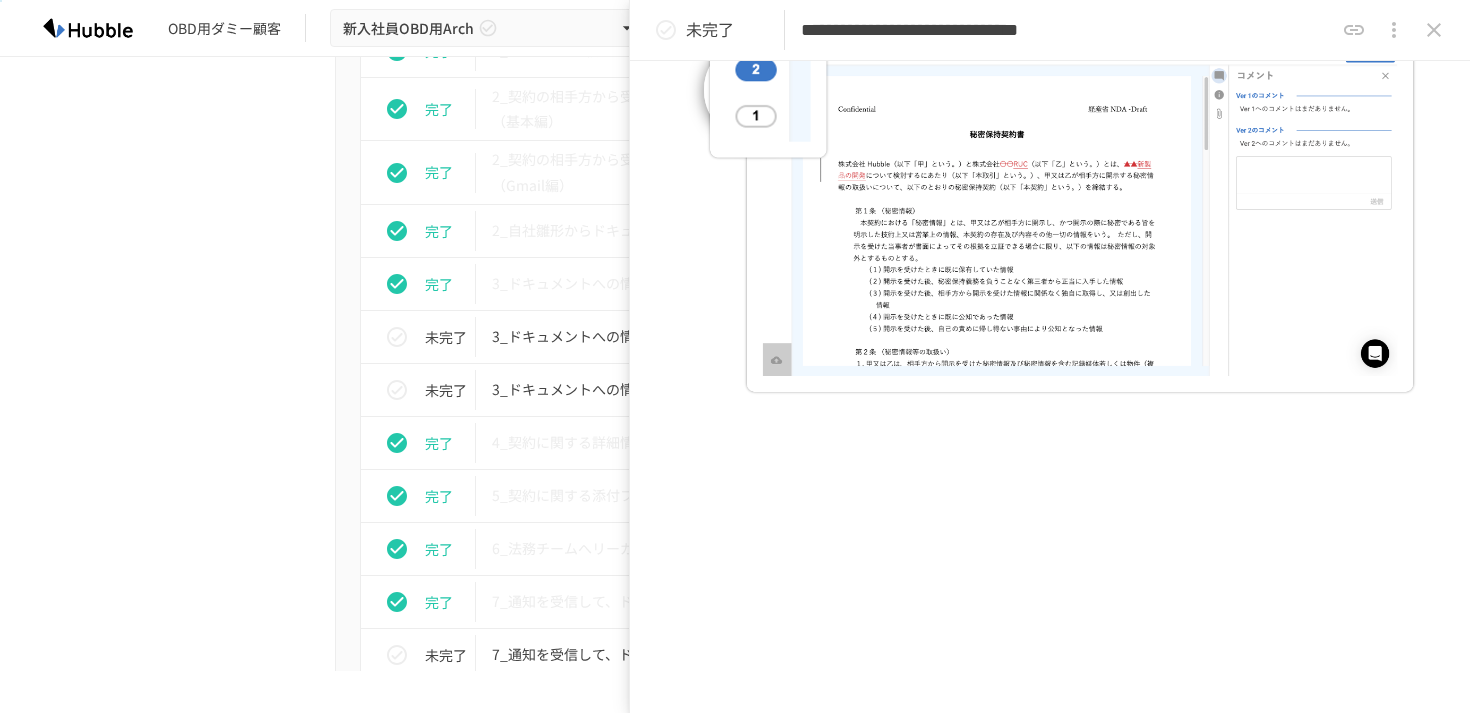 click 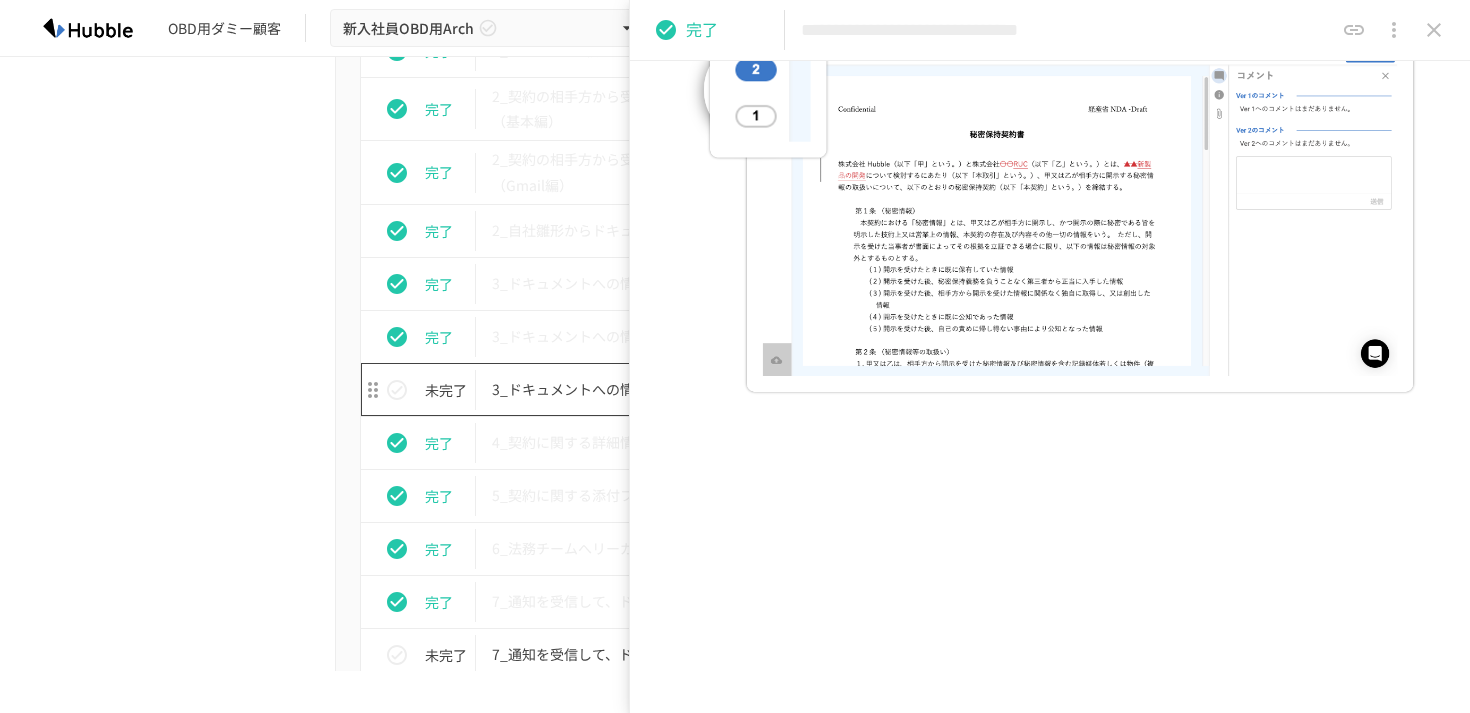 click on "3_ドキュメントへの情報を入力する（Excel編）" at bounding box center (693, 389) 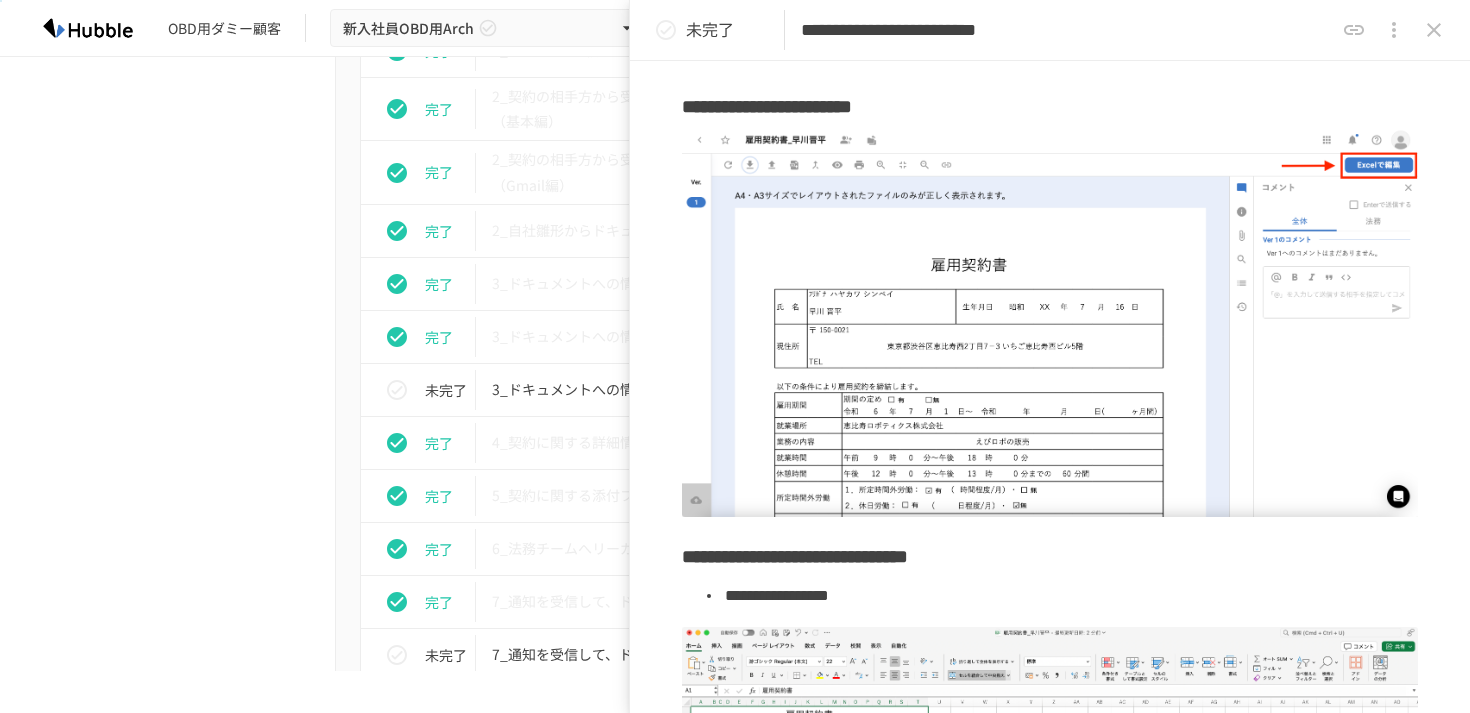 scroll, scrollTop: 28, scrollLeft: 0, axis: vertical 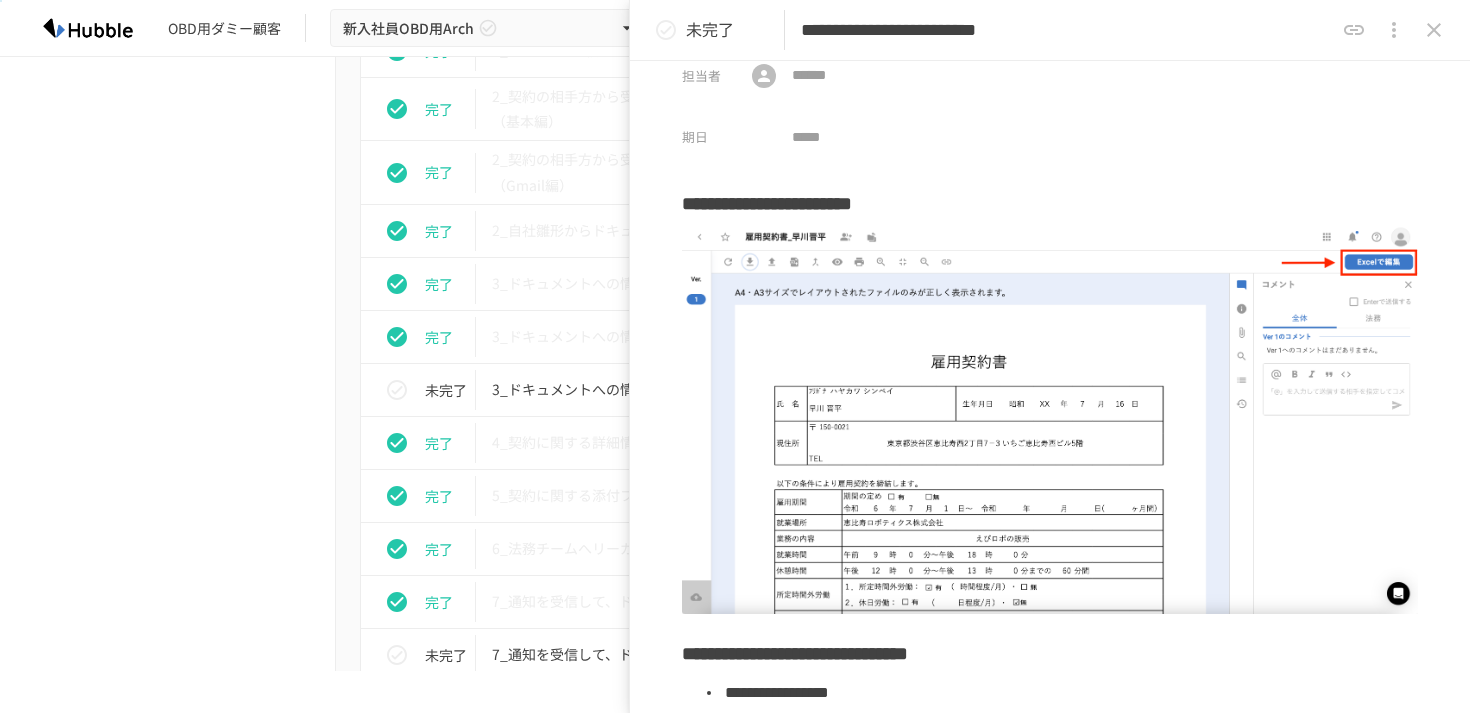 click 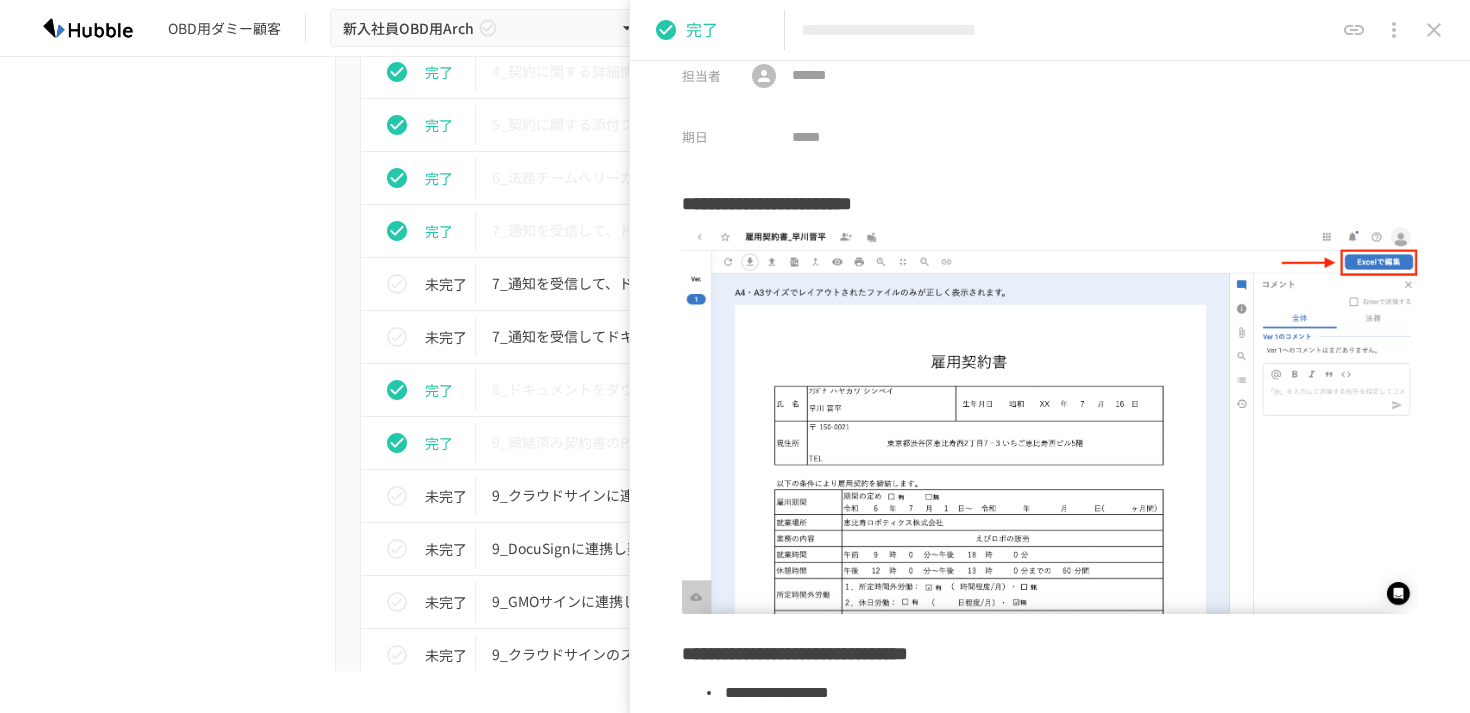 scroll, scrollTop: 3916, scrollLeft: 0, axis: vertical 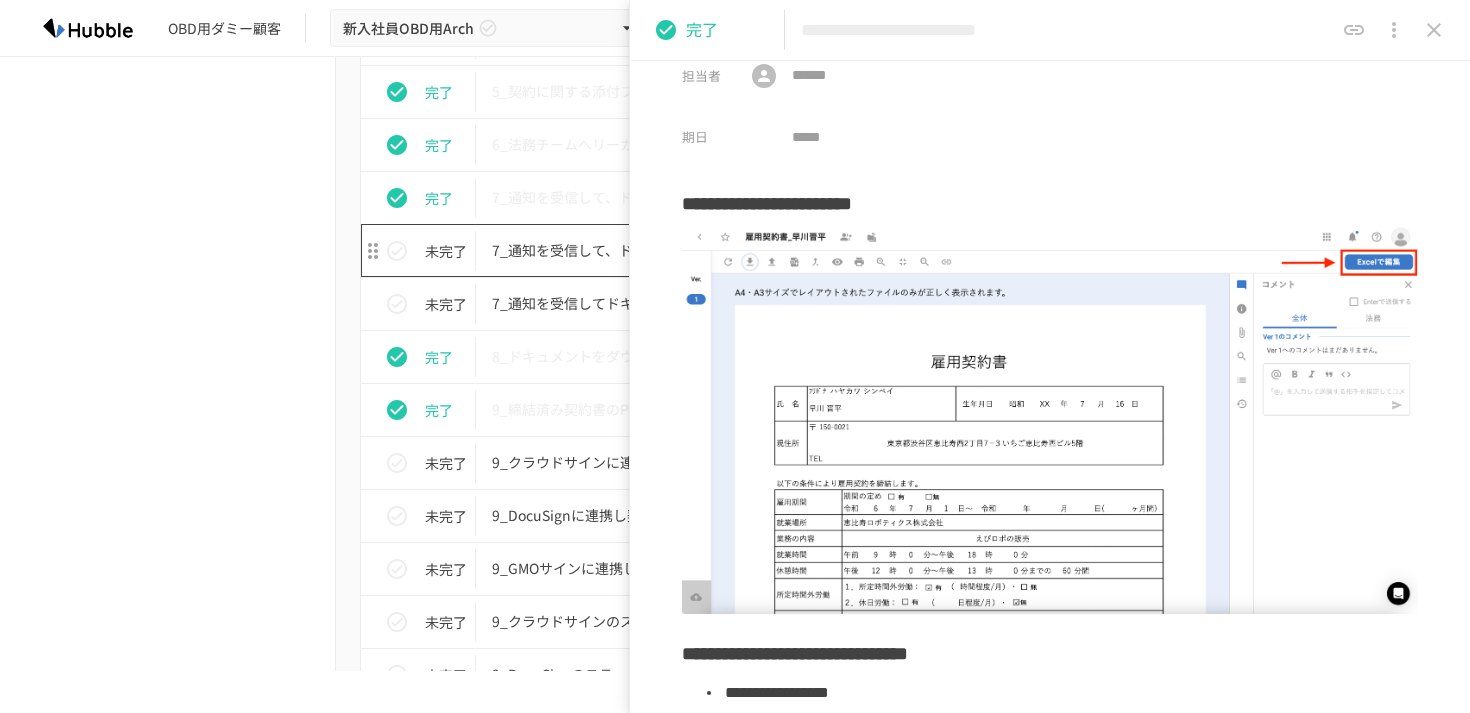 click on "7_通知を受信して、ドキュメントを確認する（Slack編）" at bounding box center [693, 250] 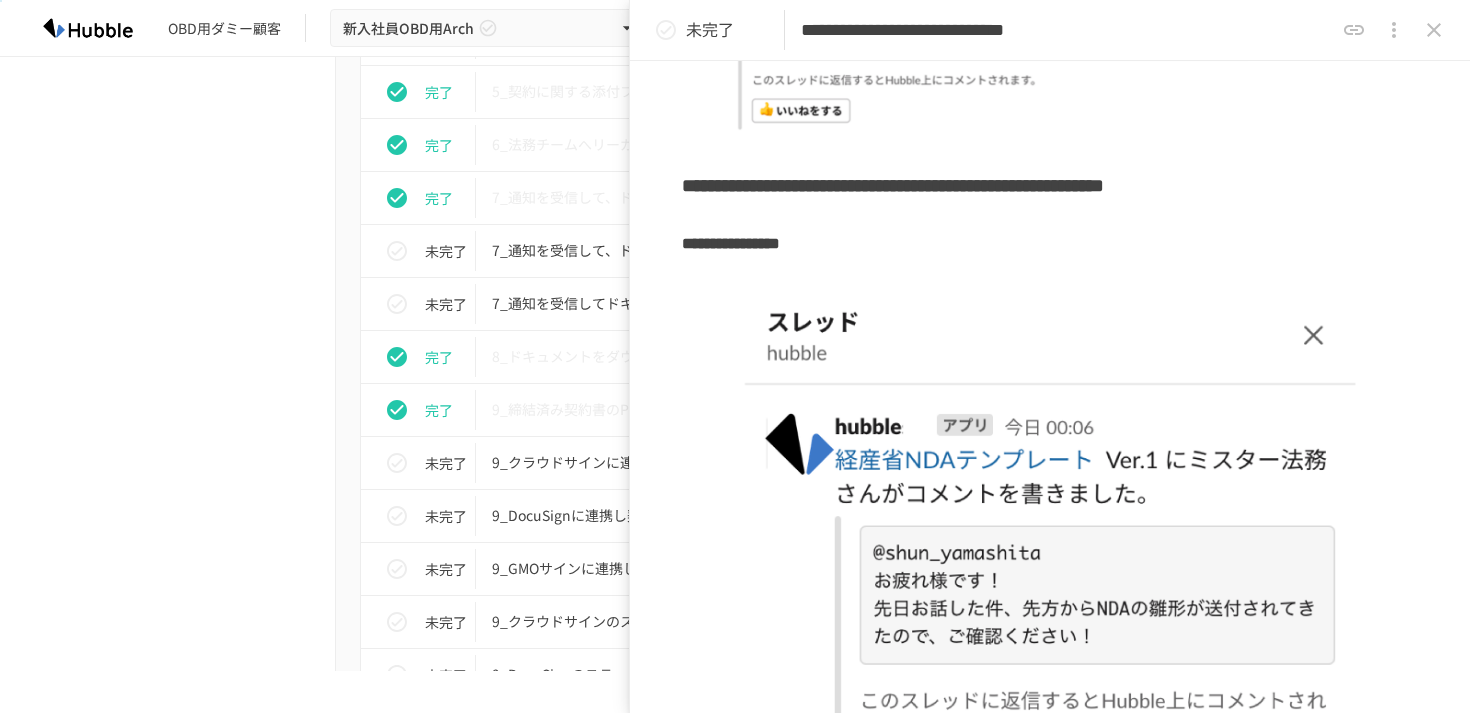 scroll, scrollTop: 363, scrollLeft: 0, axis: vertical 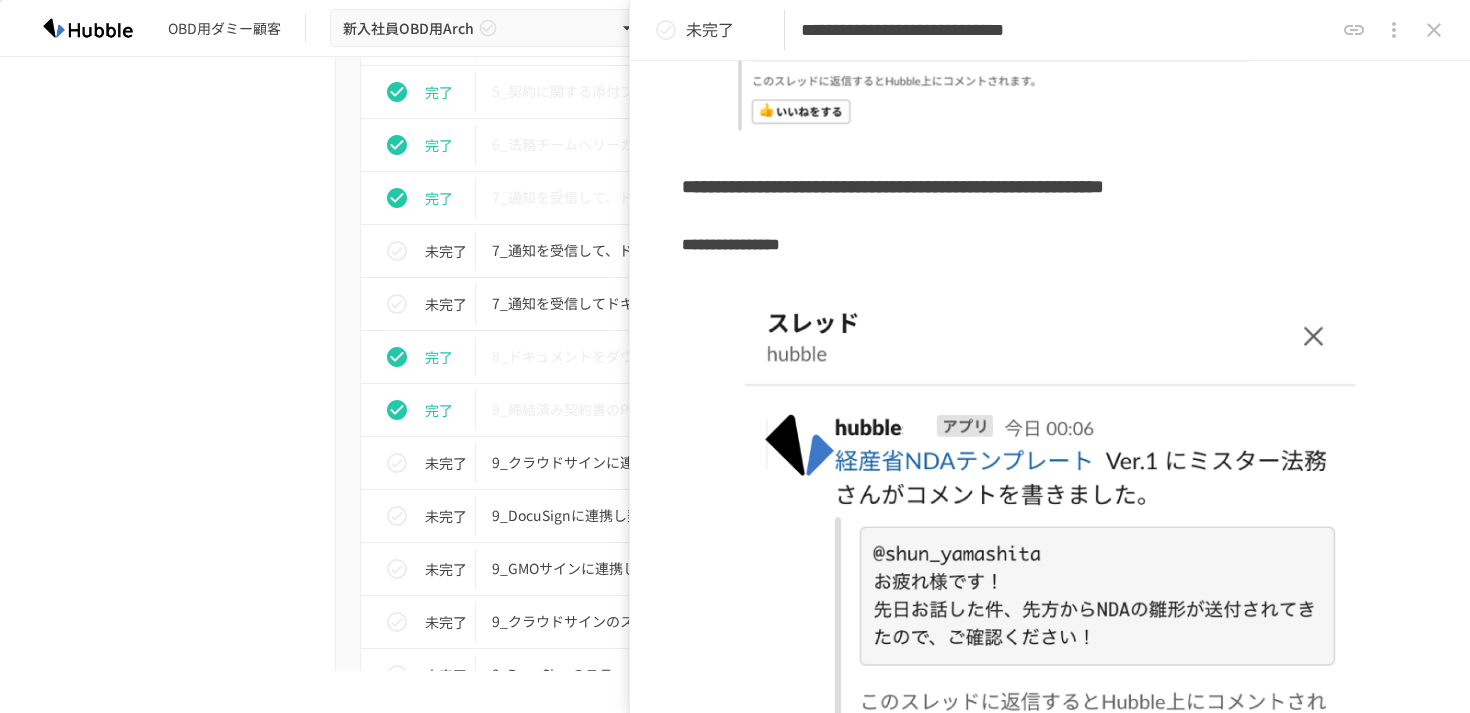 click on "未完了" at bounding box center (710, 30) 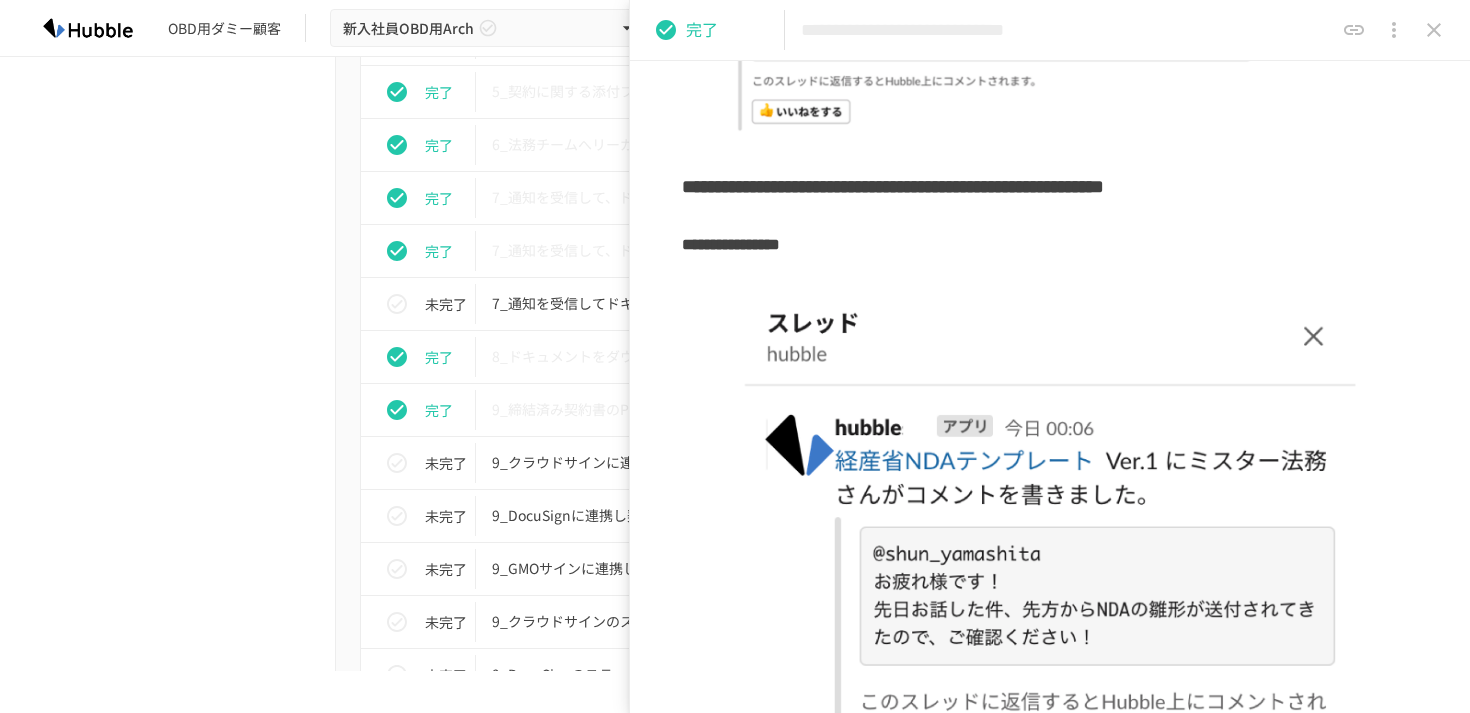 click 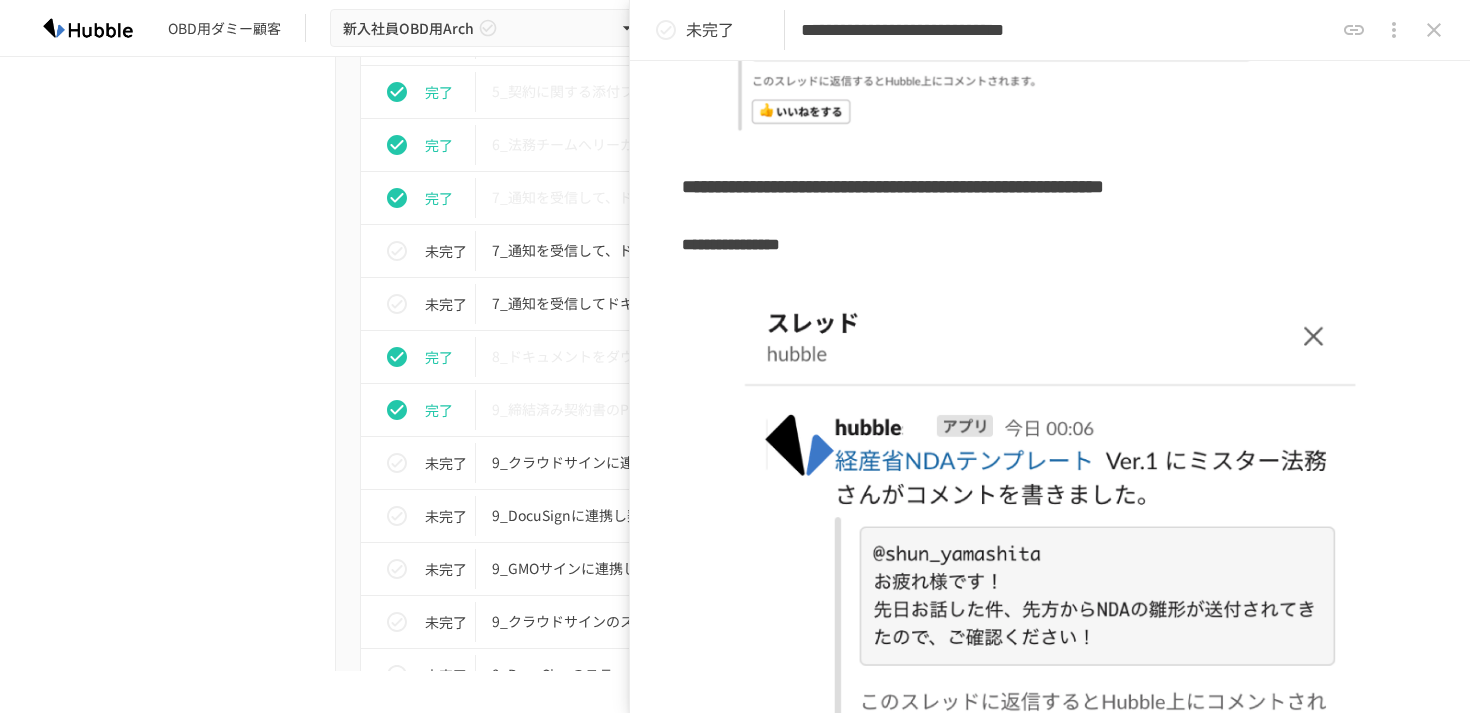 click 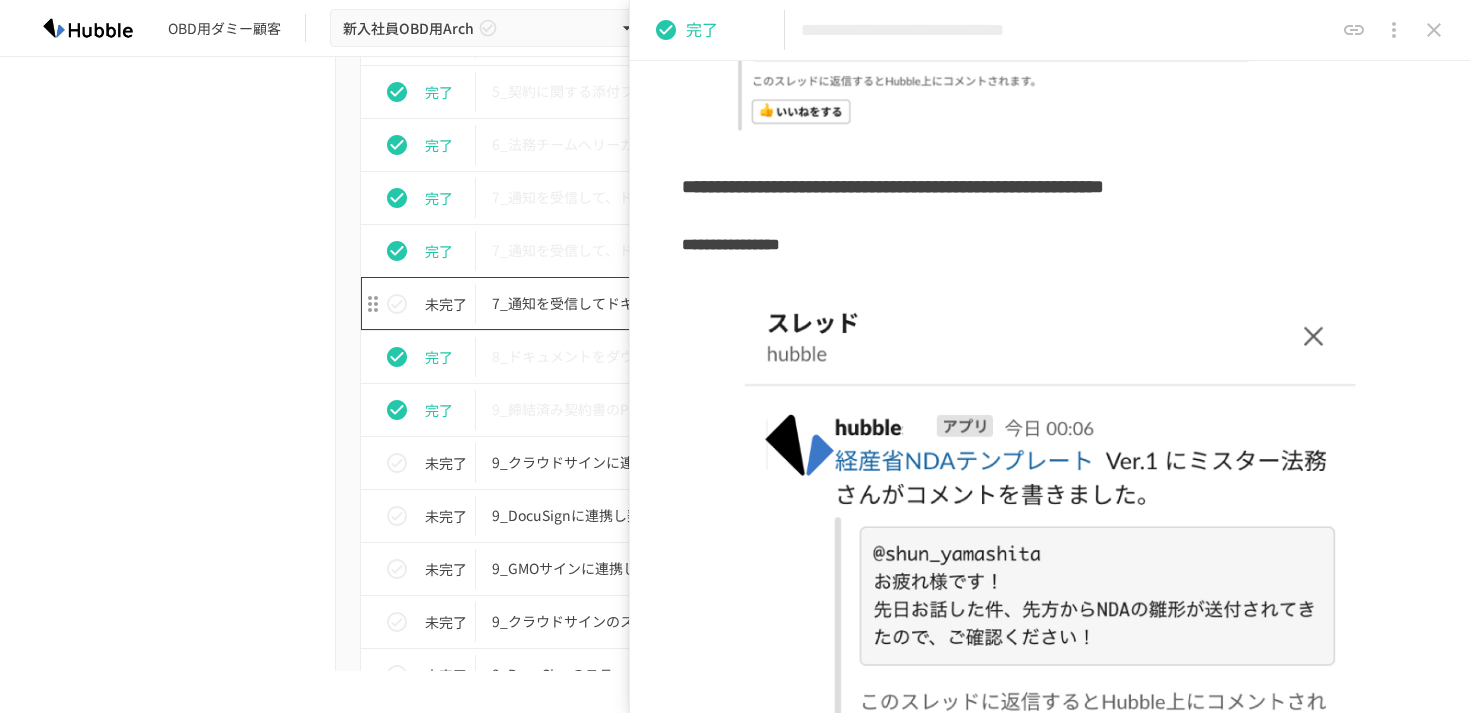click on "7_通知を受信してドキュメントを確認する（Teams編）" at bounding box center [693, 303] 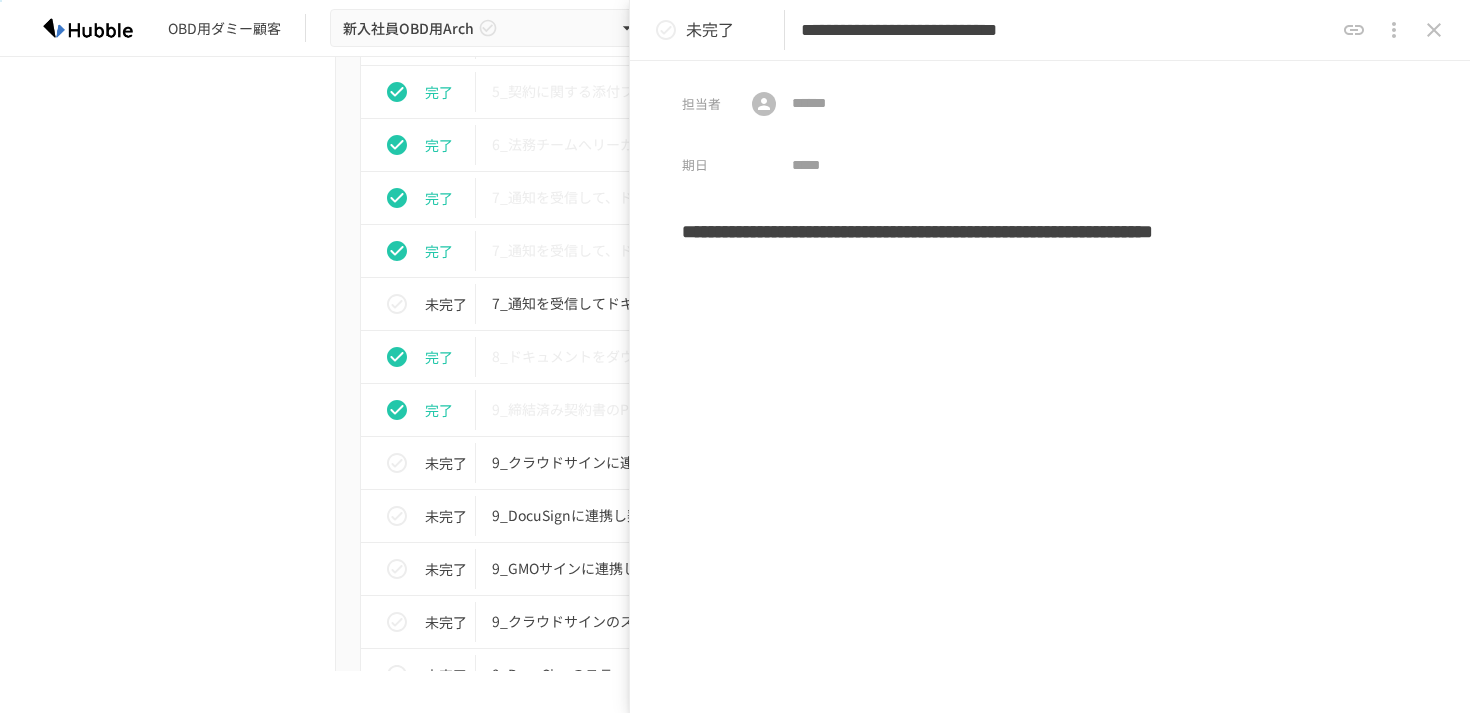 click on "**********" at bounding box center [1050, 238] 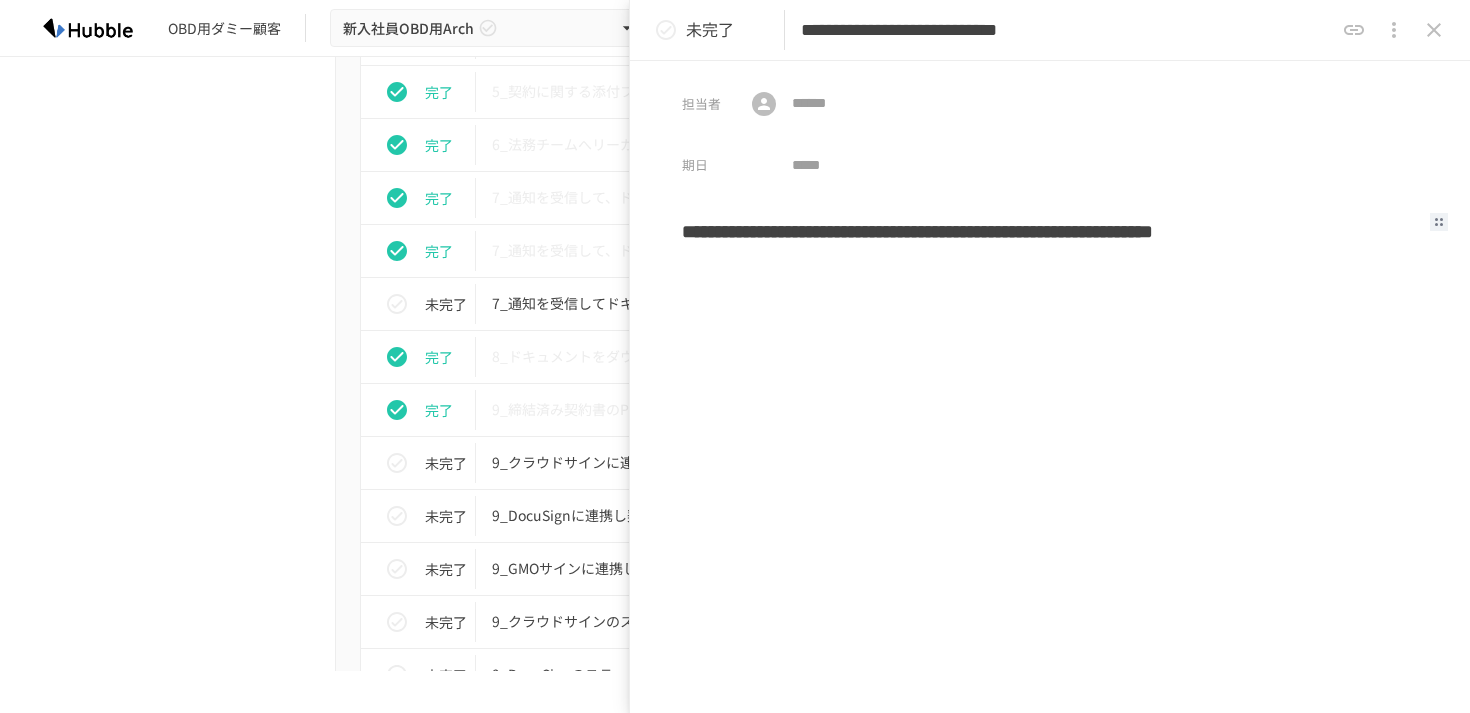 click on "**********" at bounding box center [1050, 238] 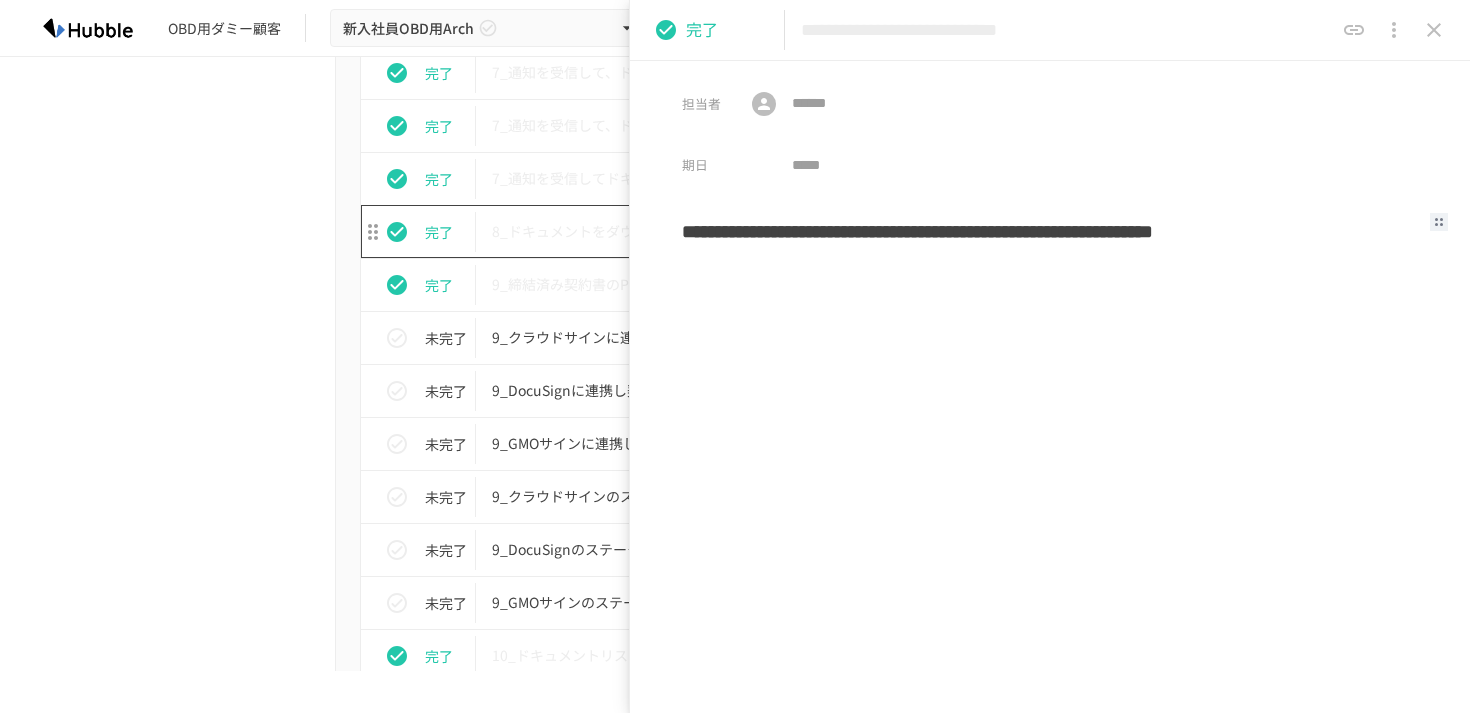scroll, scrollTop: 4127, scrollLeft: 0, axis: vertical 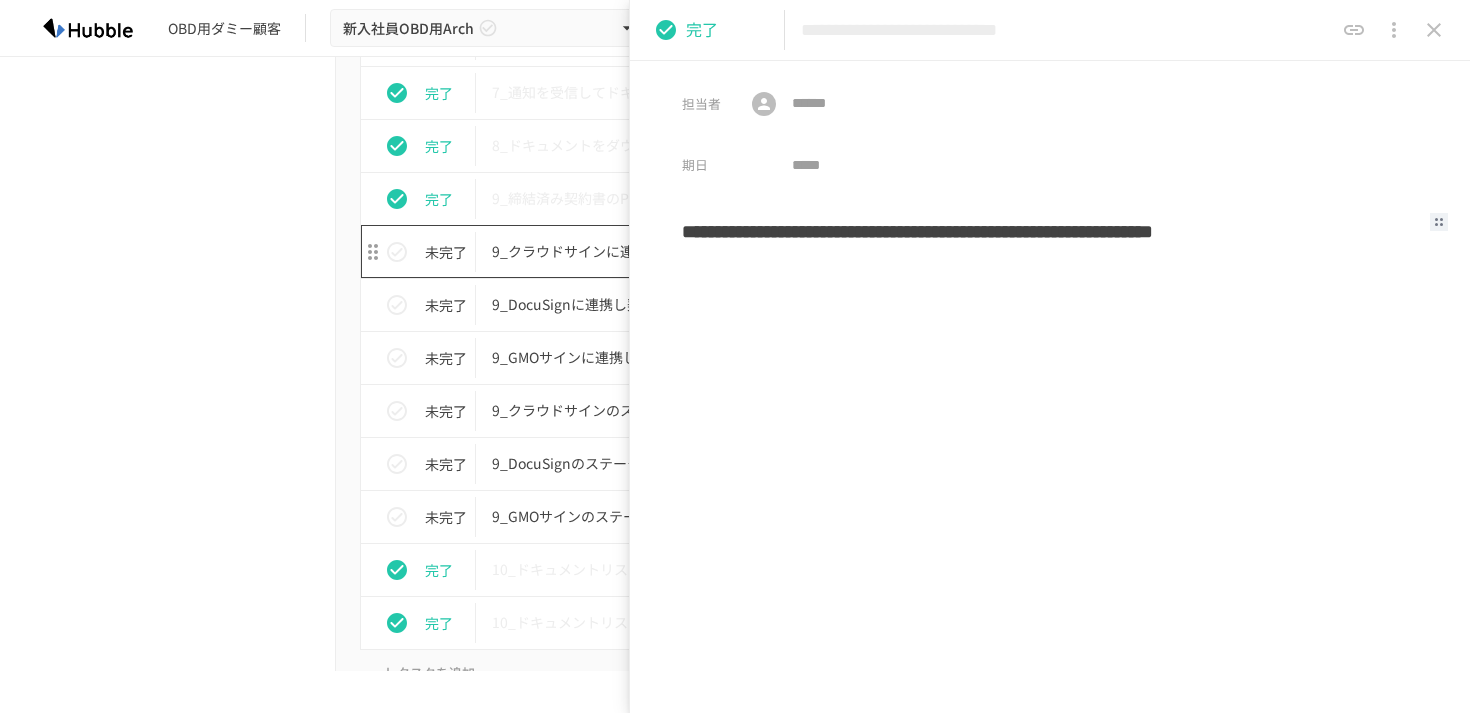 click on "9_クラウドサインに連携し契約を締結する" at bounding box center (693, 251) 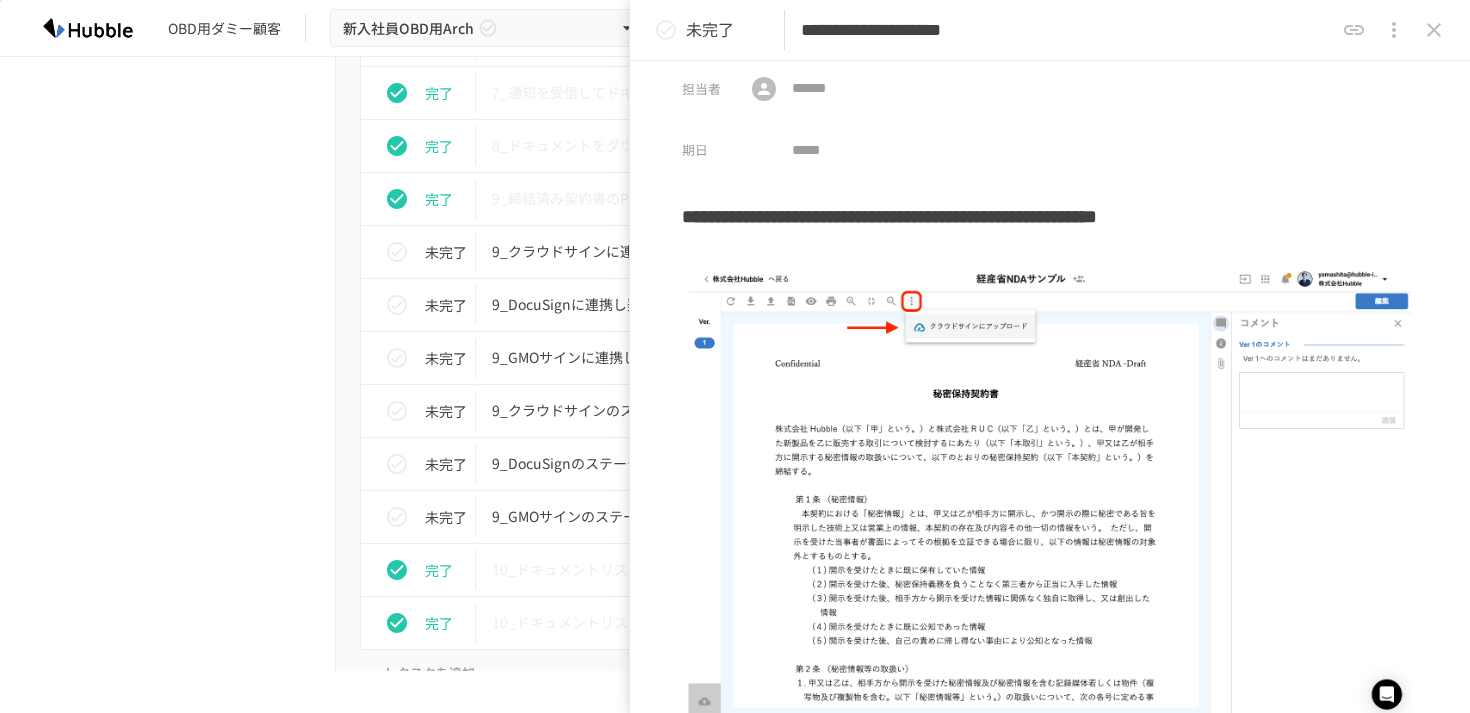 scroll, scrollTop: 0, scrollLeft: 0, axis: both 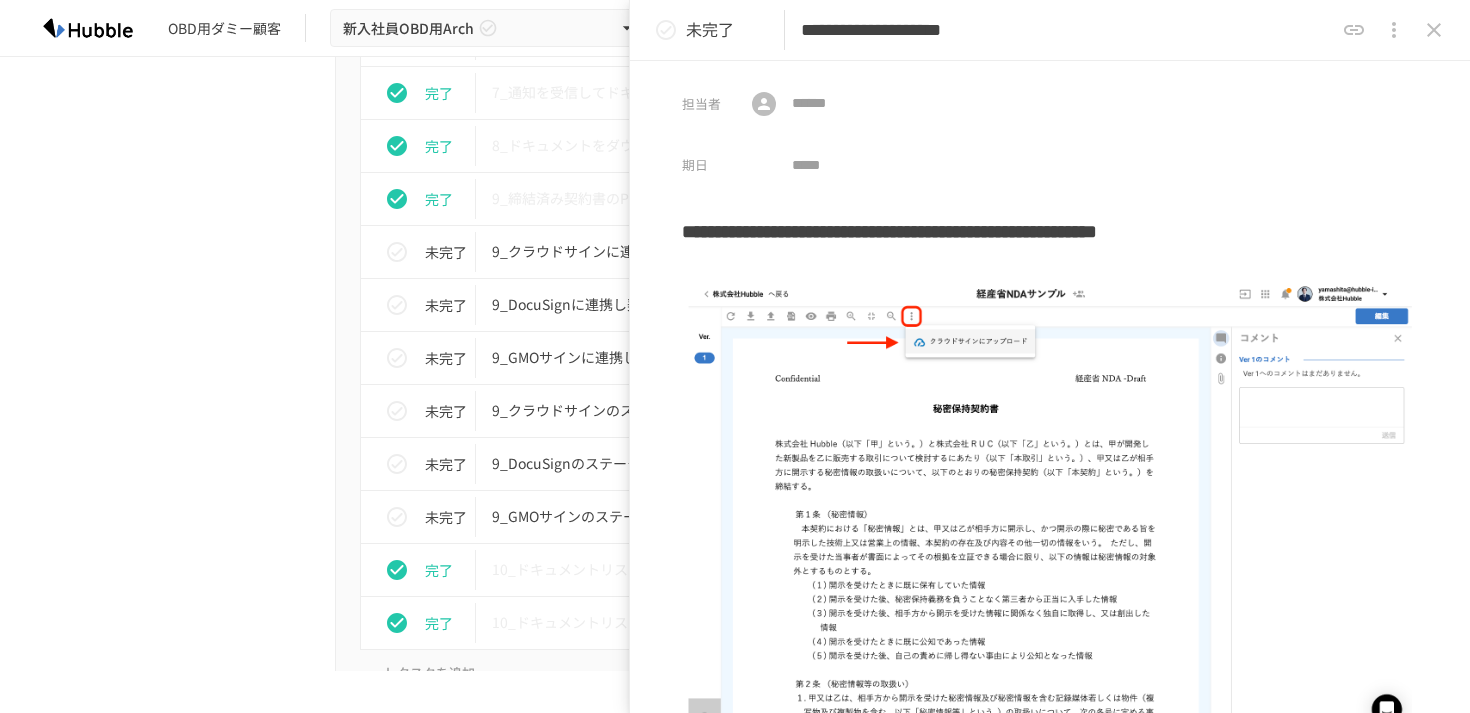 click 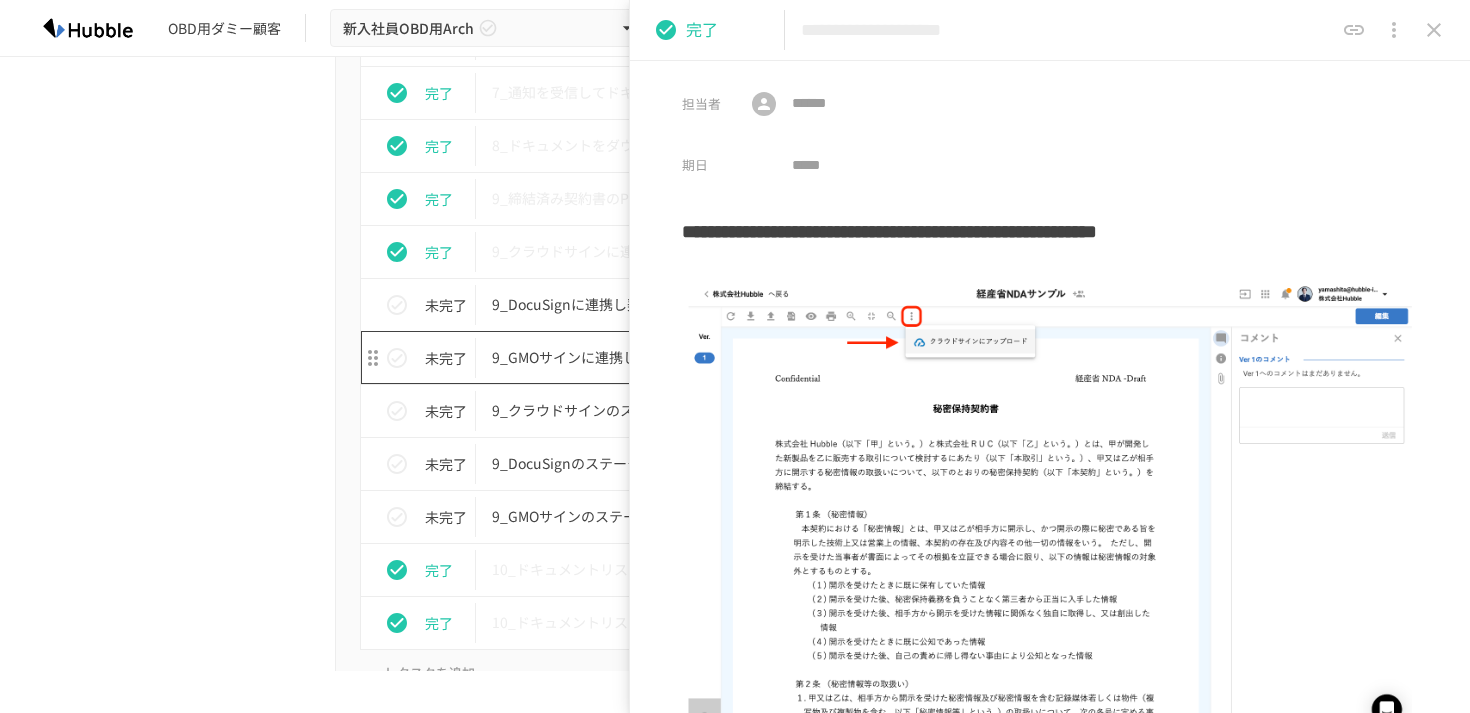 click on "9_GMOサインに連携し契約を締結する" at bounding box center (693, 357) 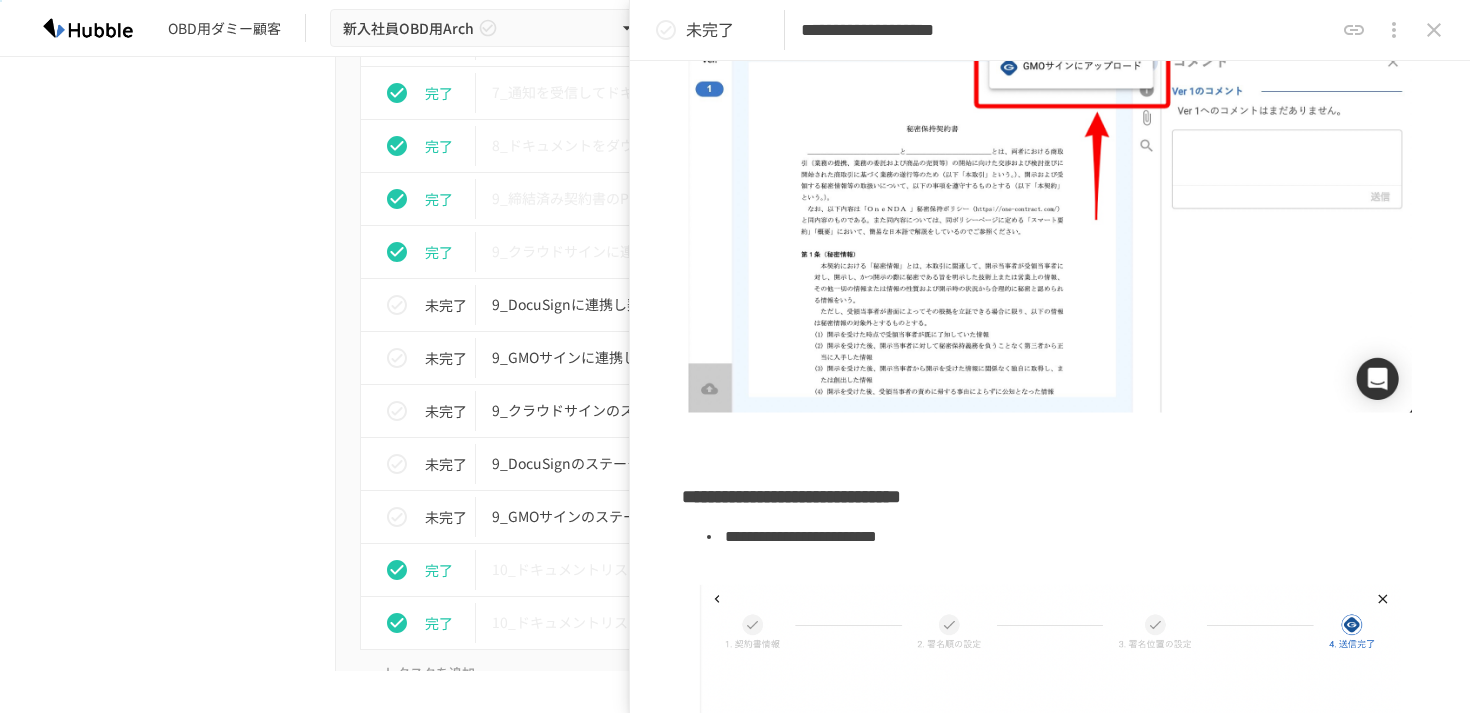 scroll, scrollTop: 0, scrollLeft: 0, axis: both 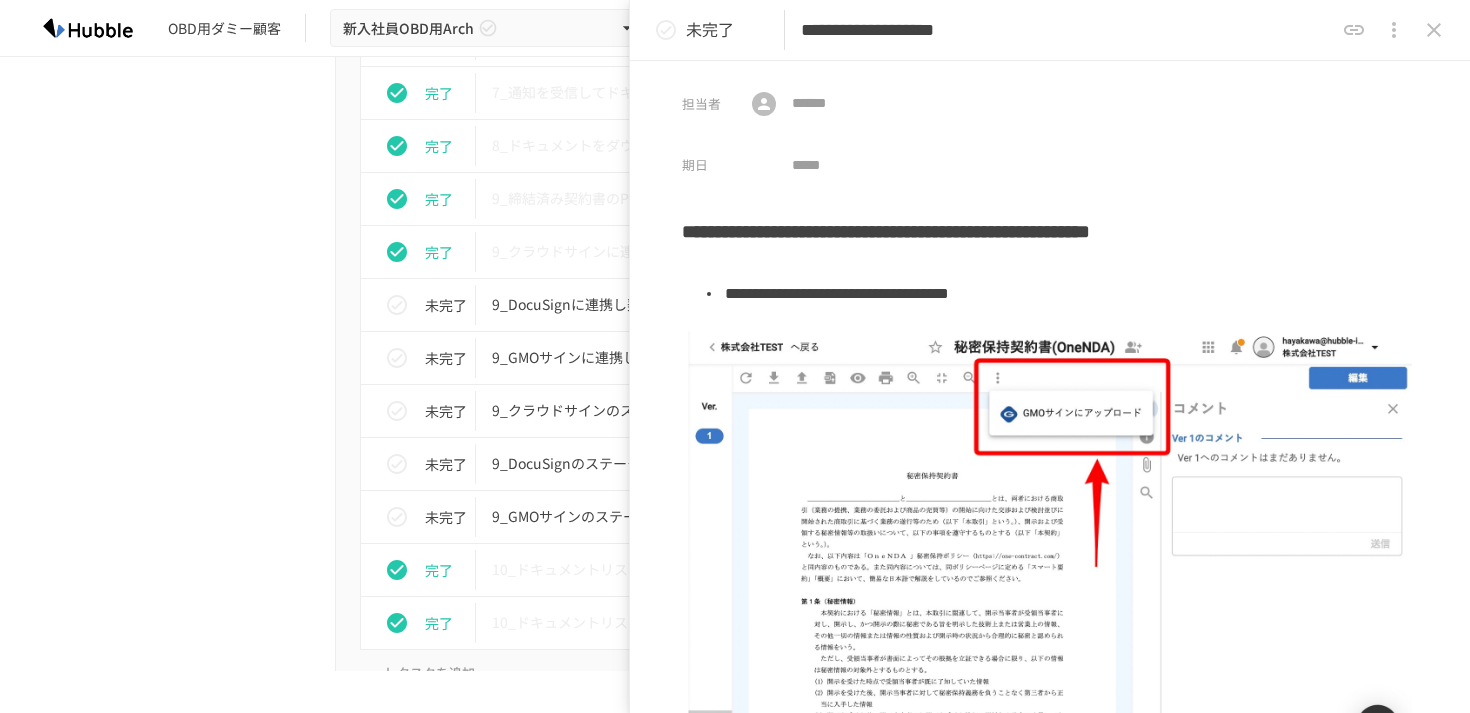click 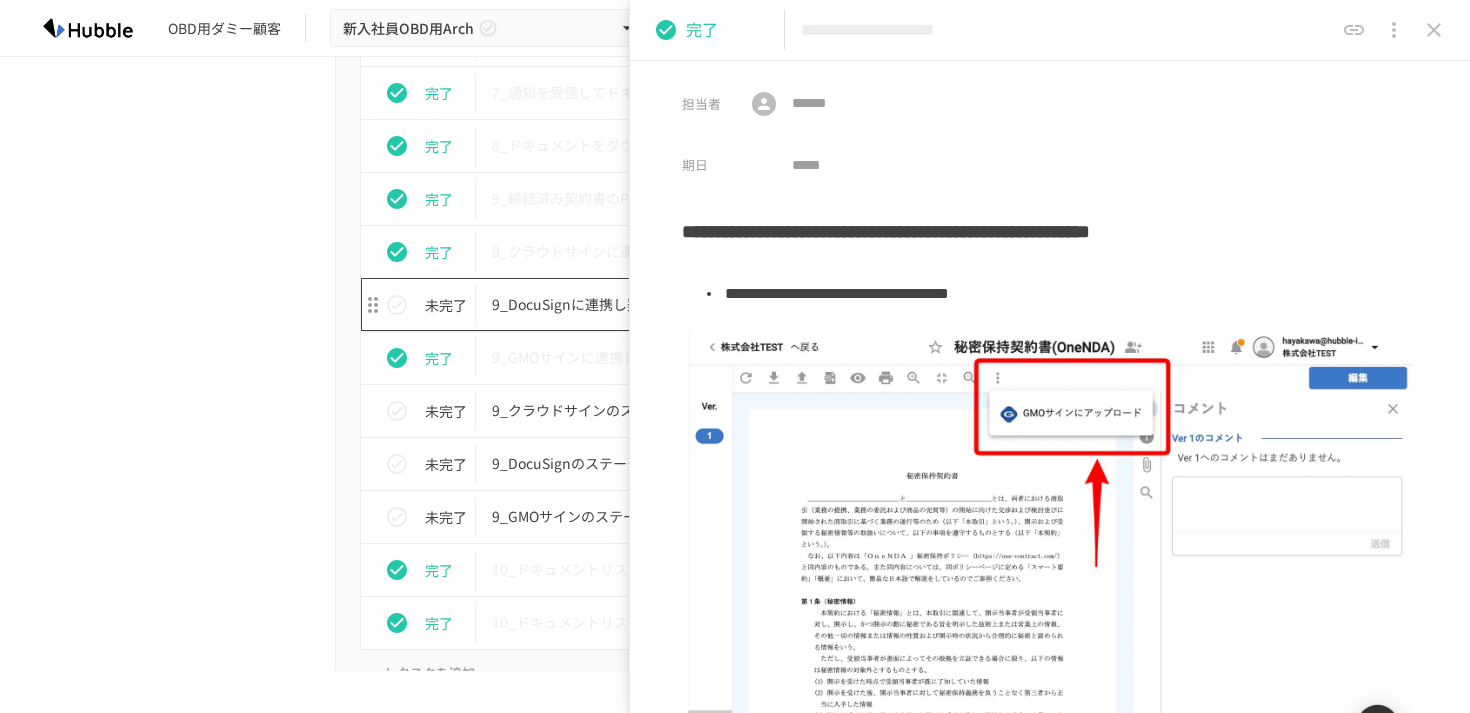 click on "9_DocuSignに連携し契約を締結する" at bounding box center (693, 304) 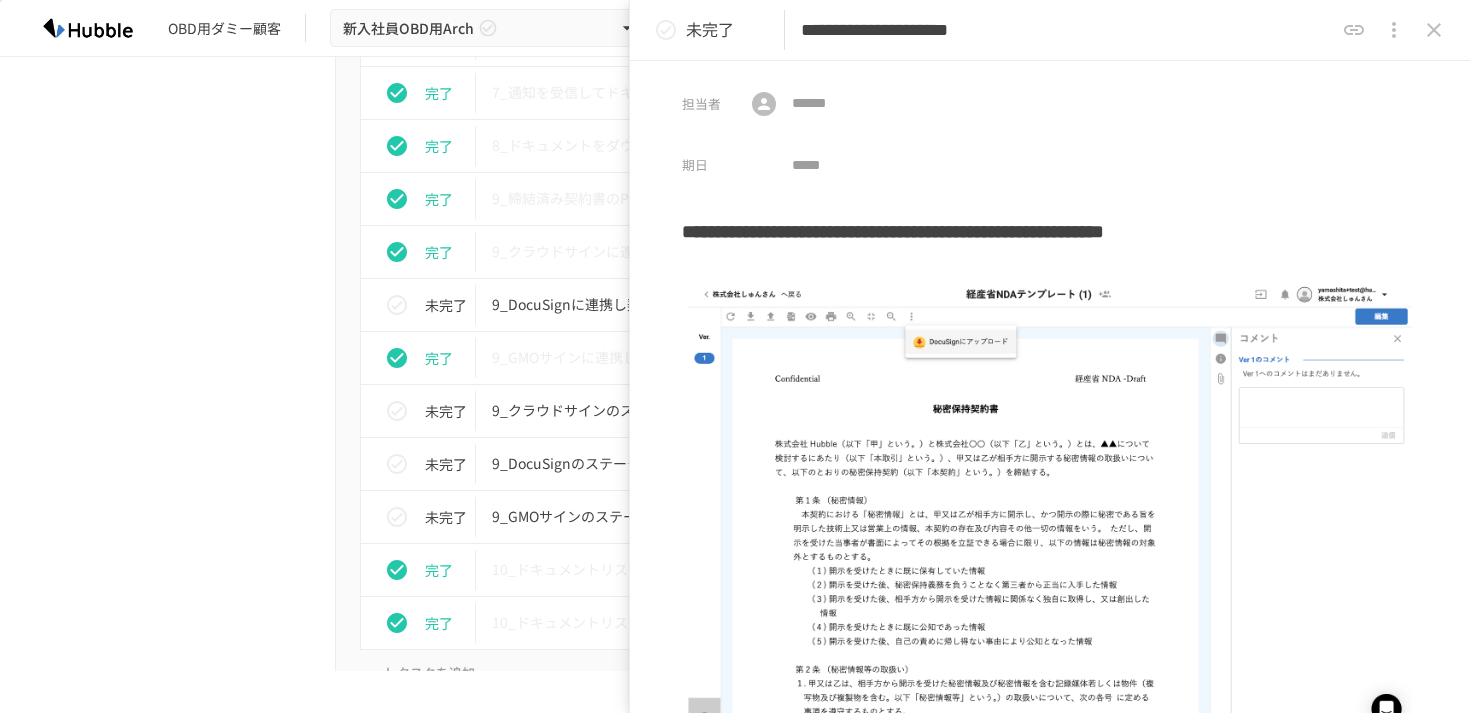click 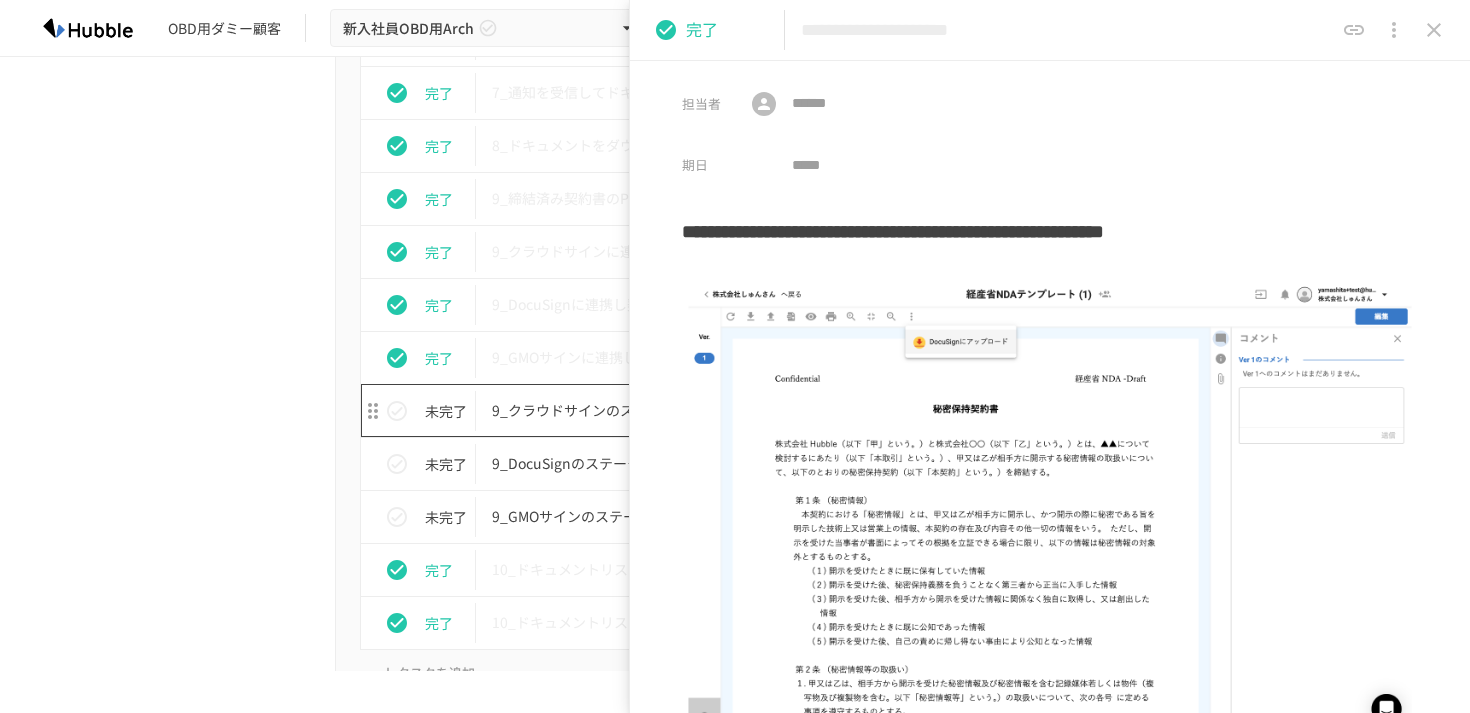 click on "9_クラウドサインのステータス・PDFを確認する" at bounding box center [693, 410] 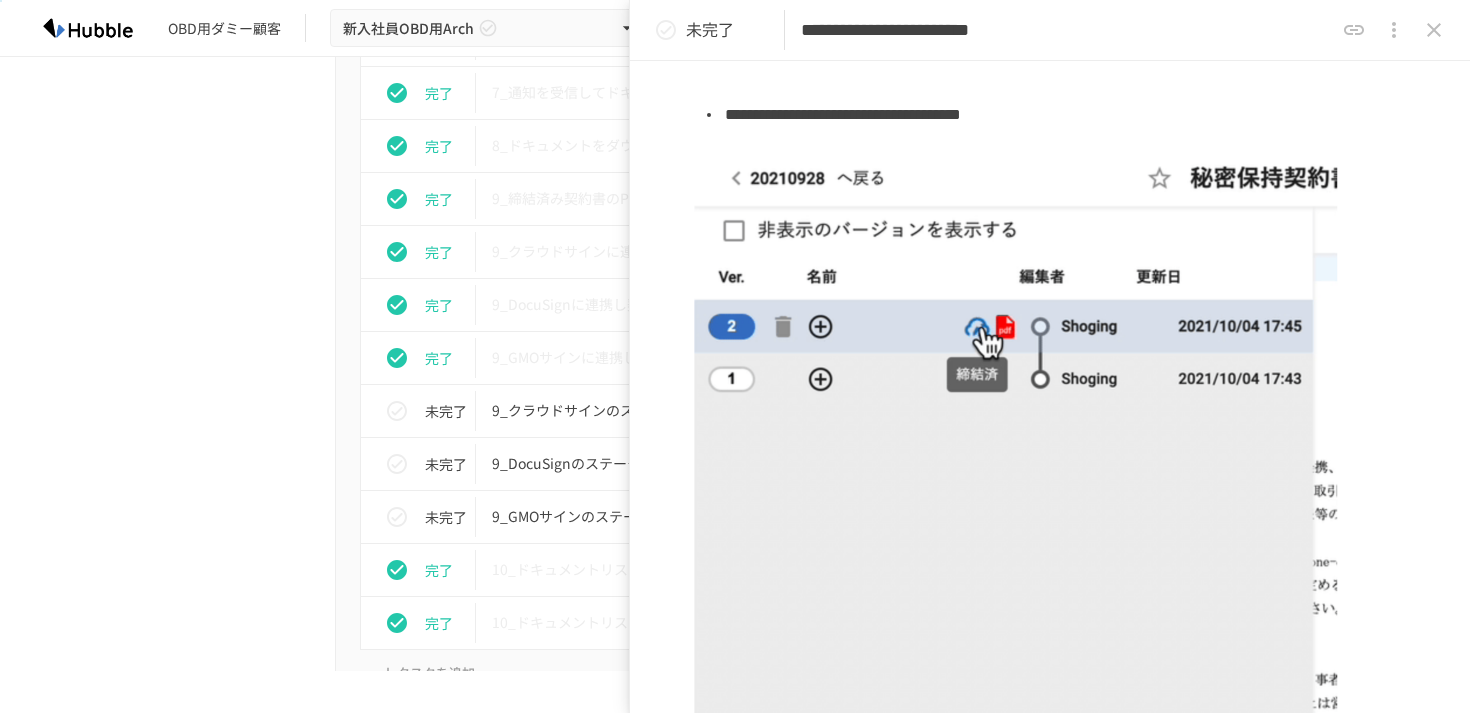 scroll, scrollTop: 0, scrollLeft: 0, axis: both 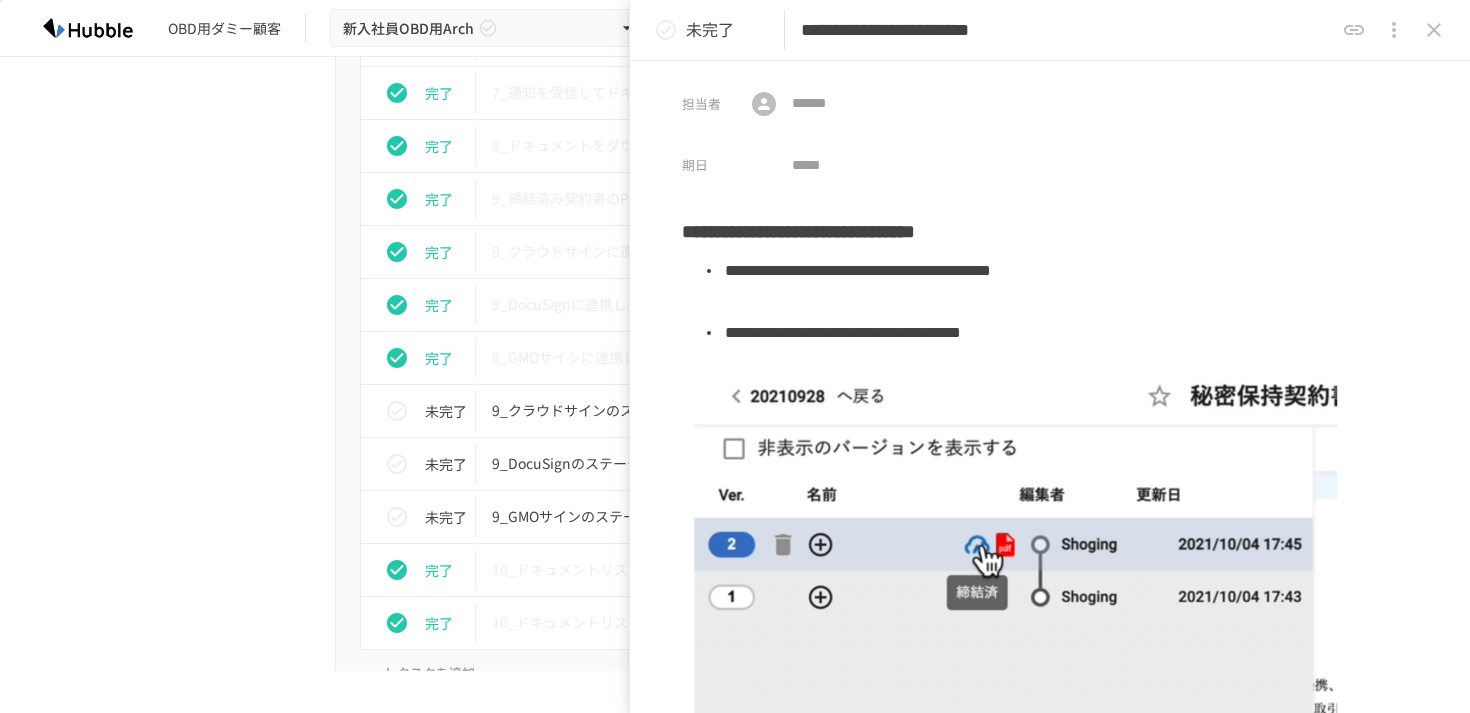 click 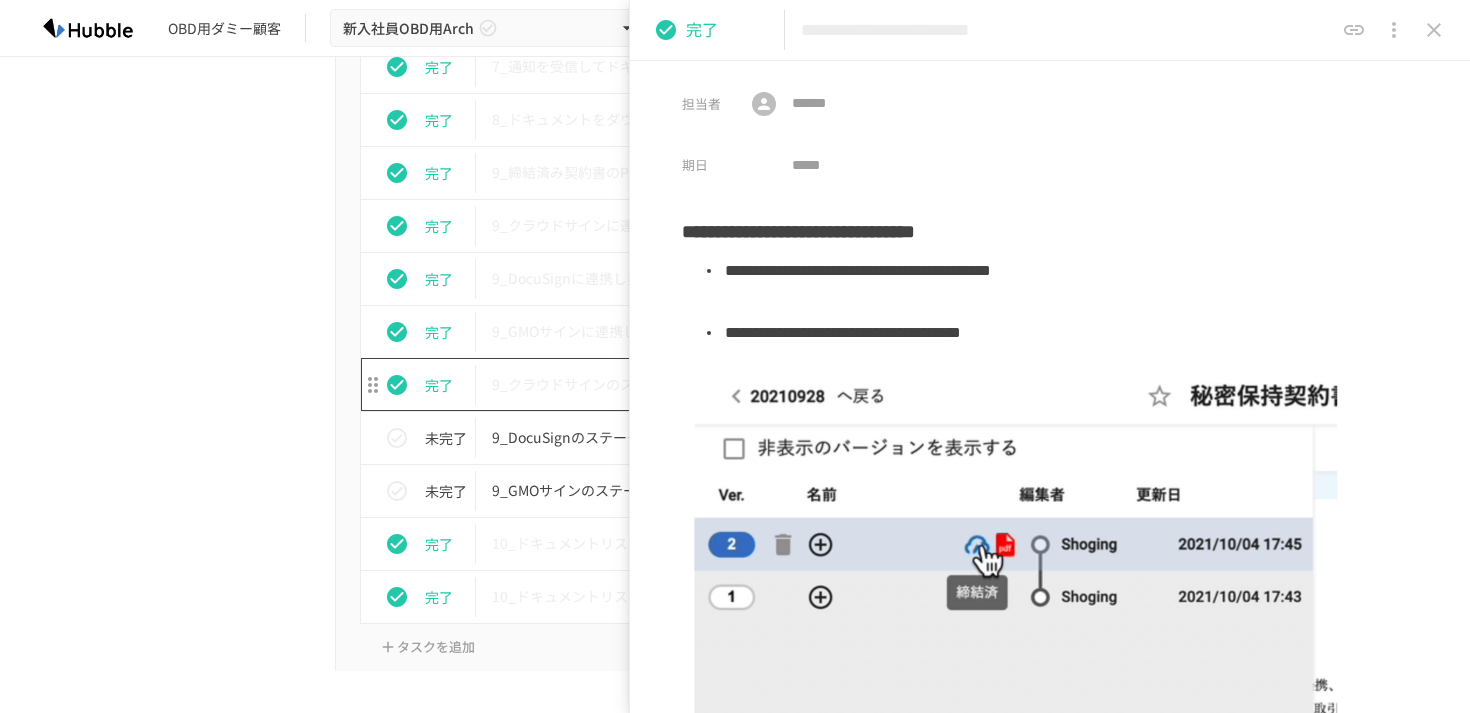 scroll, scrollTop: 4221, scrollLeft: 0, axis: vertical 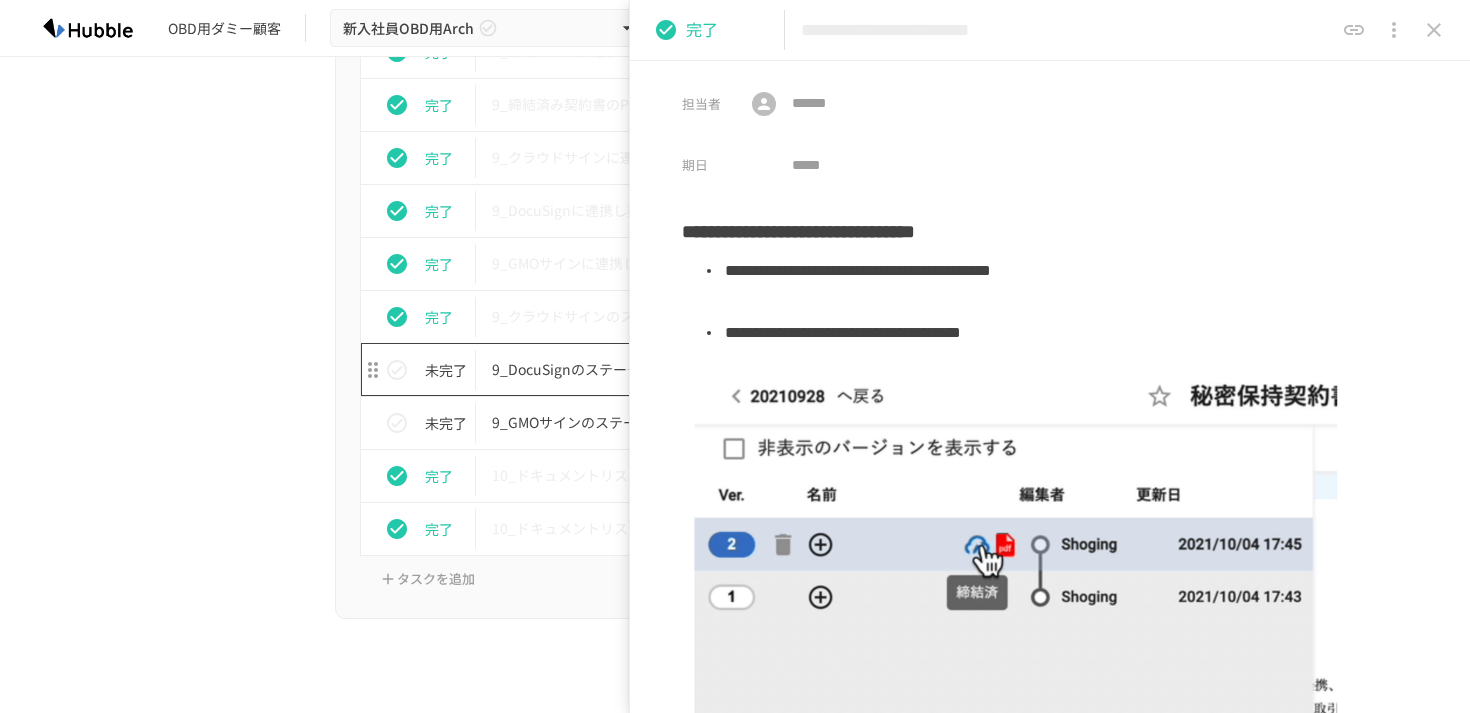 click on "9_DocuSignのステータスを確認する" at bounding box center [693, 369] 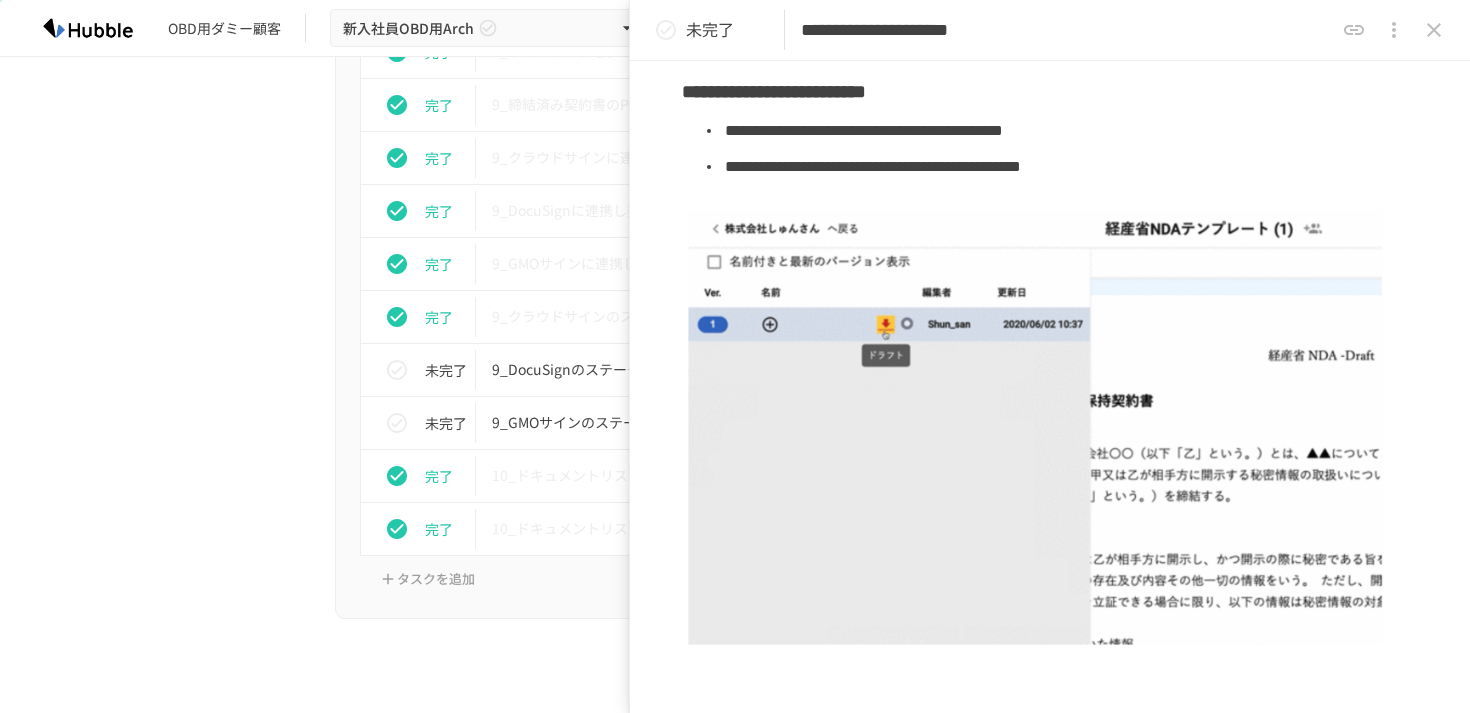 scroll, scrollTop: 0, scrollLeft: 0, axis: both 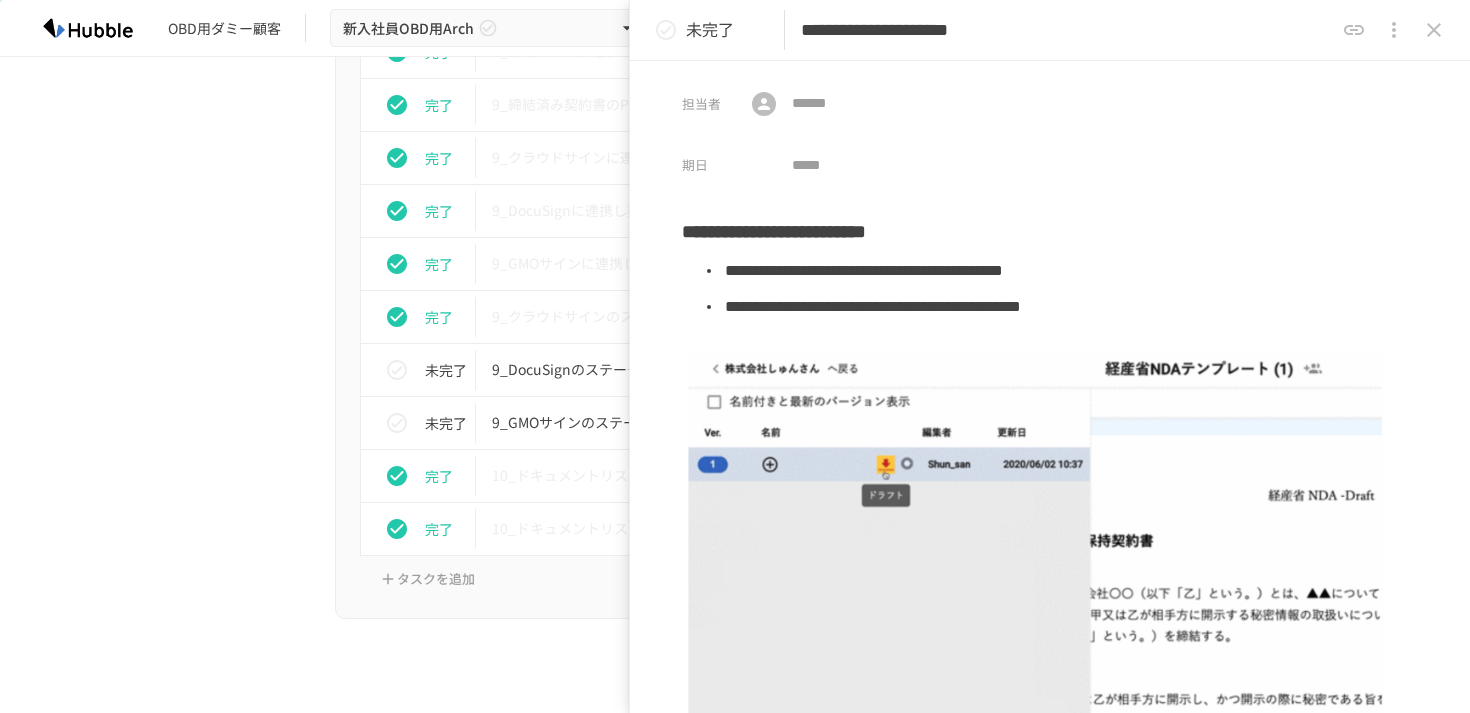 click 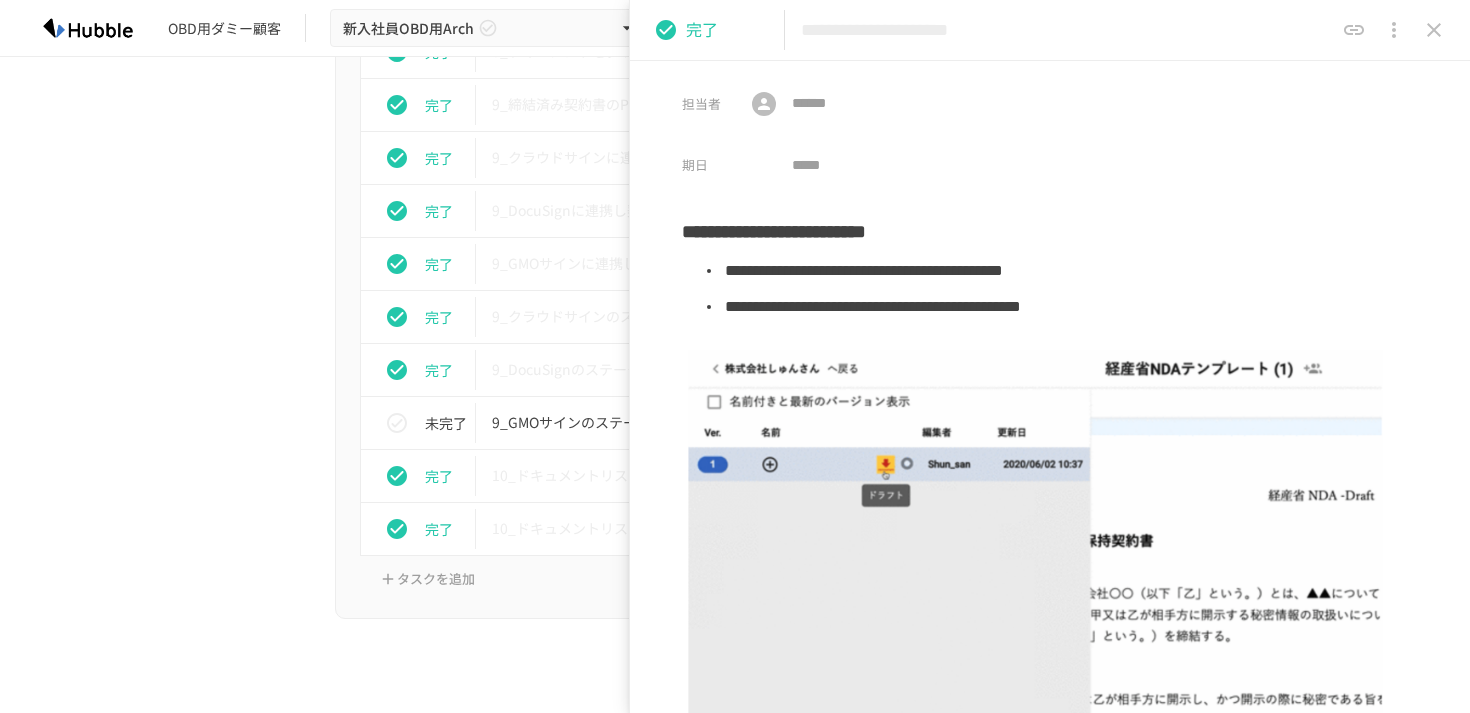 click on "進捗 タスク名 担当者 期限 完了 1_Hubbleにログインする 未設定 未設定 完了 2_契約書審査依頼フォームからレビュー依頼を行う 未設定 未設定 完了 2_Slack審査依頼フォームからレビュー依頼を行う 未設定 未設定 完了 2_契約の相手方から受け取ったドキュメントのアップロード（基本編） 未設定 未設定 完了 2_契約の相手方から受け取ったドキュメントのアップロード（Gmail編） 未設定 未設定 完了 2_自社雛形からドキュメントを作成する 未設定 未設定 完了 3_ドキュメントへの情報を入力する（Word編） 未設定 未設定 完了 3_ドキュメントへの情報を入力する（Google Docs編） 未設定 未設定 完了 3_ドキュメントへの情報を入力する（Excel編） 未設定 未設定 完了 4_契約に関する詳細情報を入力する 未設定 未設定 完了 未設定 未設定 完了 未設定 未設定 完了 完了" at bounding box center [735, -113] 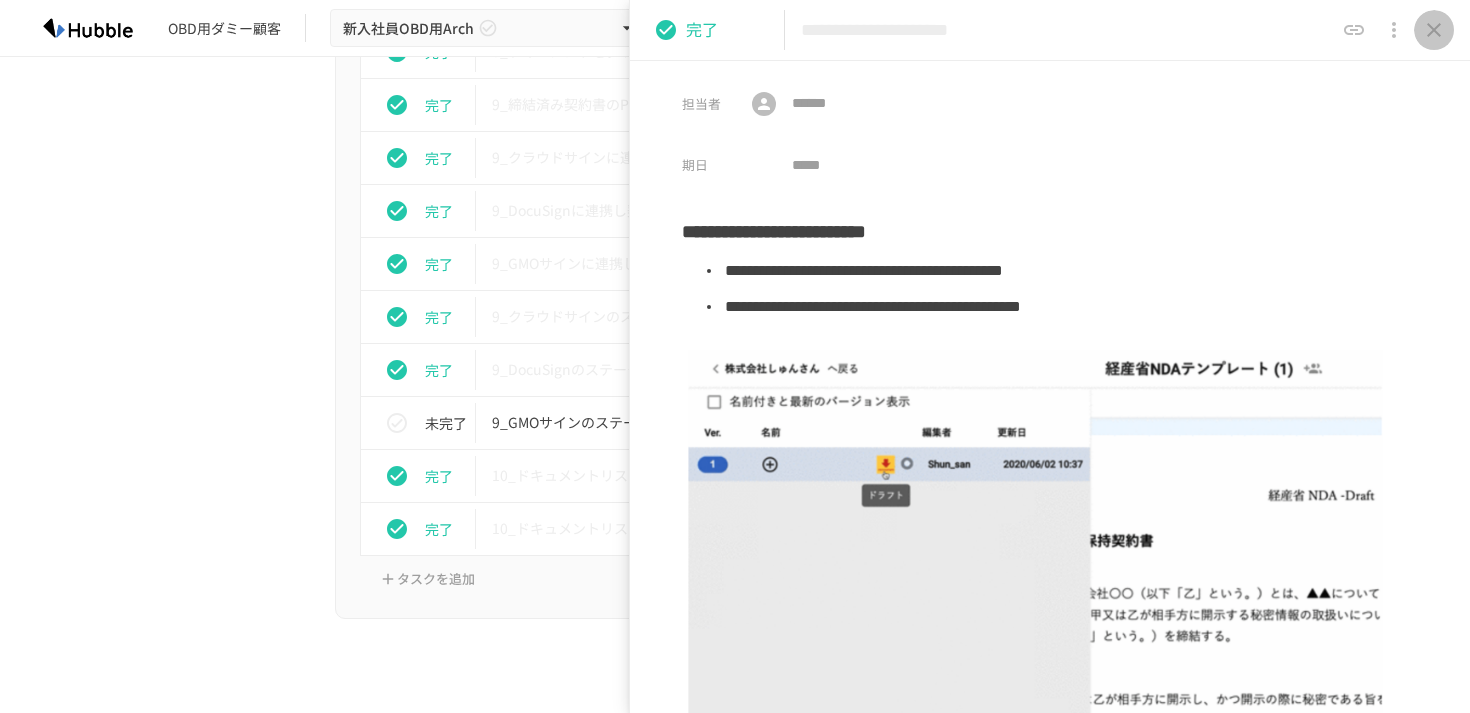 click 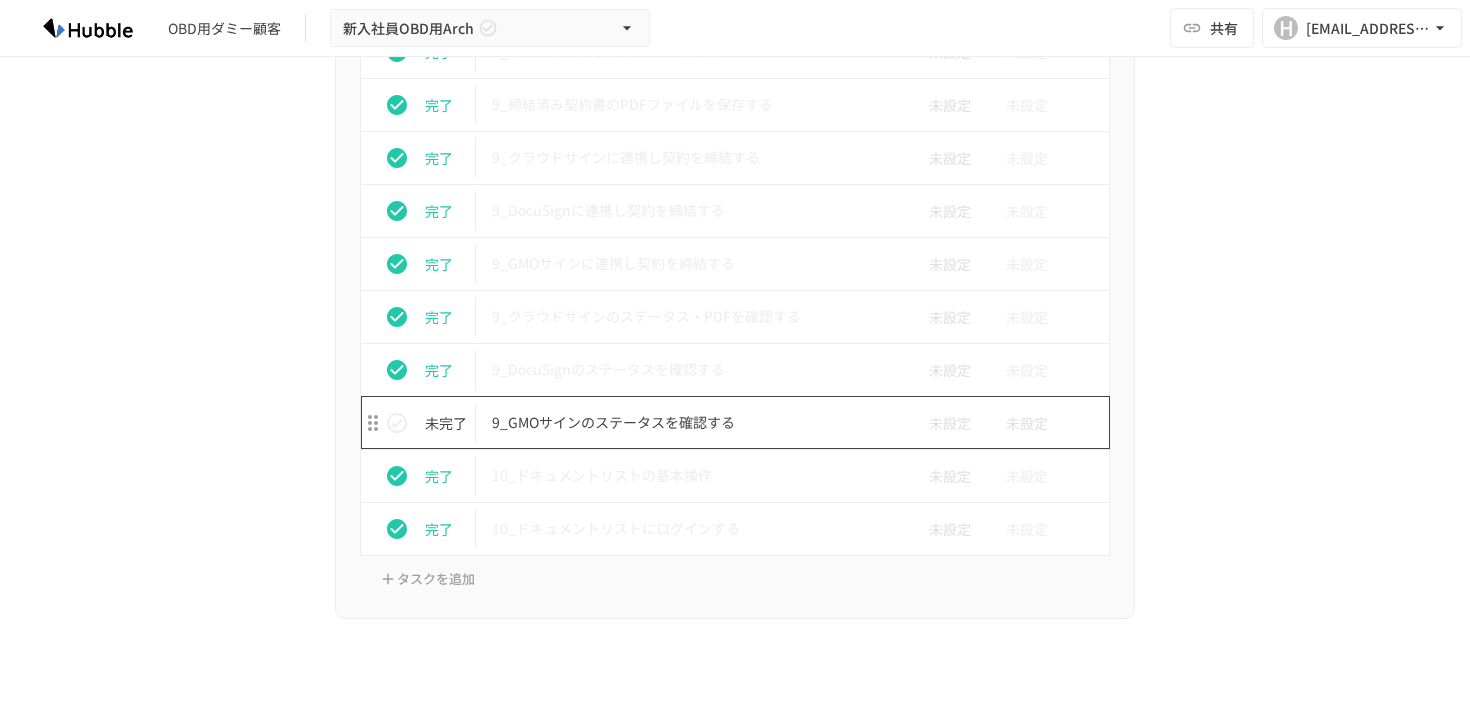 click on "9_GMOサインのステータスを確認する" at bounding box center (693, 422) 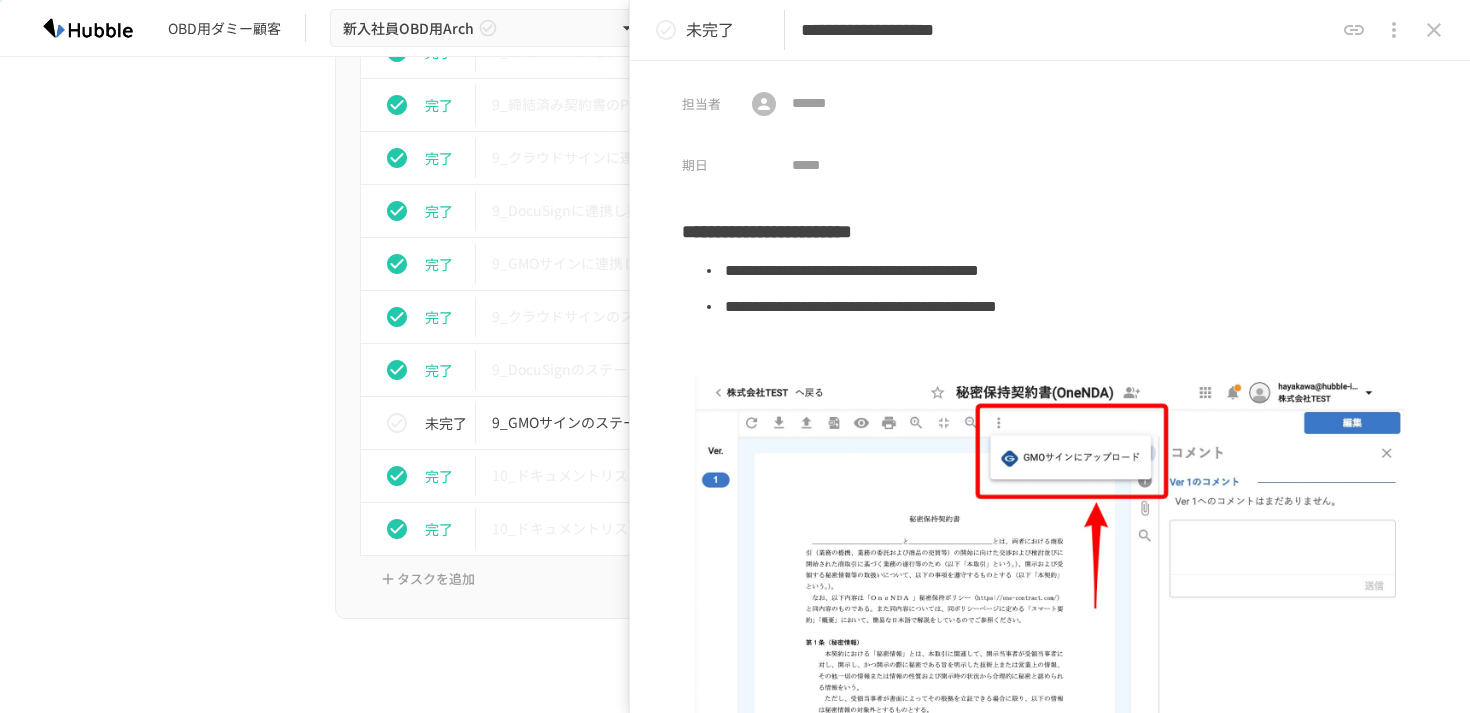 click 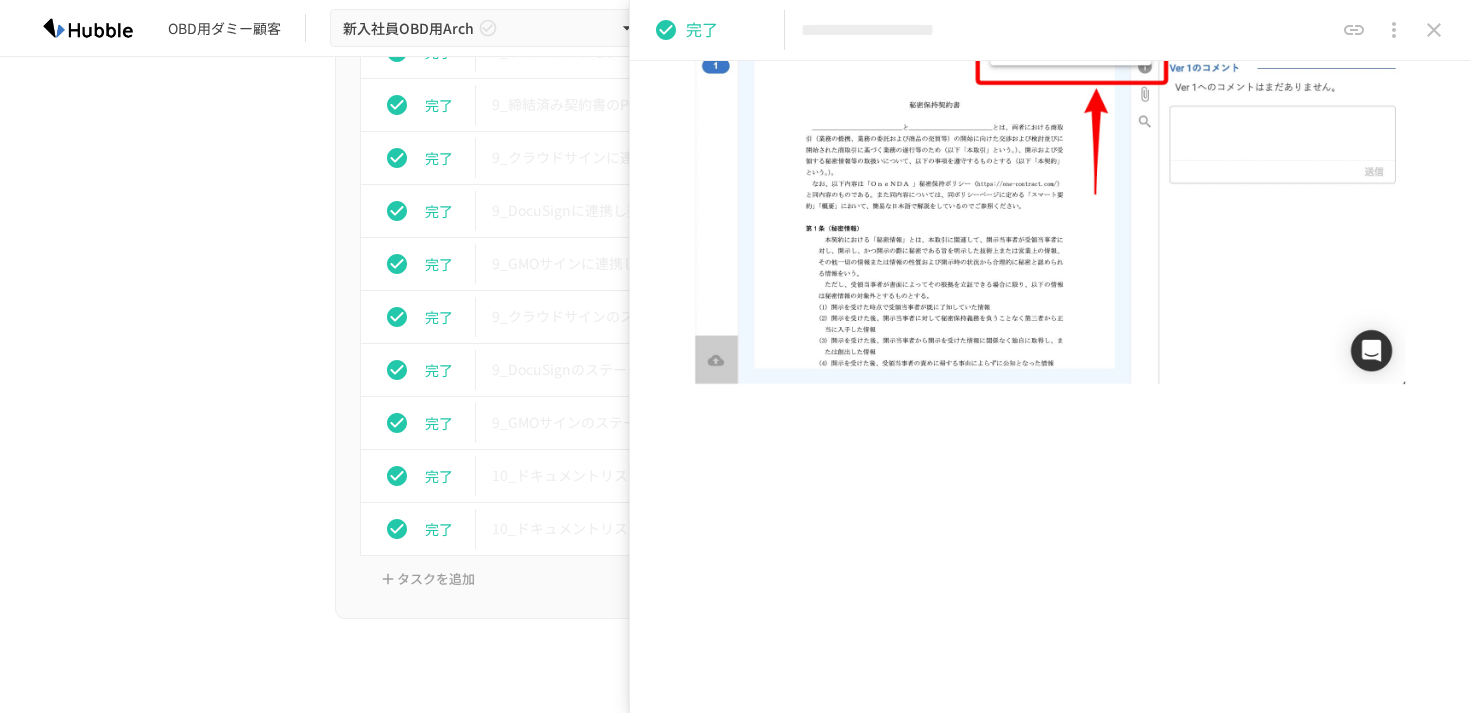 scroll, scrollTop: 0, scrollLeft: 0, axis: both 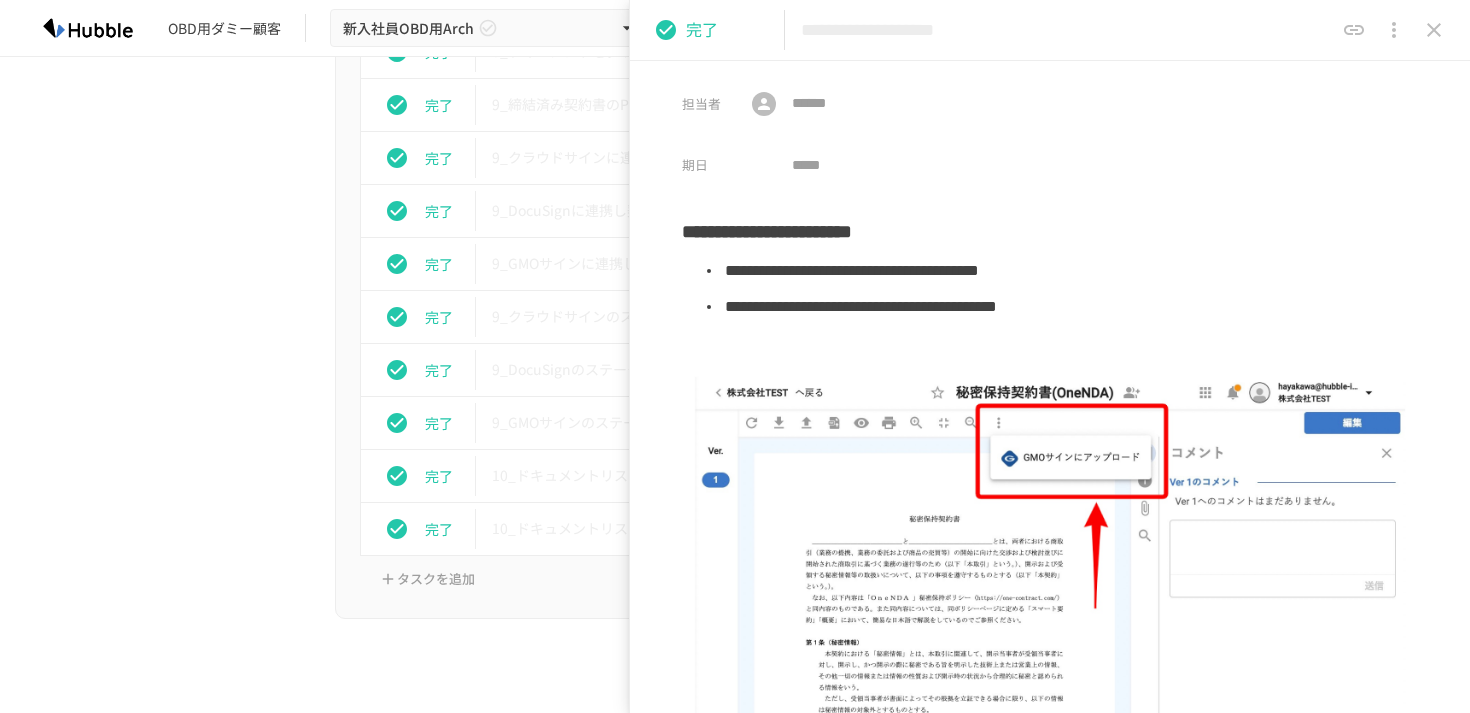 click at bounding box center (1434, 30) 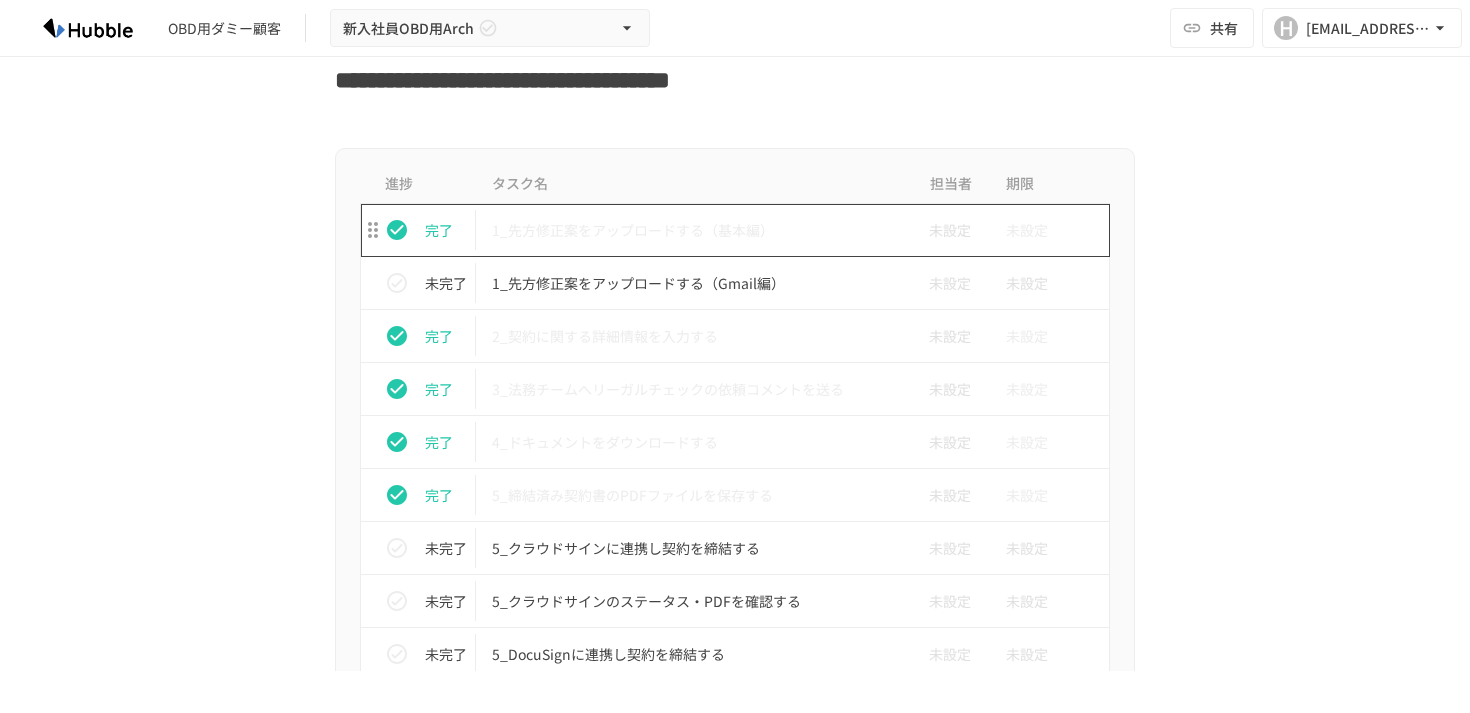 scroll, scrollTop: 4912, scrollLeft: 0, axis: vertical 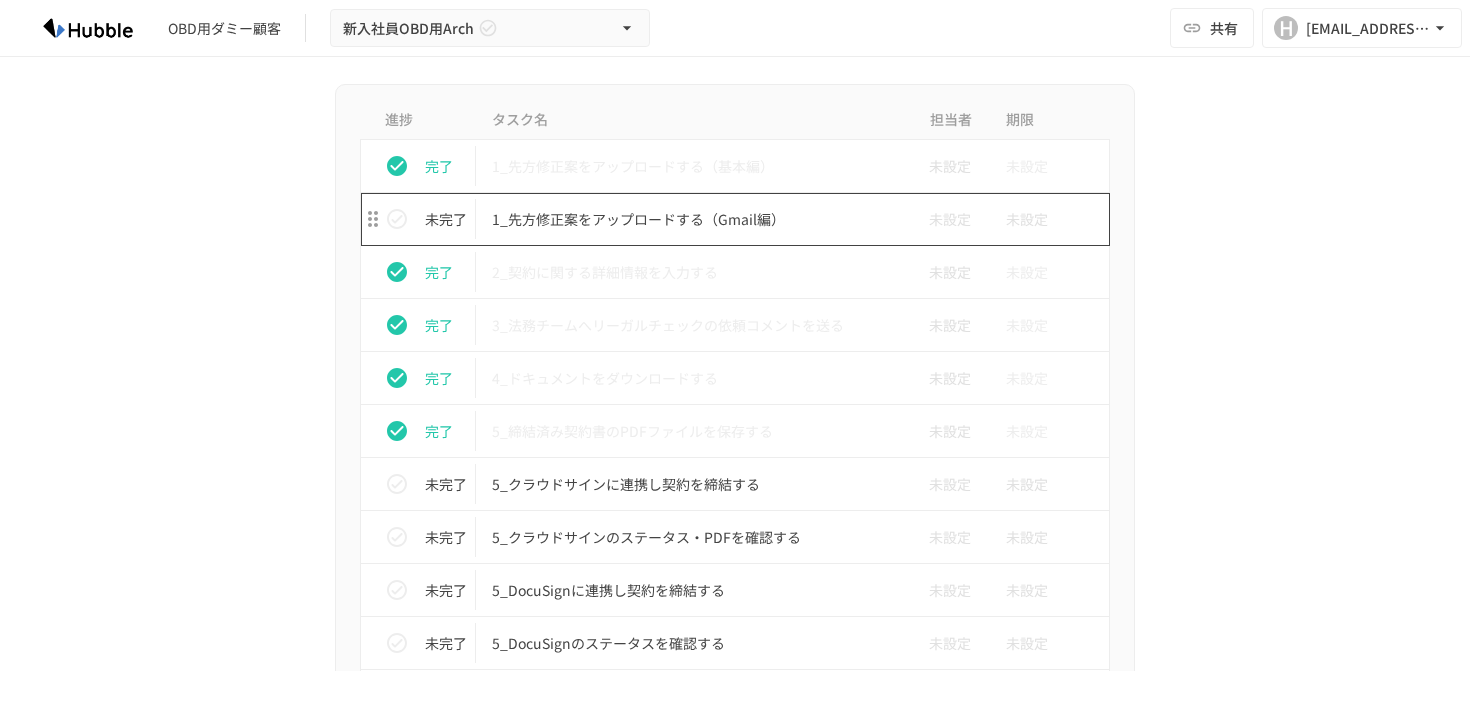 click on "1_先方修正案をアップロードする（Gmail編）" at bounding box center [693, 219] 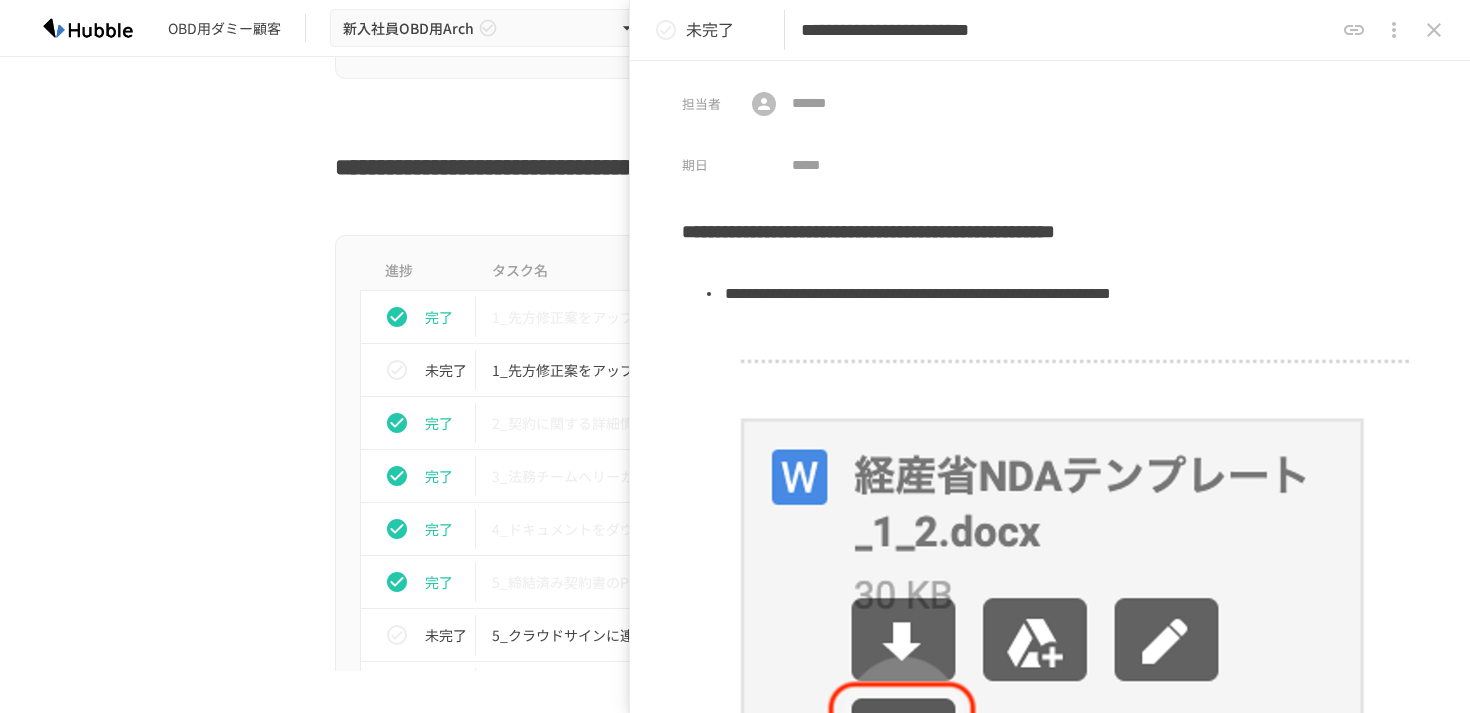 scroll, scrollTop: 4760, scrollLeft: 0, axis: vertical 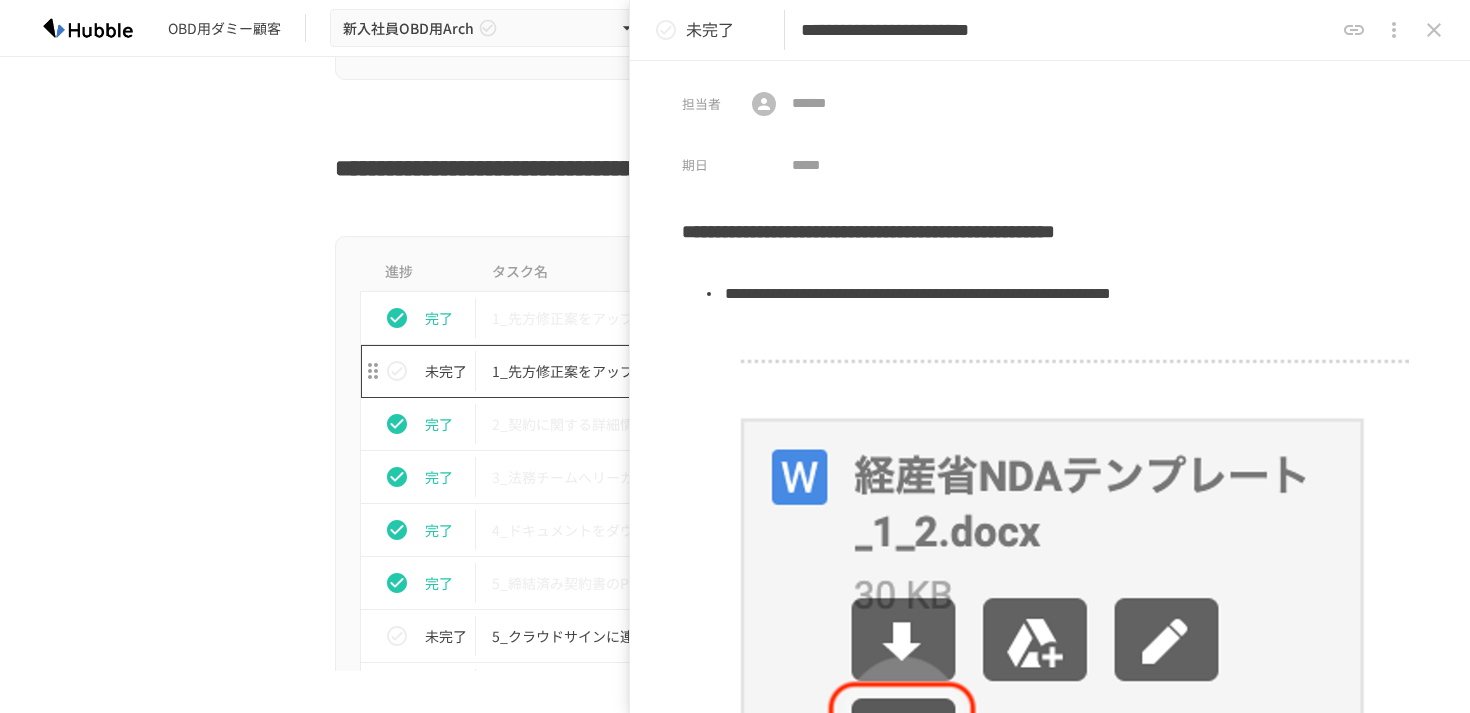 click on "1_先方修正案をアップロードする（Gmail編）" at bounding box center [693, 371] 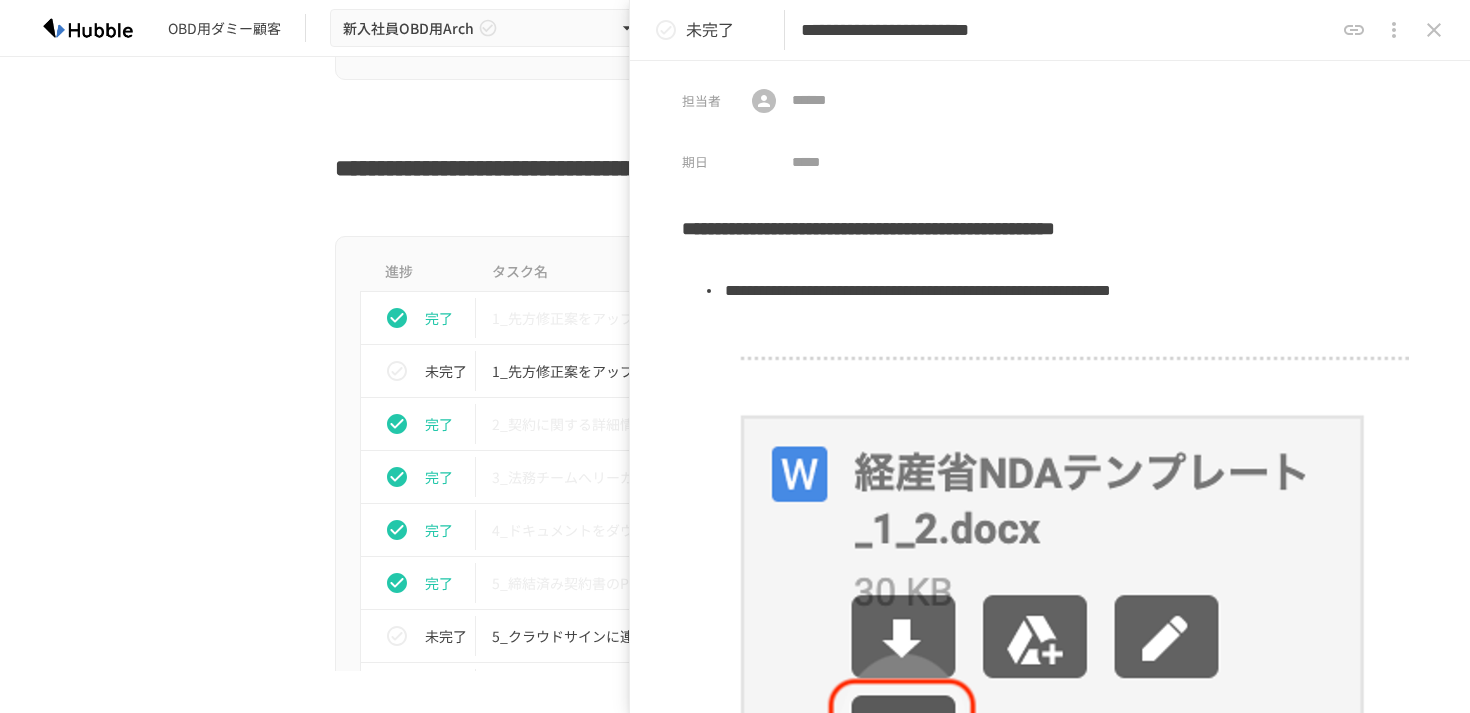 scroll, scrollTop: 0, scrollLeft: 0, axis: both 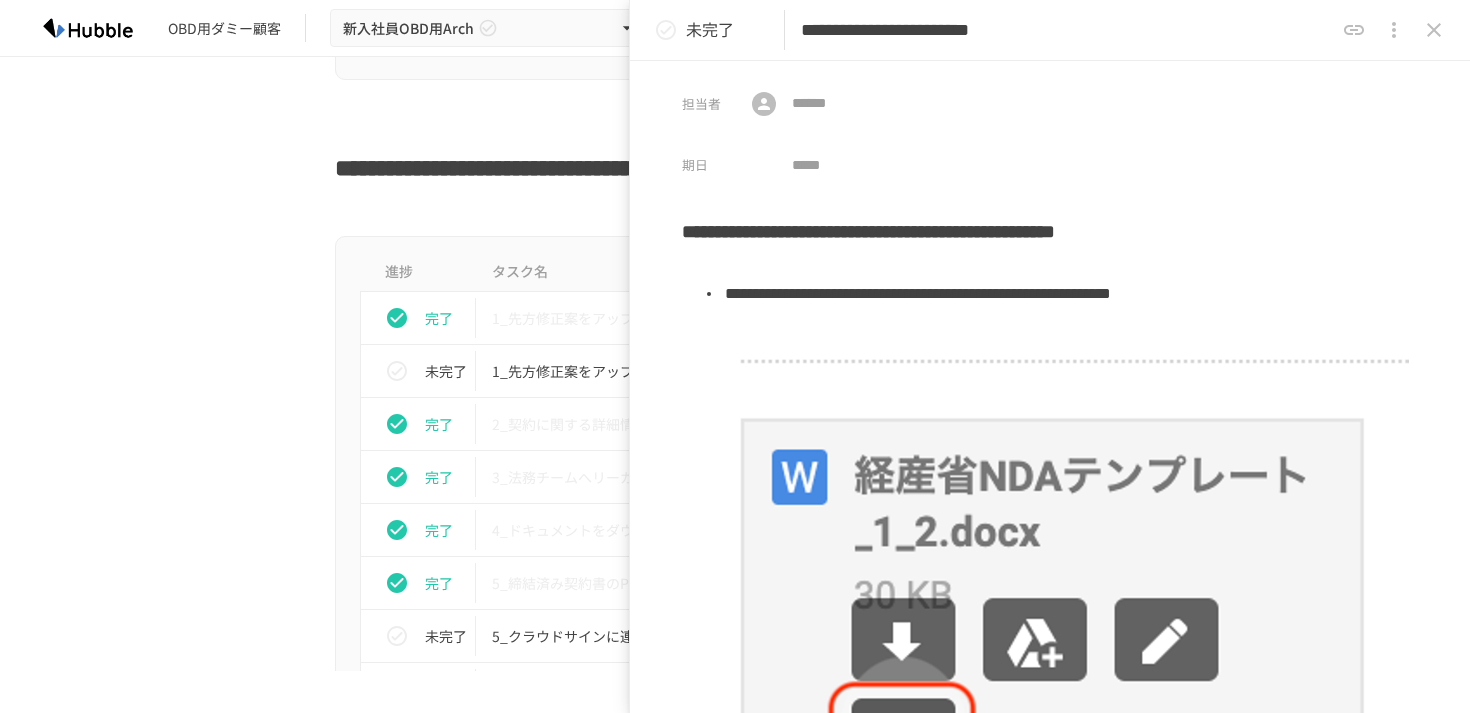 click on "未完了" at bounding box center [696, 30] 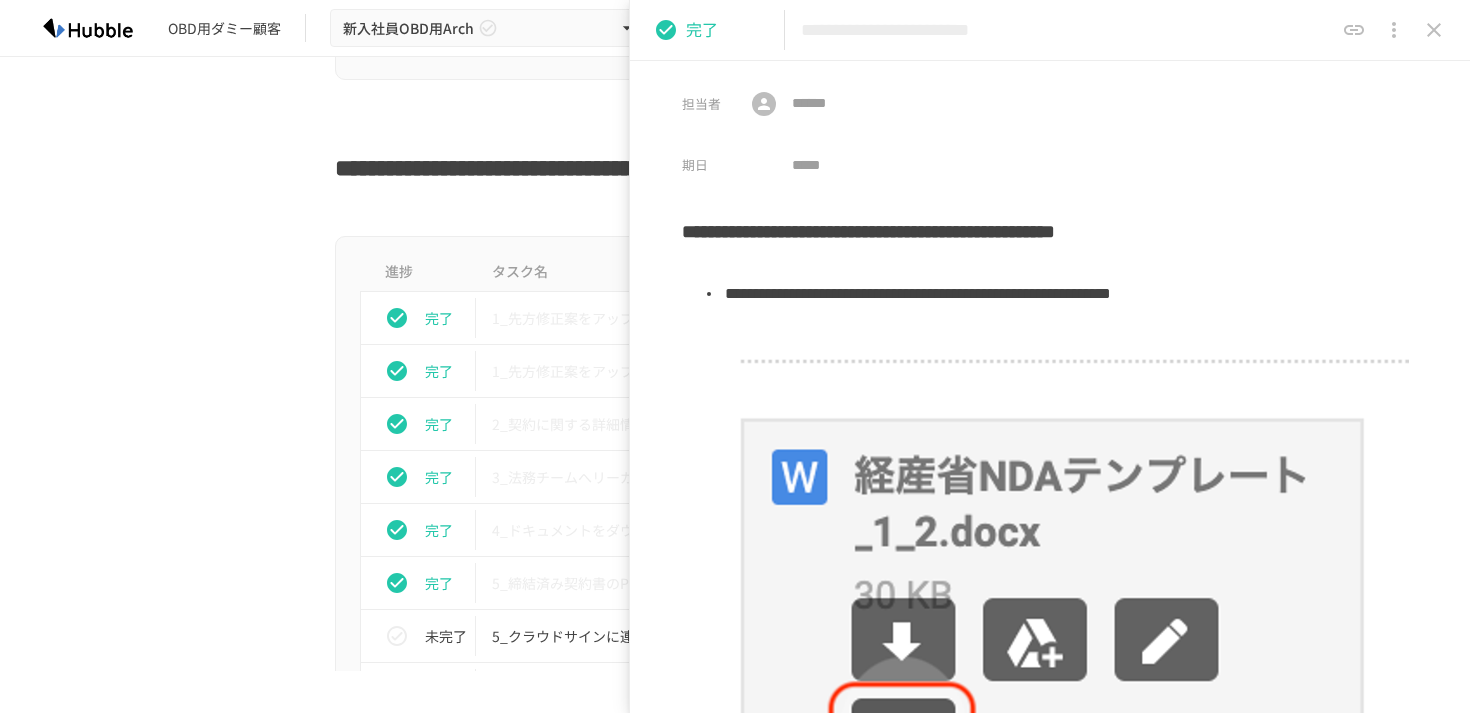 click 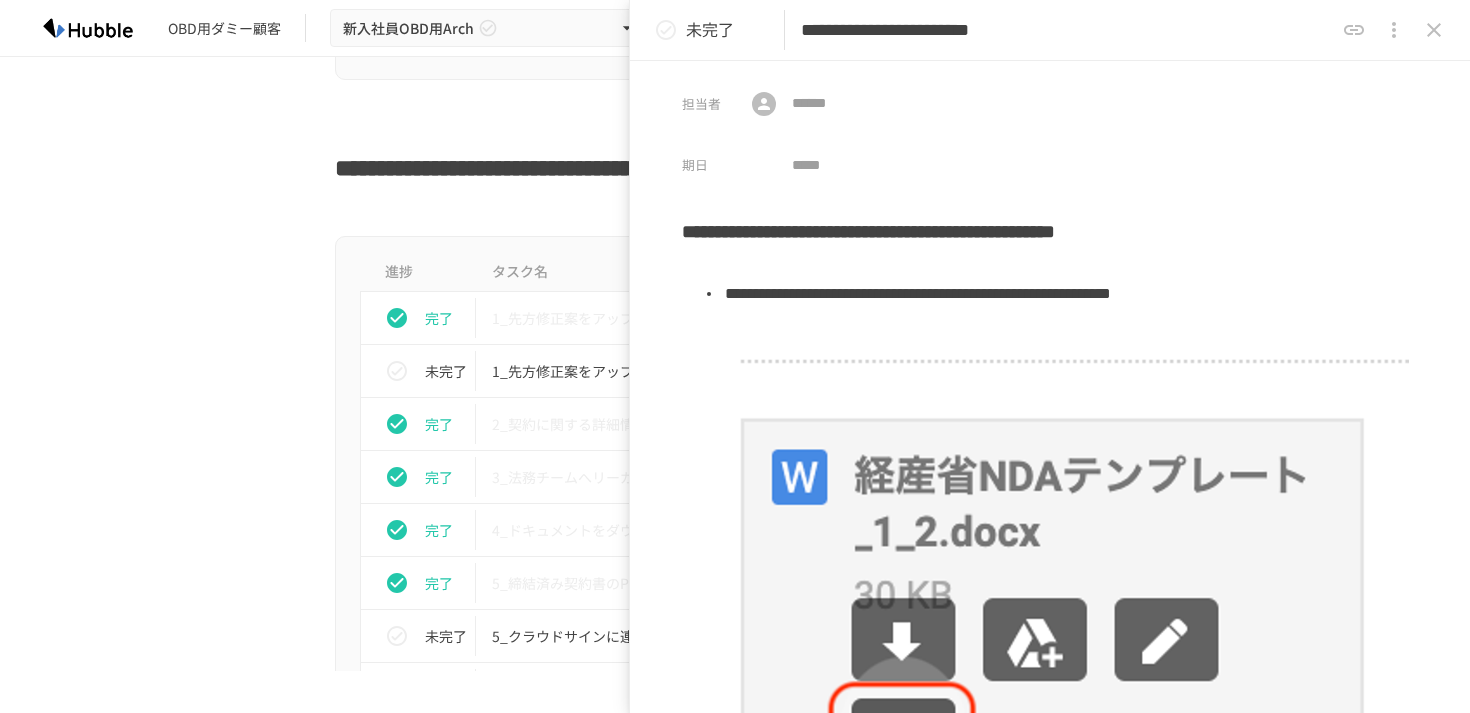 click 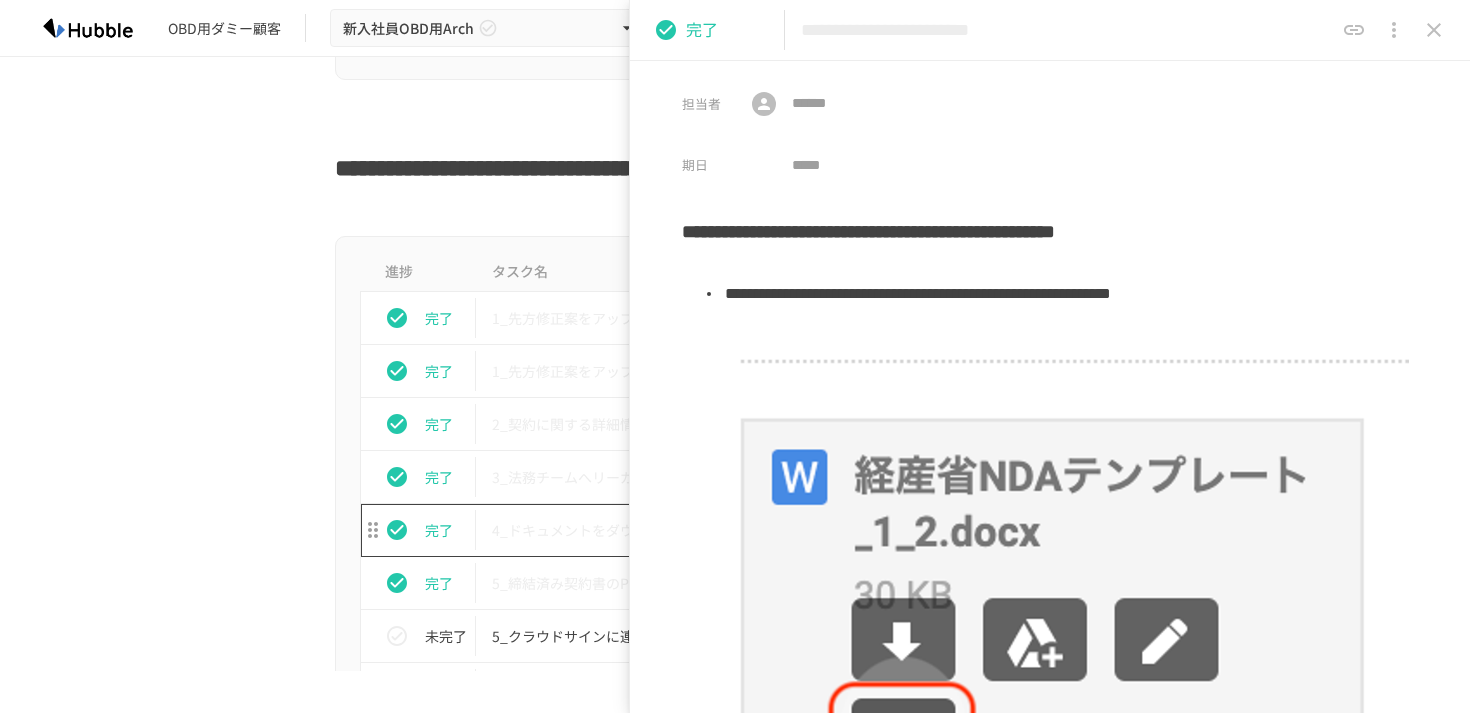 scroll, scrollTop: 4973, scrollLeft: 0, axis: vertical 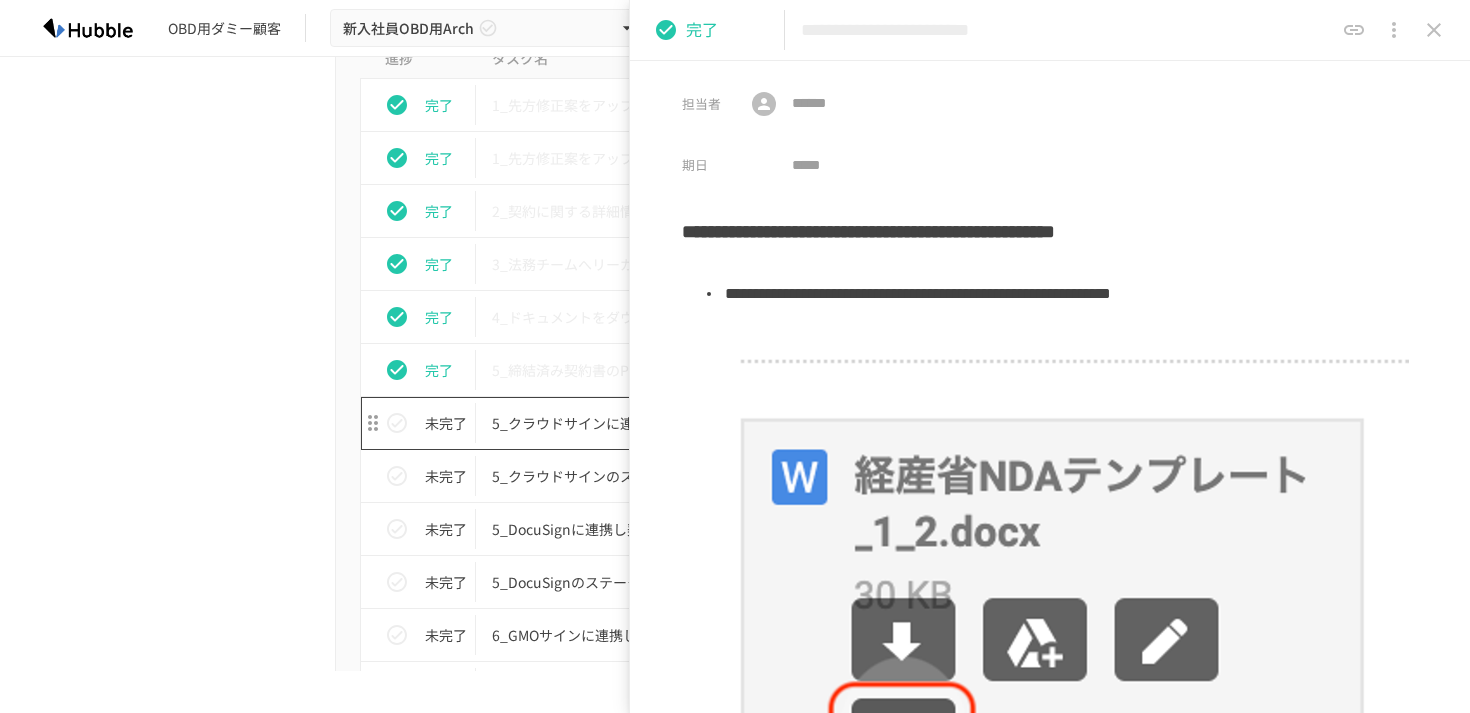 click on "5_クラウドサインに連携し契約を締結する" at bounding box center [693, 423] 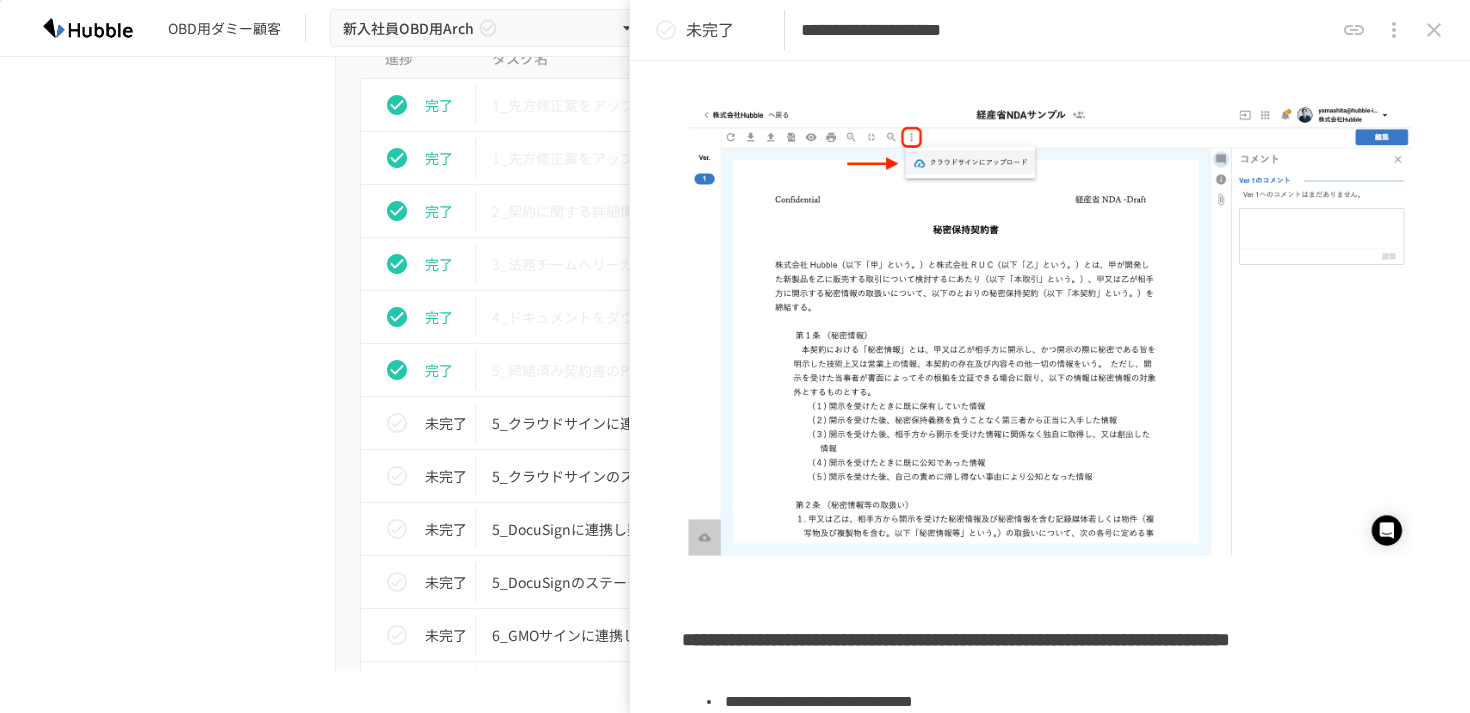scroll, scrollTop: 0, scrollLeft: 0, axis: both 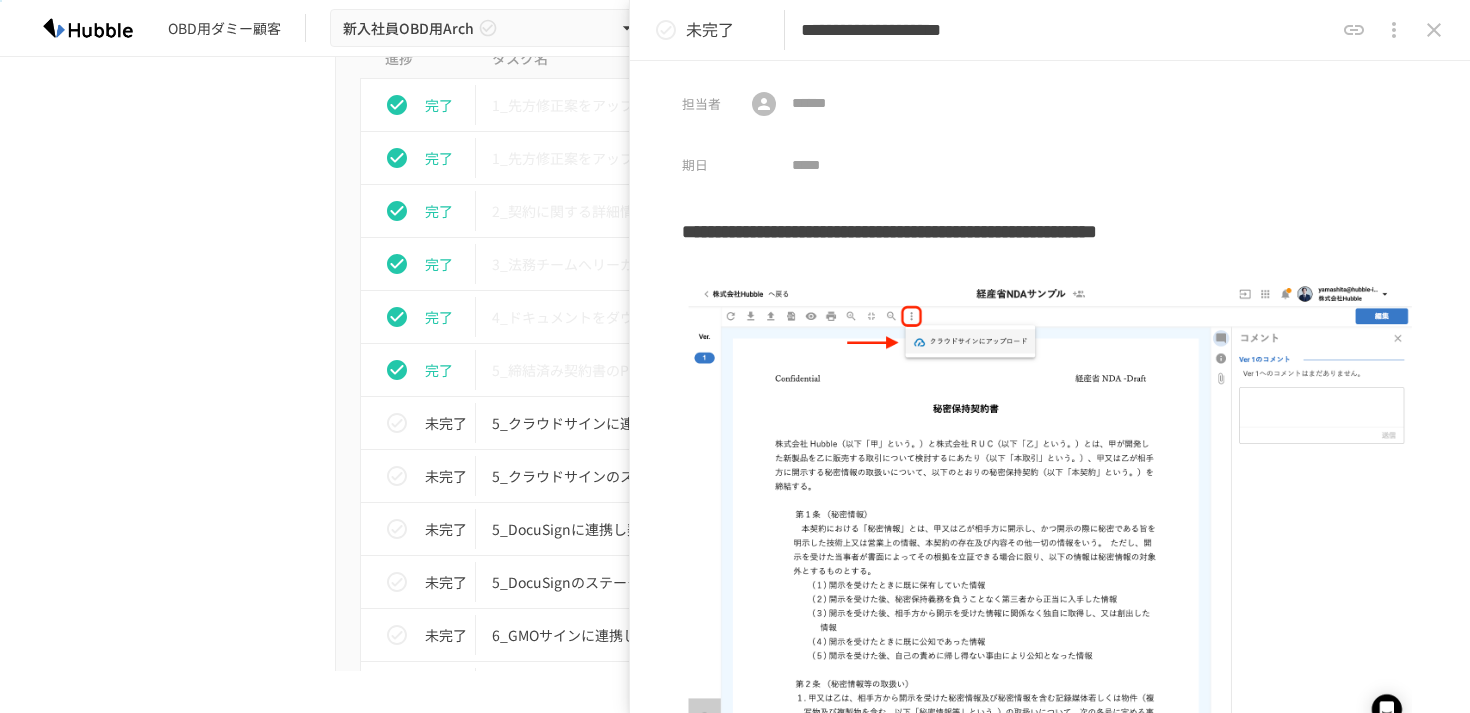 click 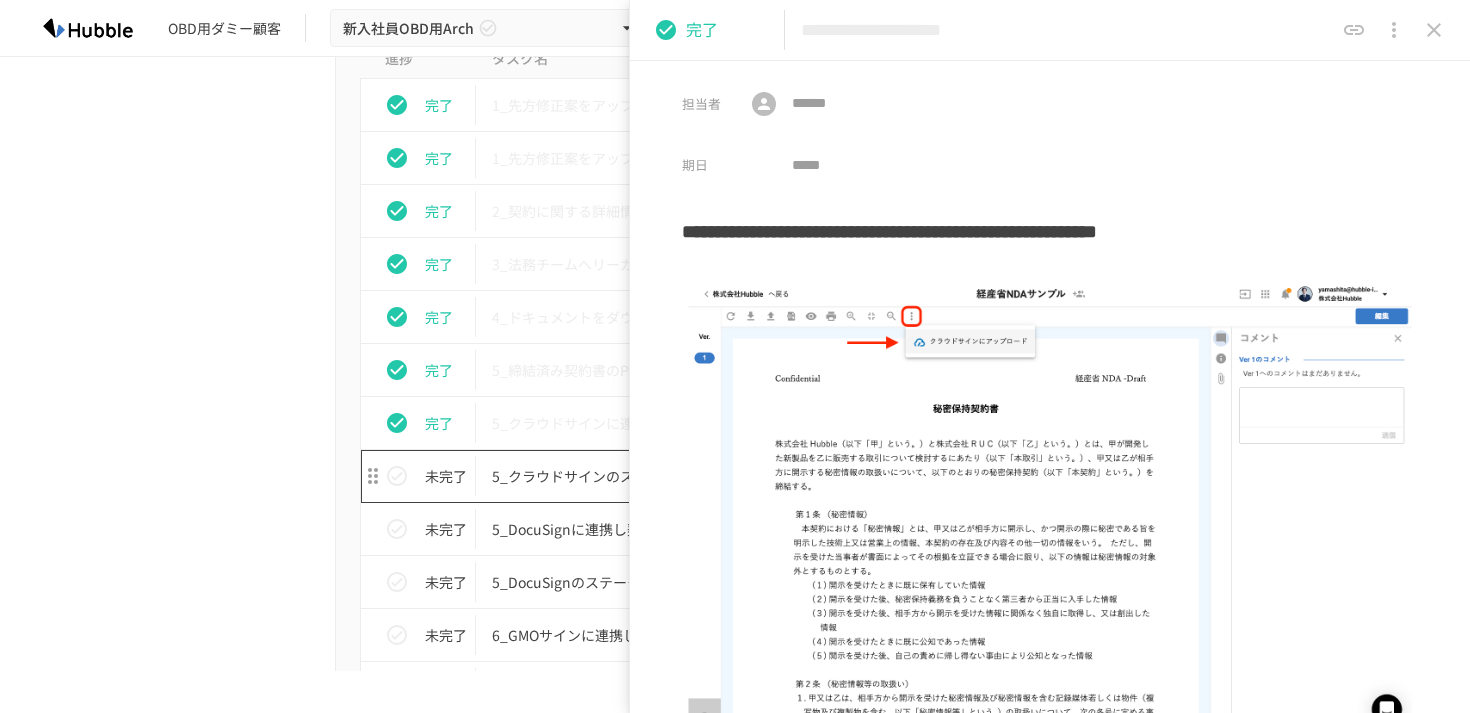 click on "5_クラウドサインのステータス・PDFを確認する" at bounding box center (693, 476) 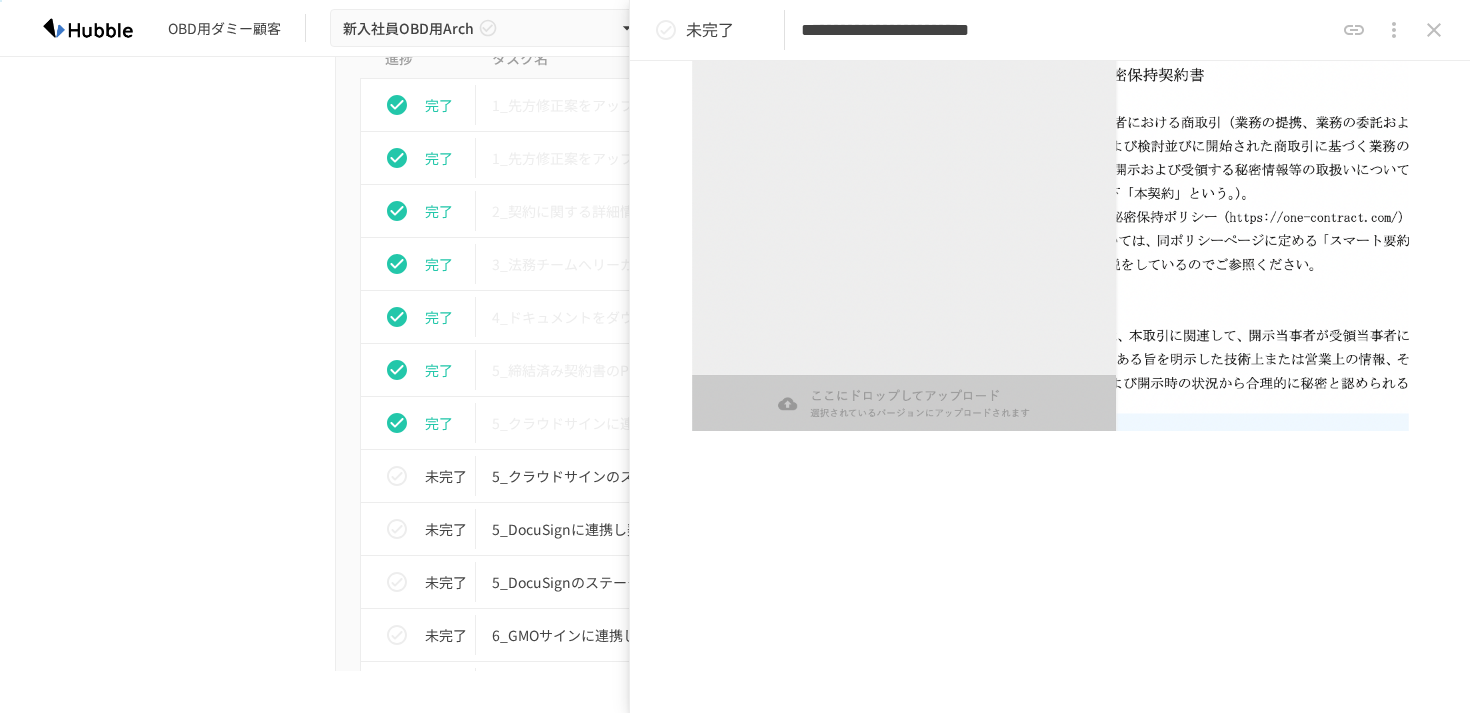 scroll, scrollTop: 1481, scrollLeft: 0, axis: vertical 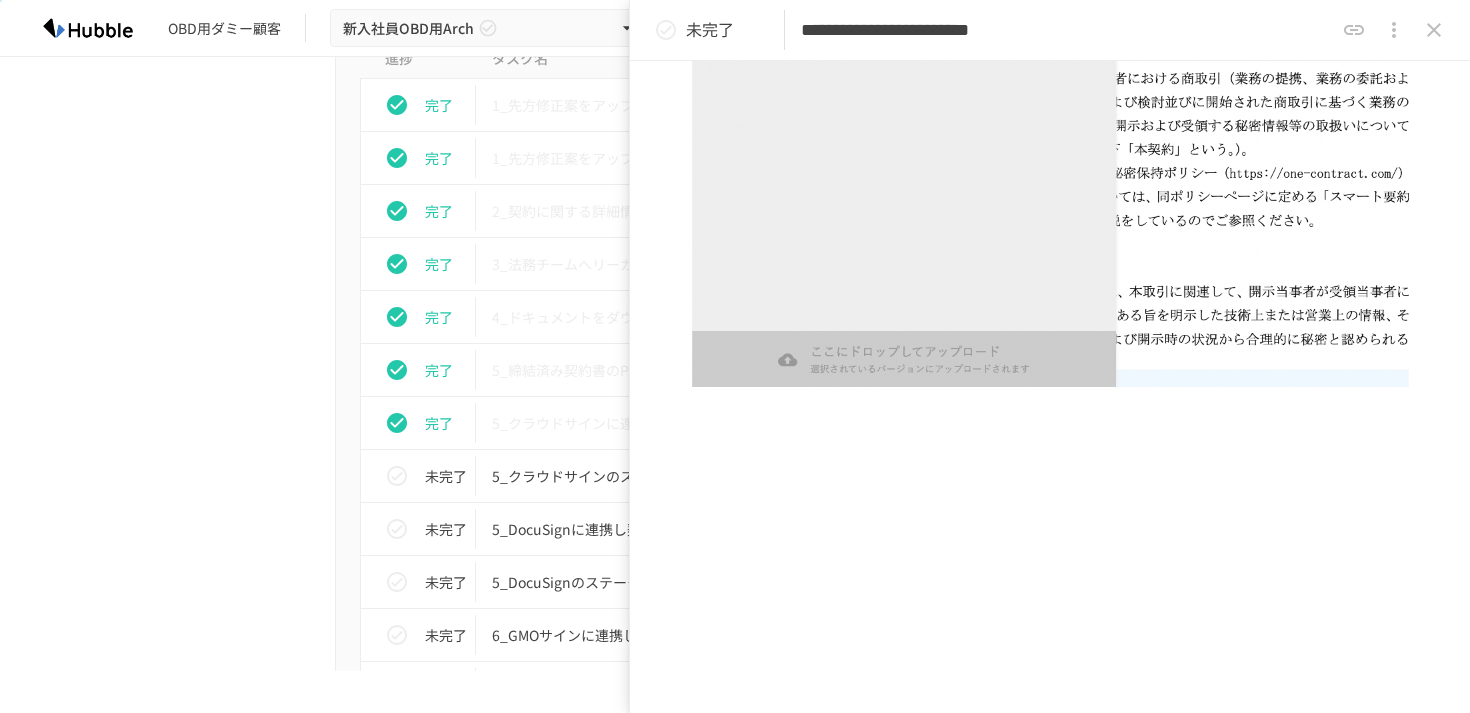 click 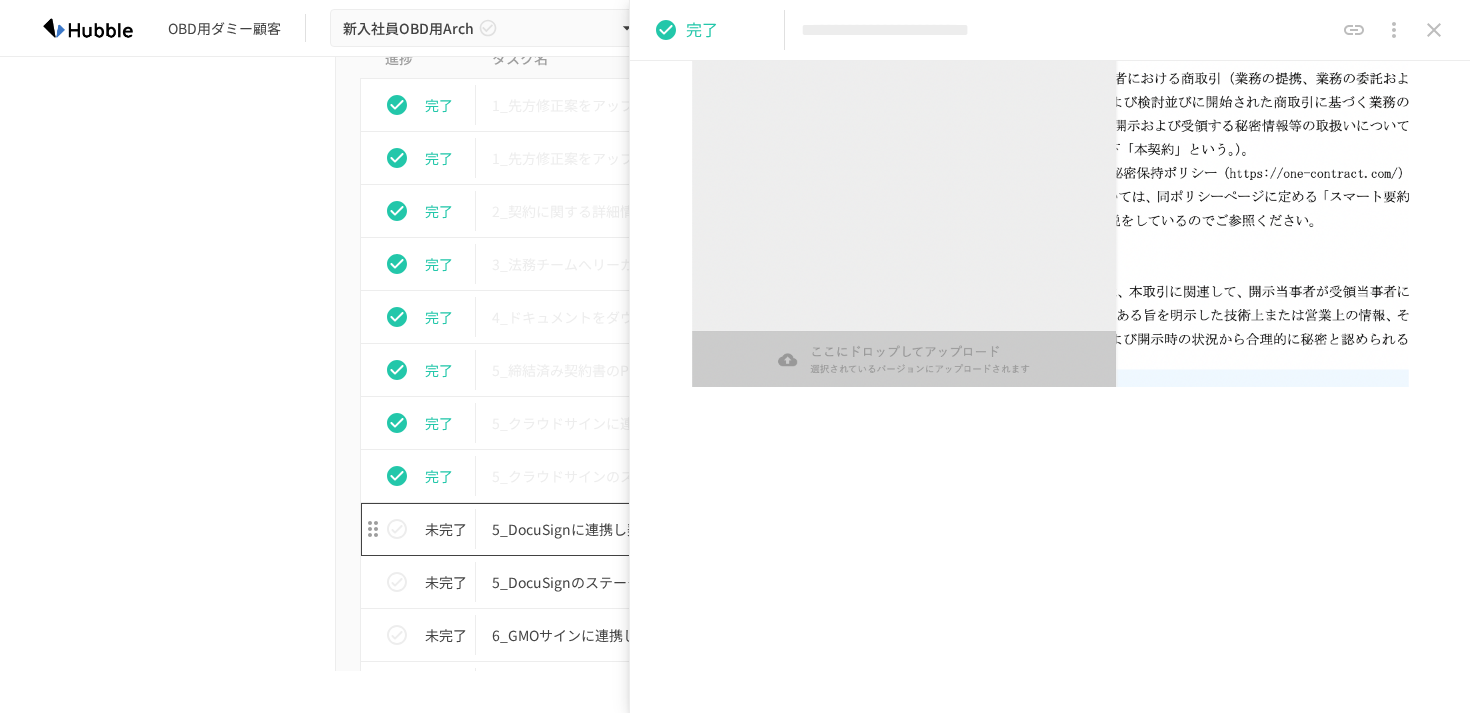click on "5_DocuSignに連携し契約を締結する" at bounding box center (693, 529) 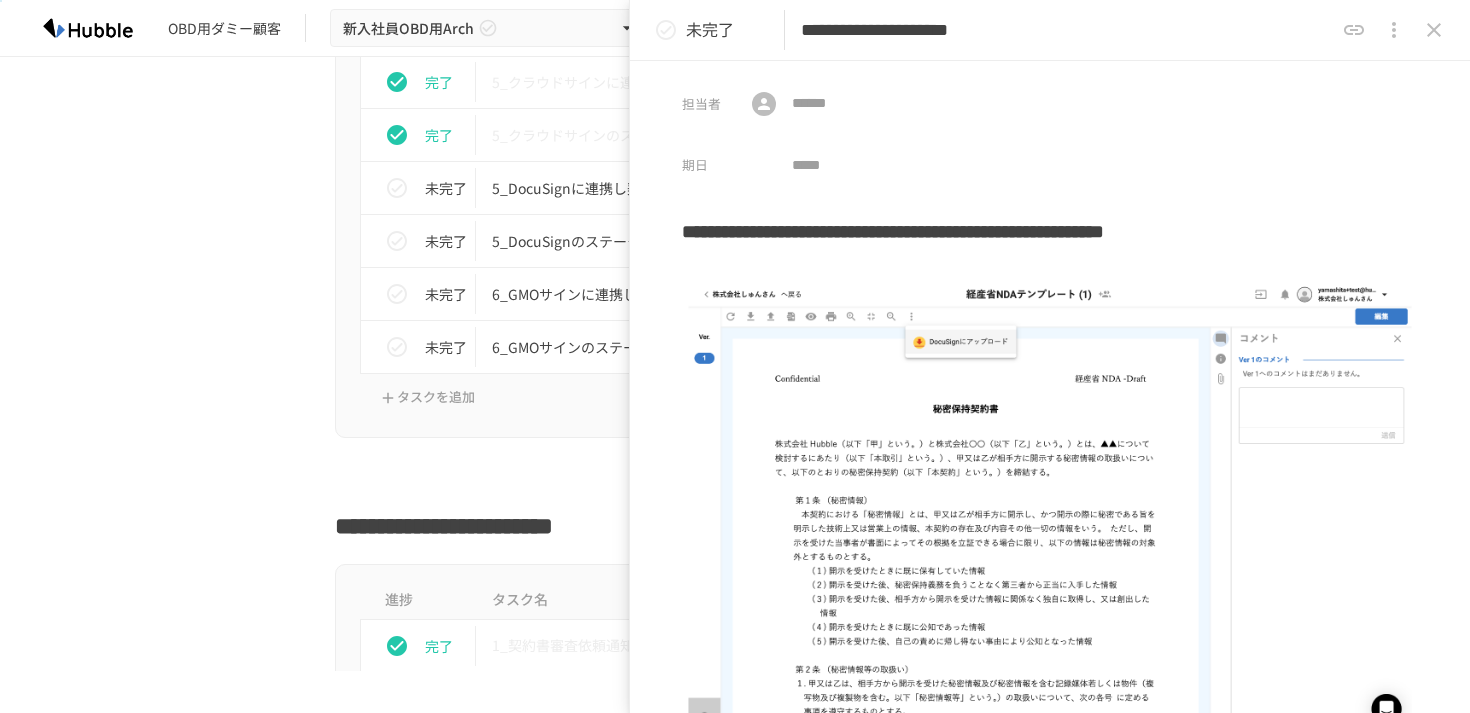 scroll, scrollTop: 5316, scrollLeft: 0, axis: vertical 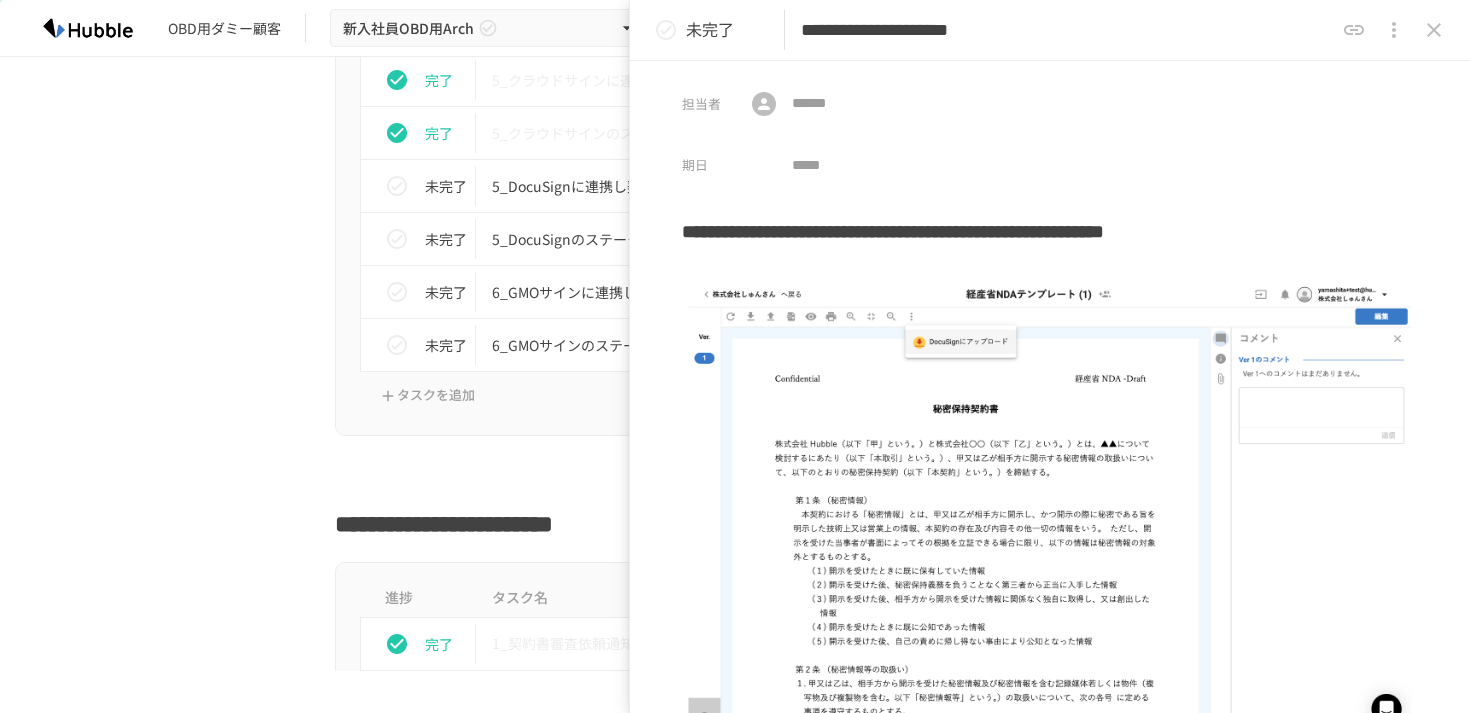 click 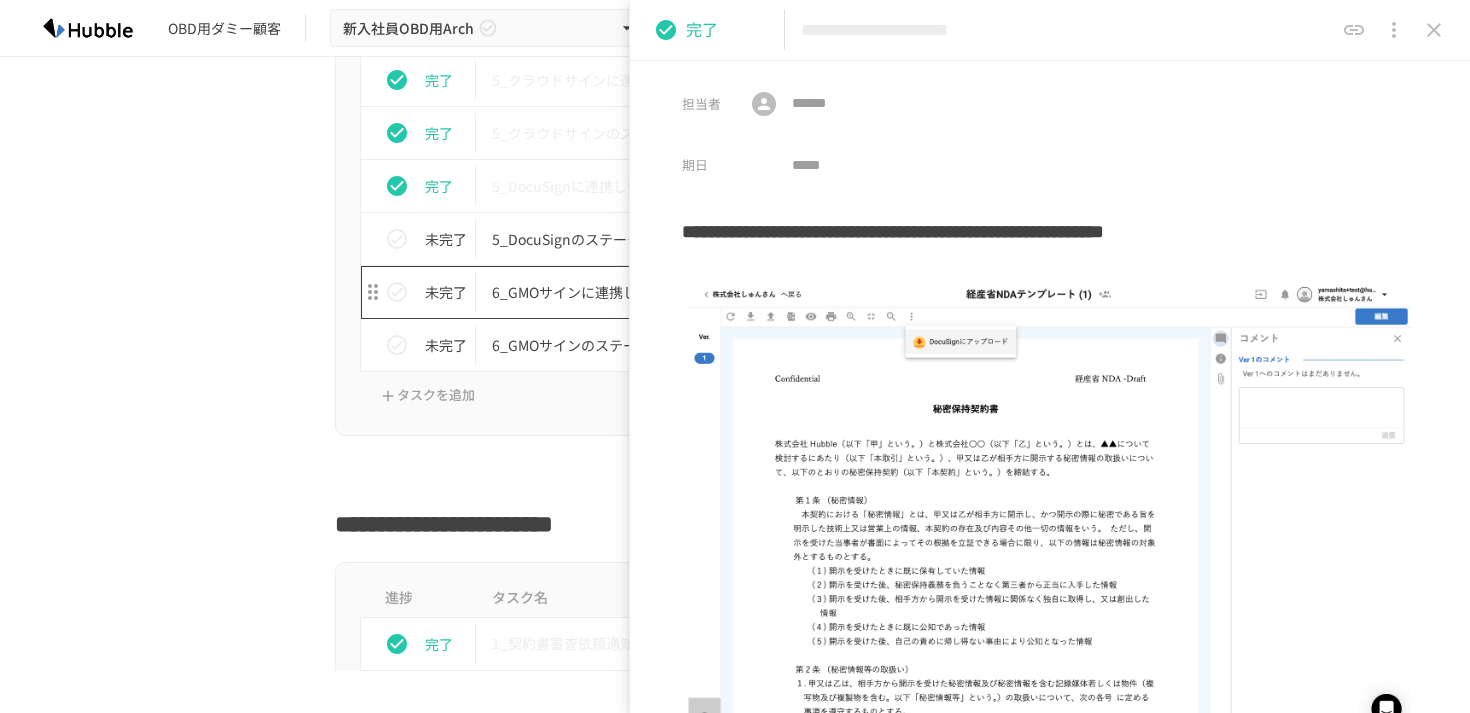 click on "6_GMOサインに連携し契約を締結する" at bounding box center [693, 292] 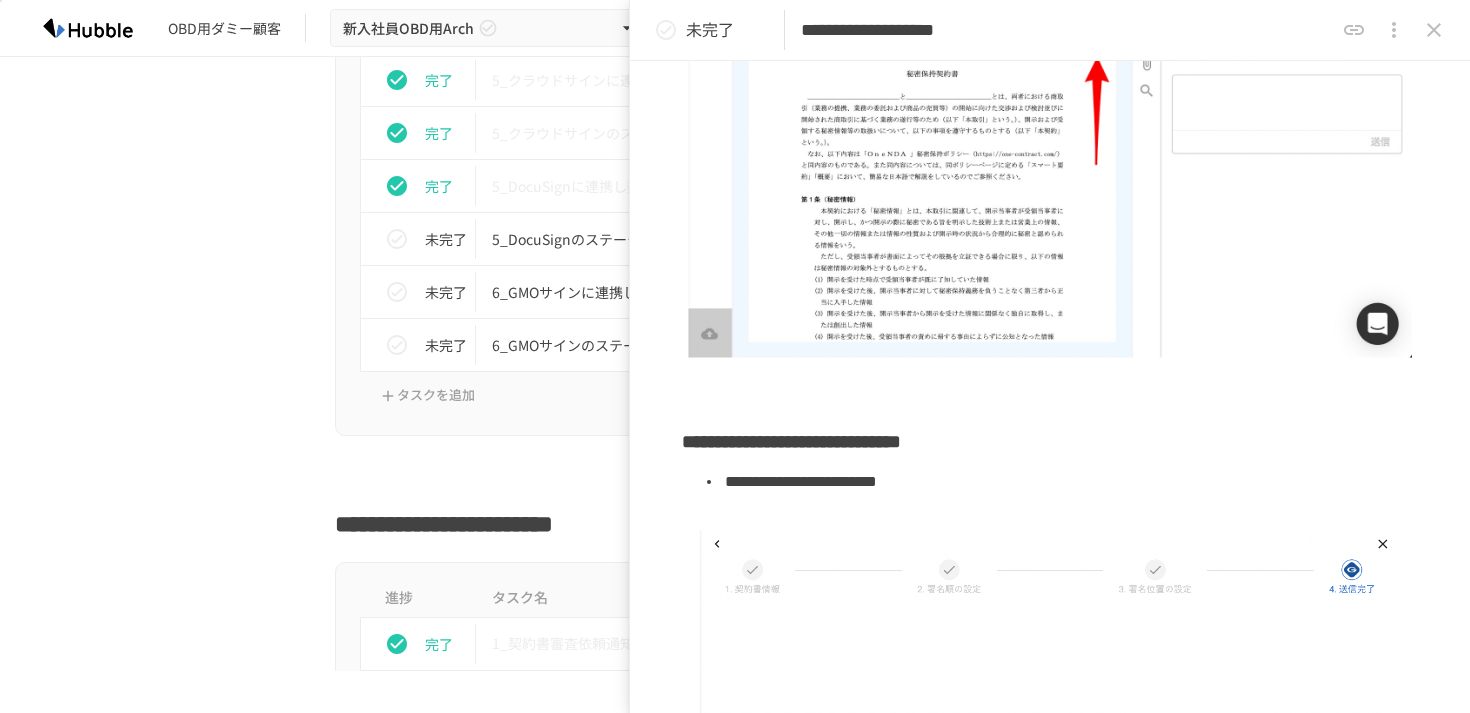 scroll, scrollTop: 0, scrollLeft: 0, axis: both 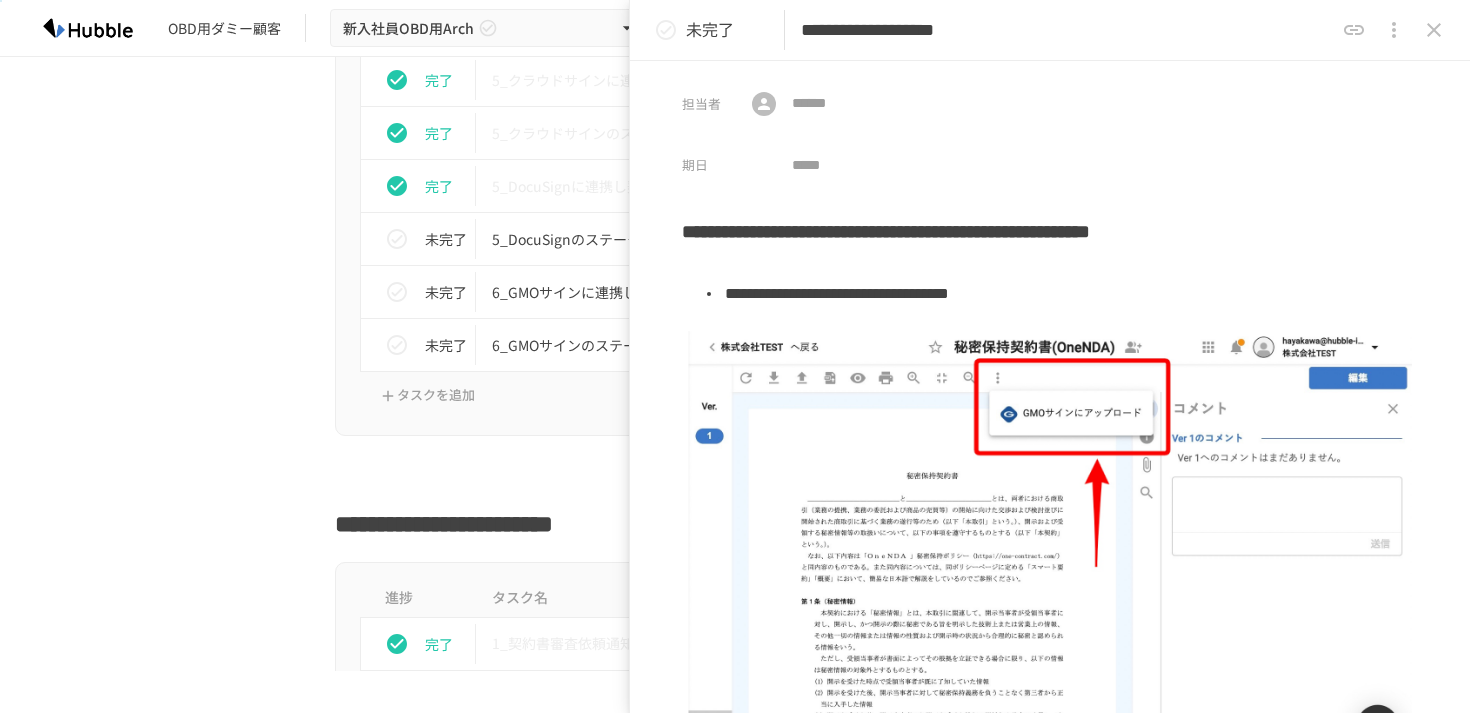 click 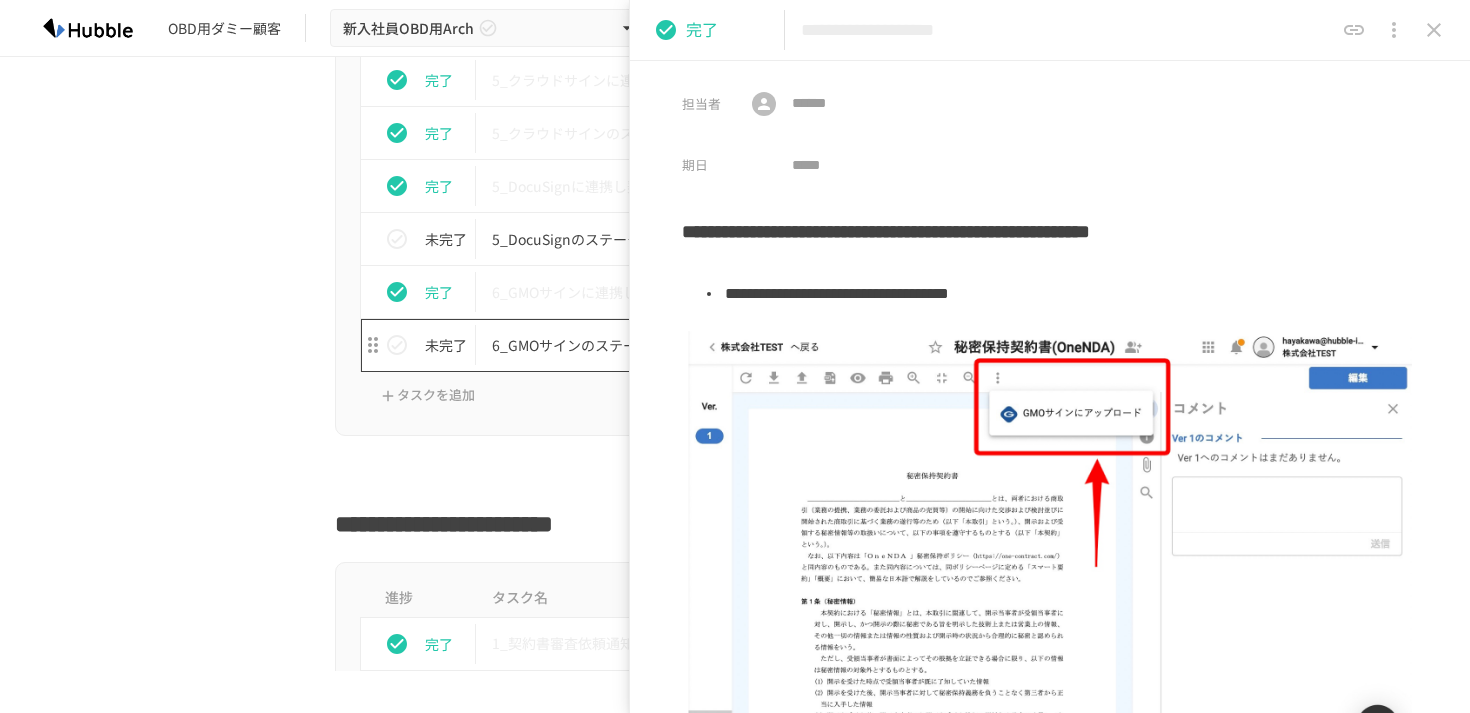 click on "6_GMOサインのステータスを確認する" at bounding box center (693, 345) 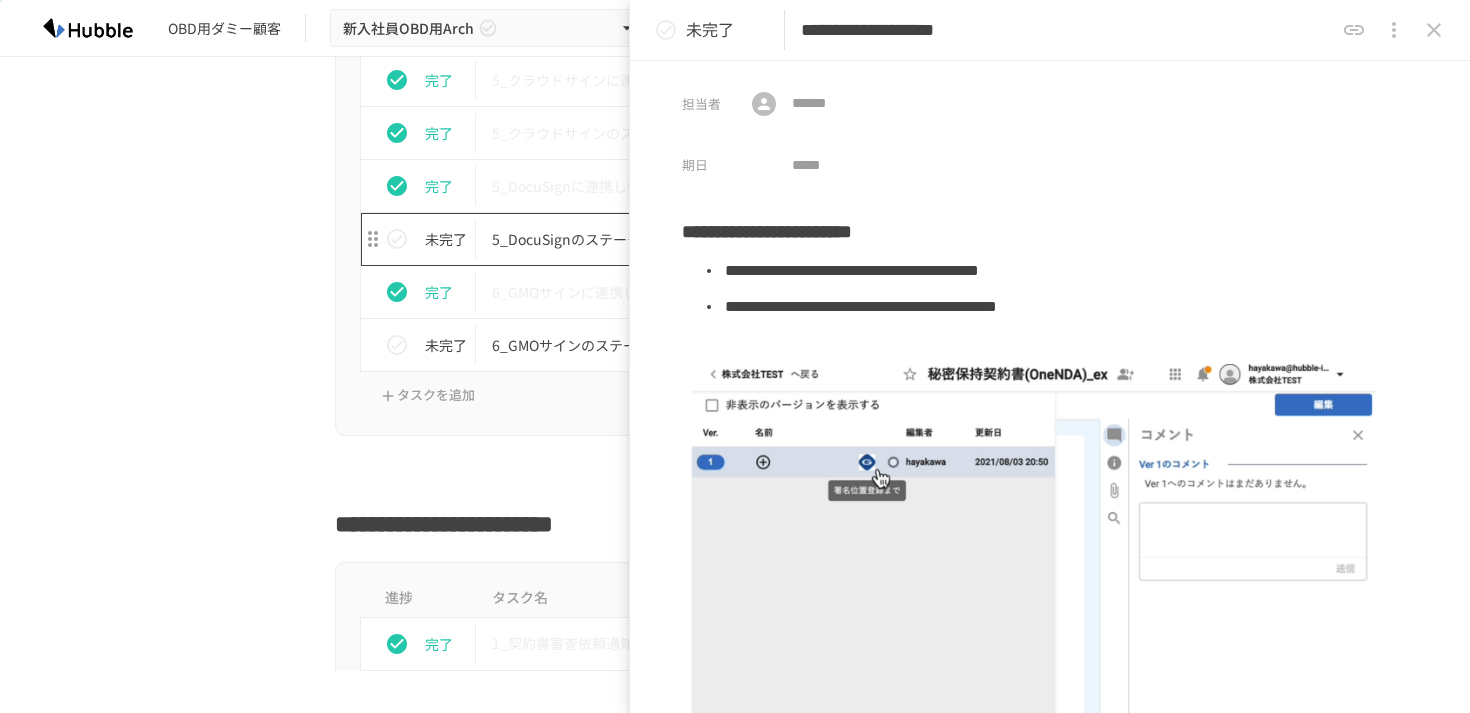click on "5_DocuSignのステータスを確認する" at bounding box center (693, 239) 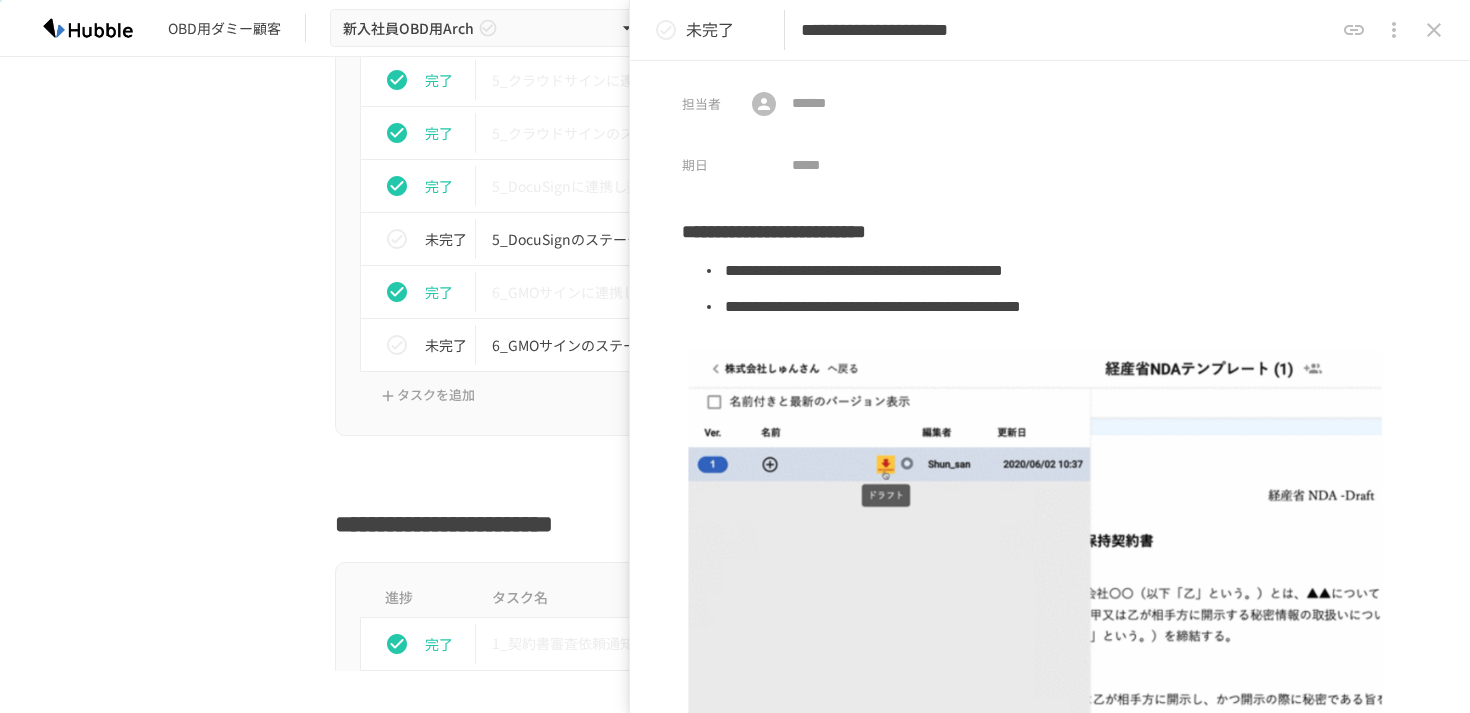 click 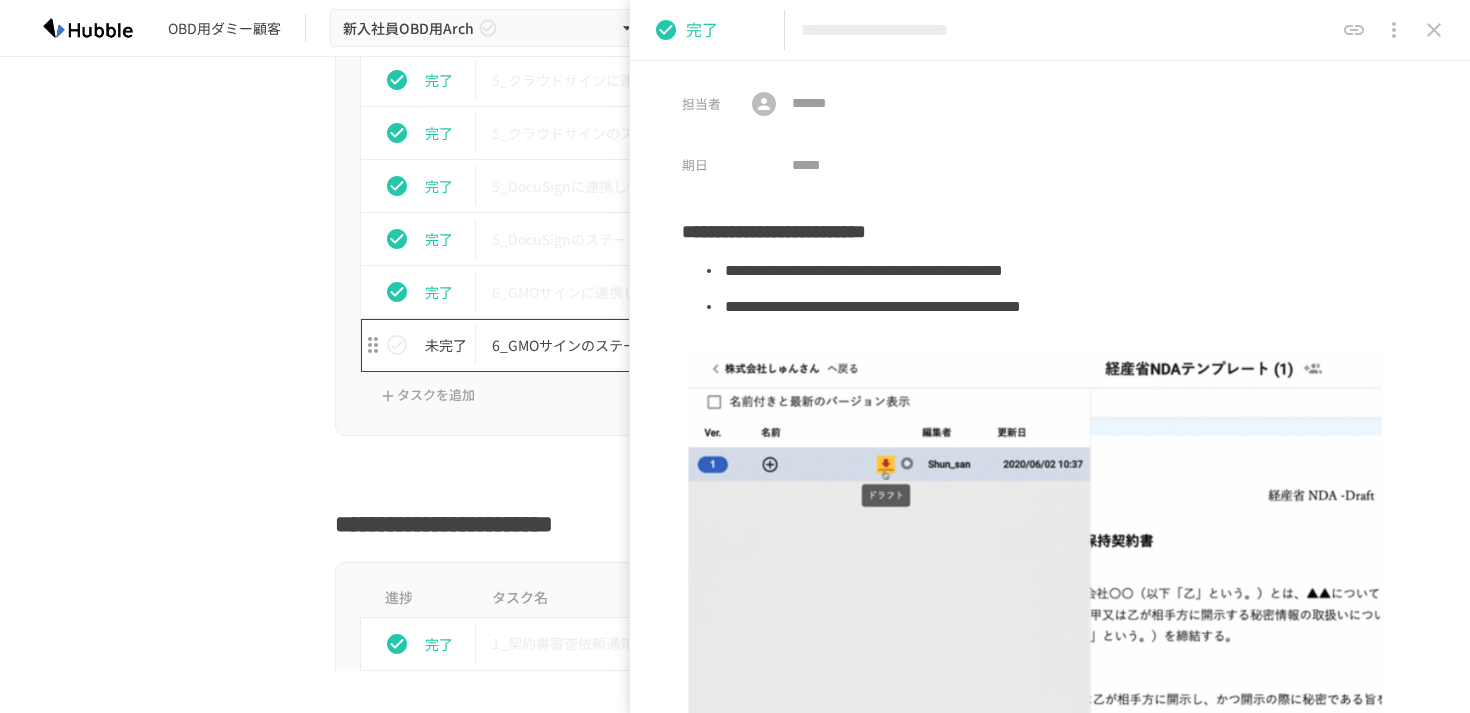 click on "6_GMOサインのステータスを確認する" at bounding box center (693, 345) 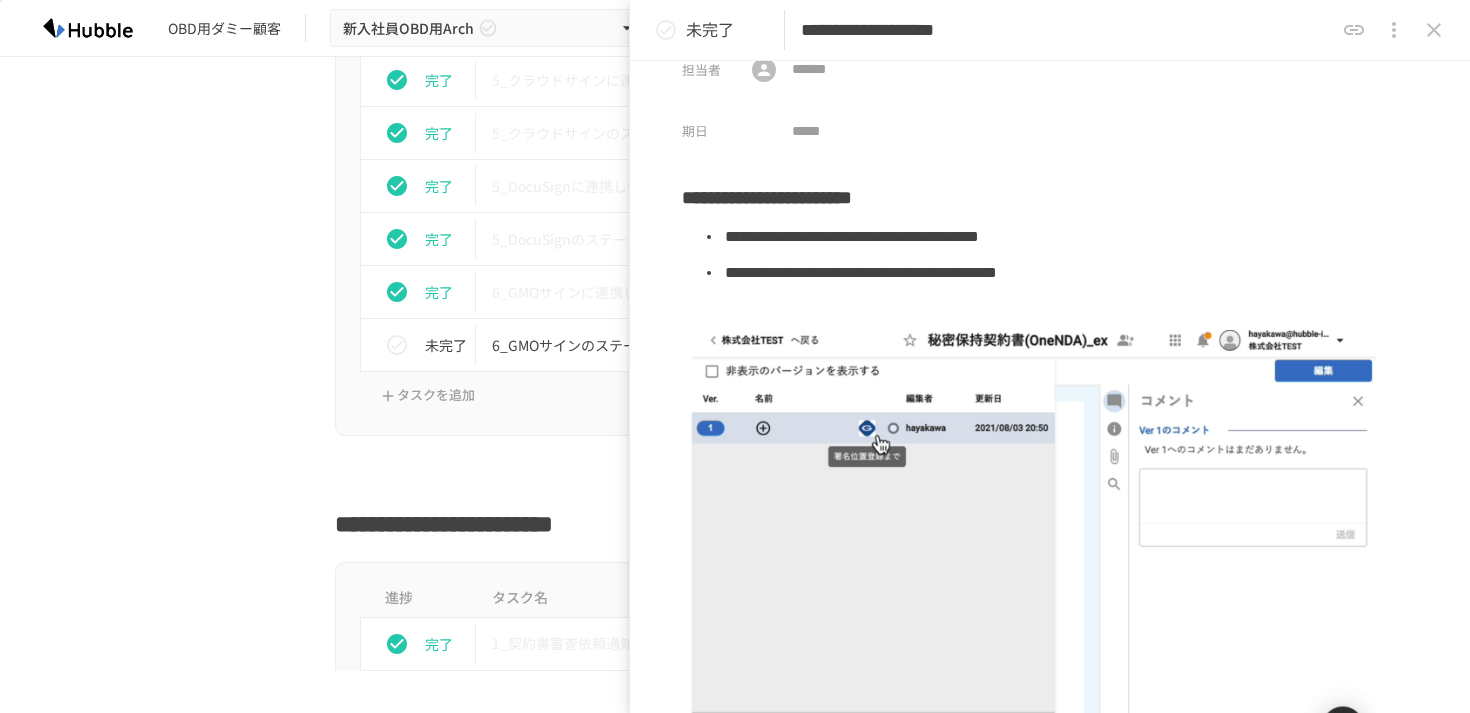 scroll, scrollTop: 0, scrollLeft: 0, axis: both 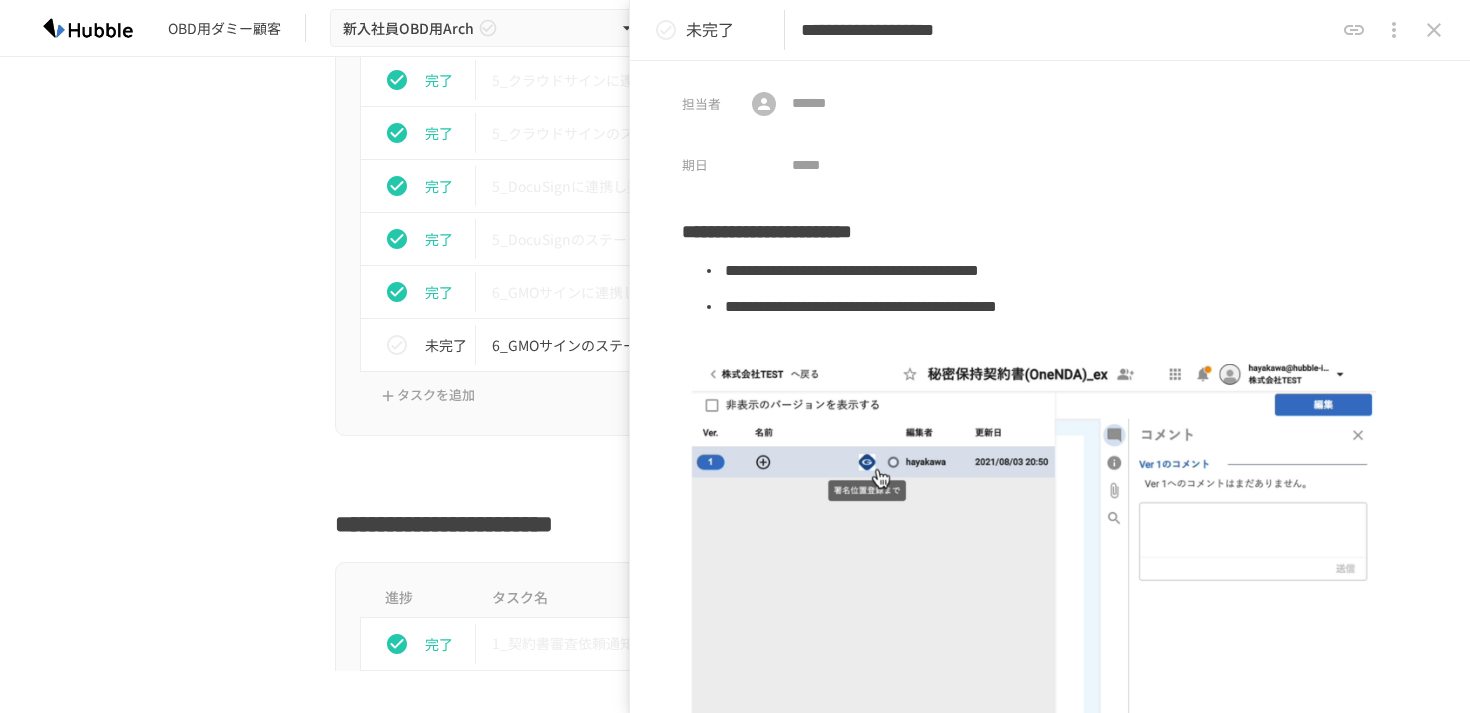 click 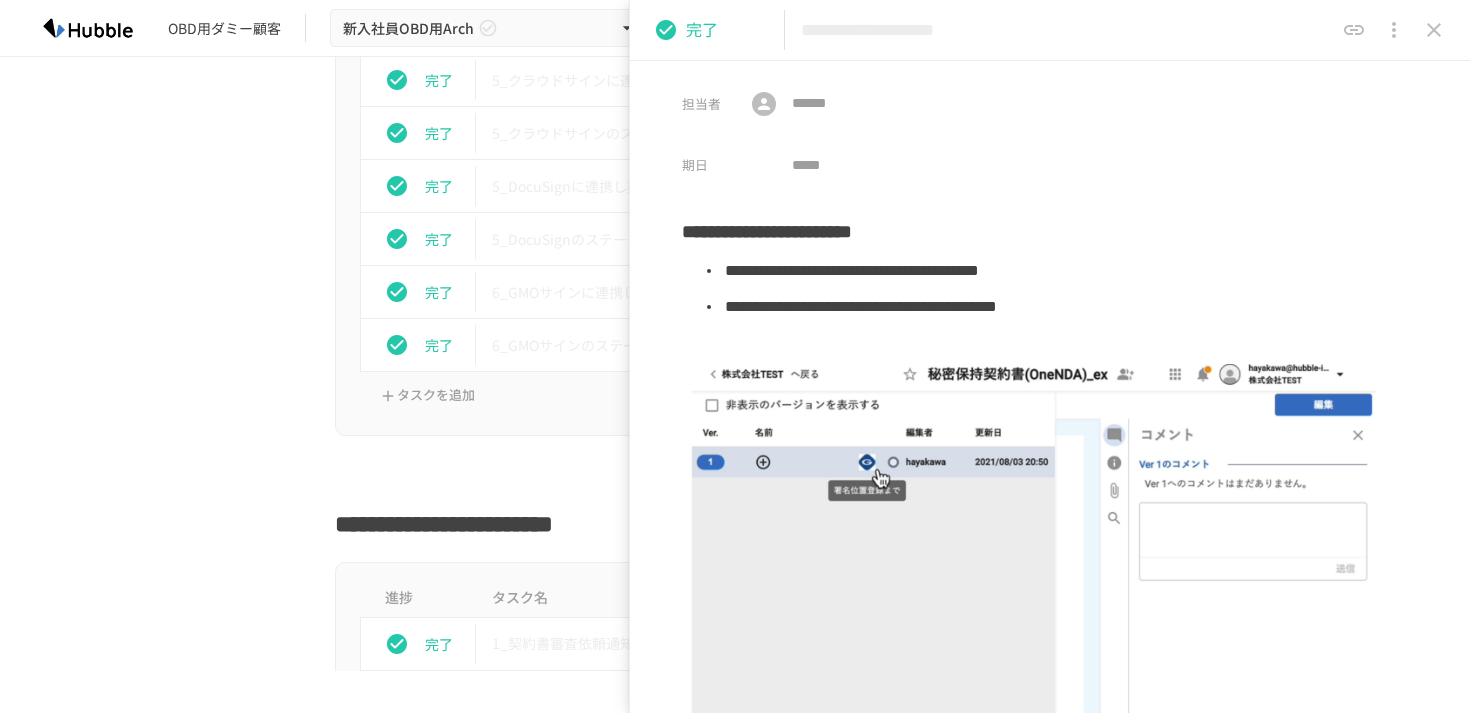 click on "**********" at bounding box center (735, 364) 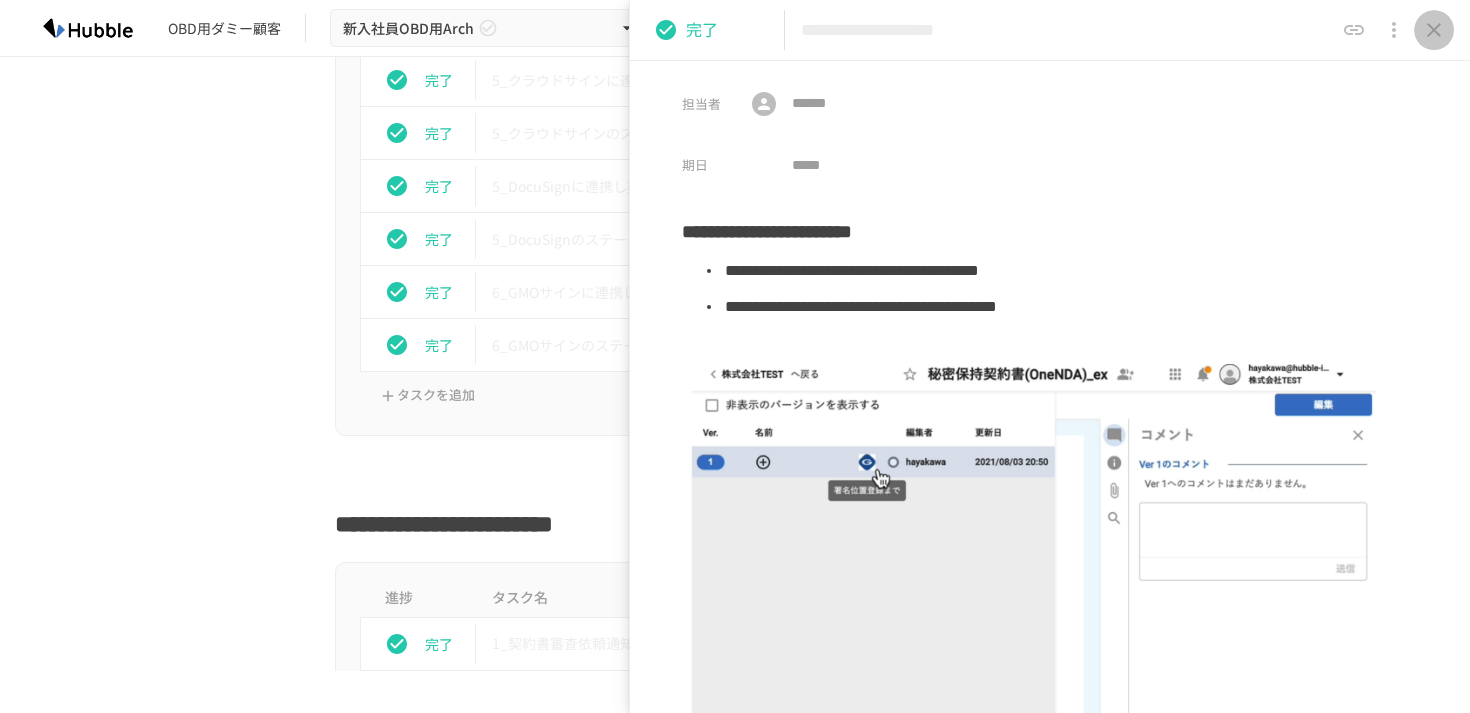 click 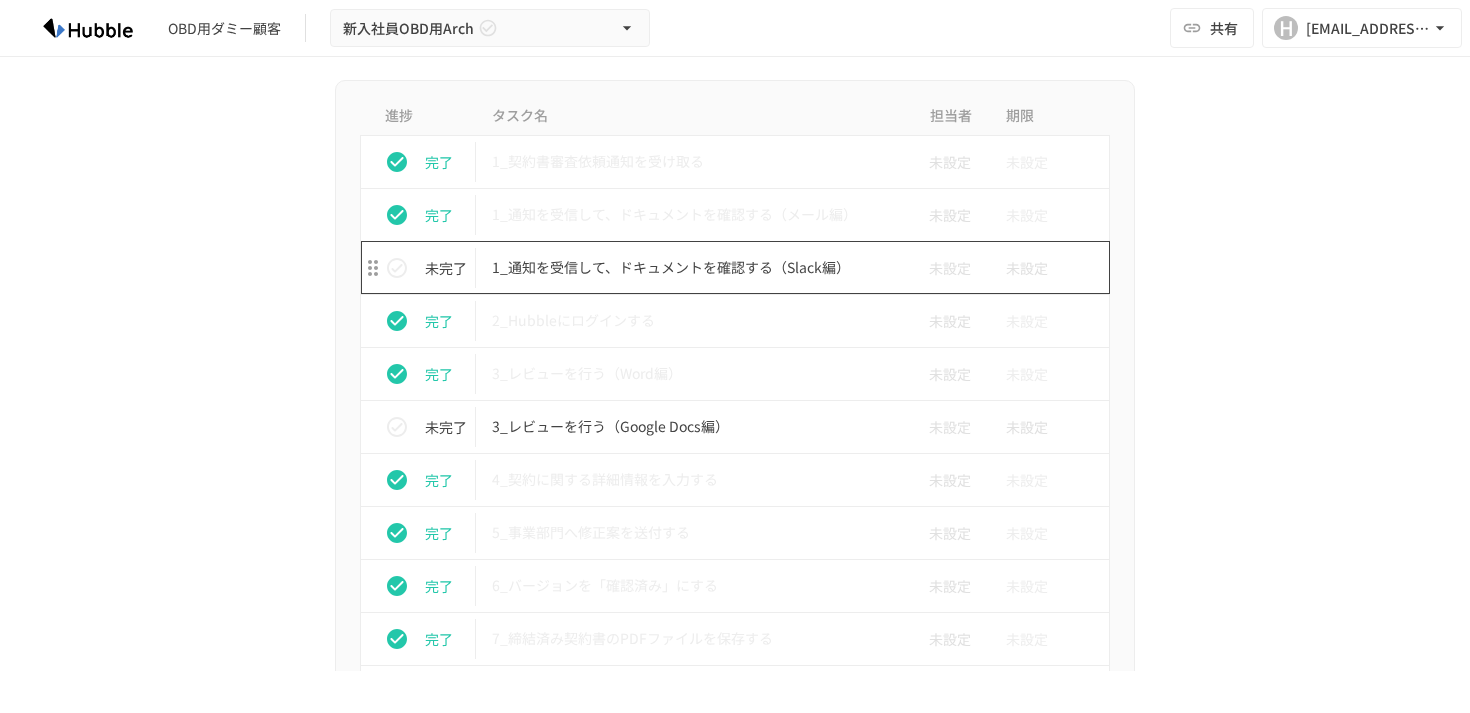 scroll, scrollTop: 5810, scrollLeft: 0, axis: vertical 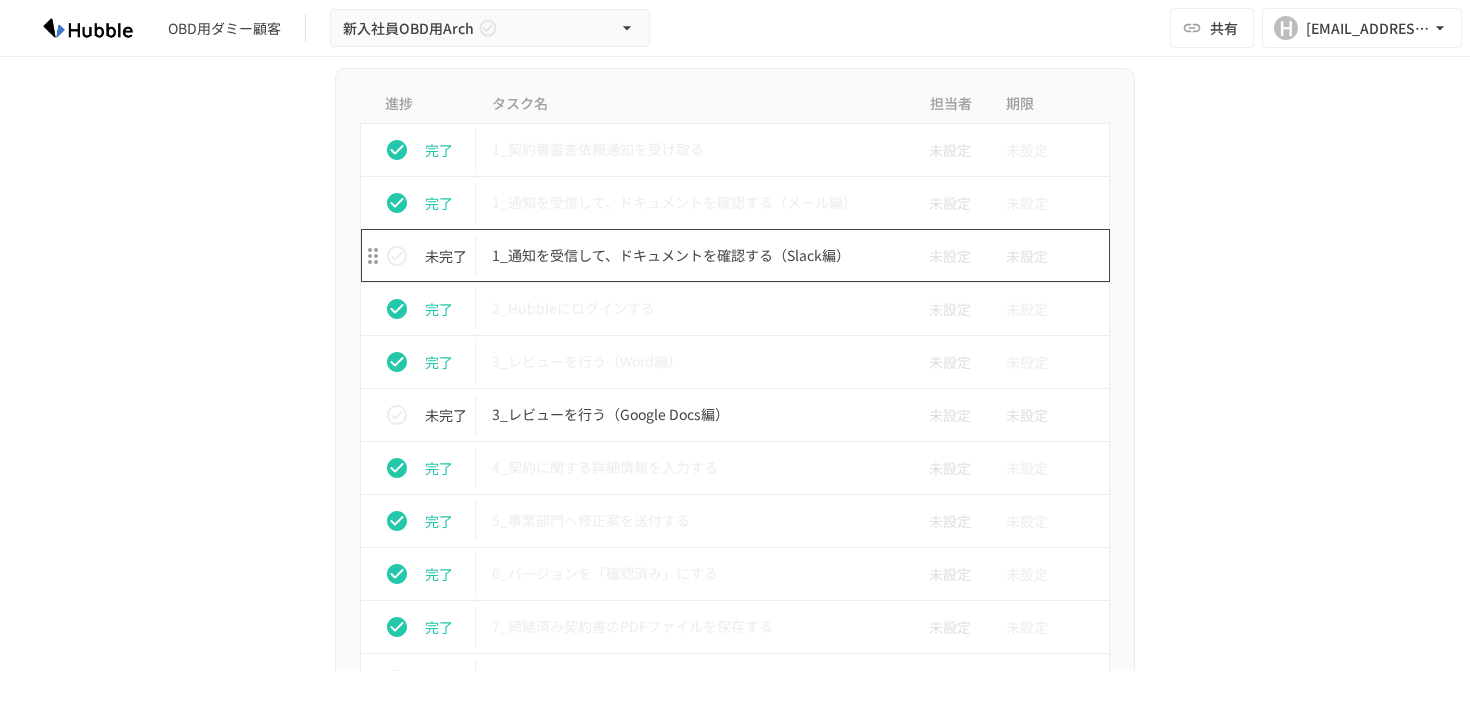 click on "1_通知を受信して、ドキュメントを確認する（Slack編）" at bounding box center (693, 255) 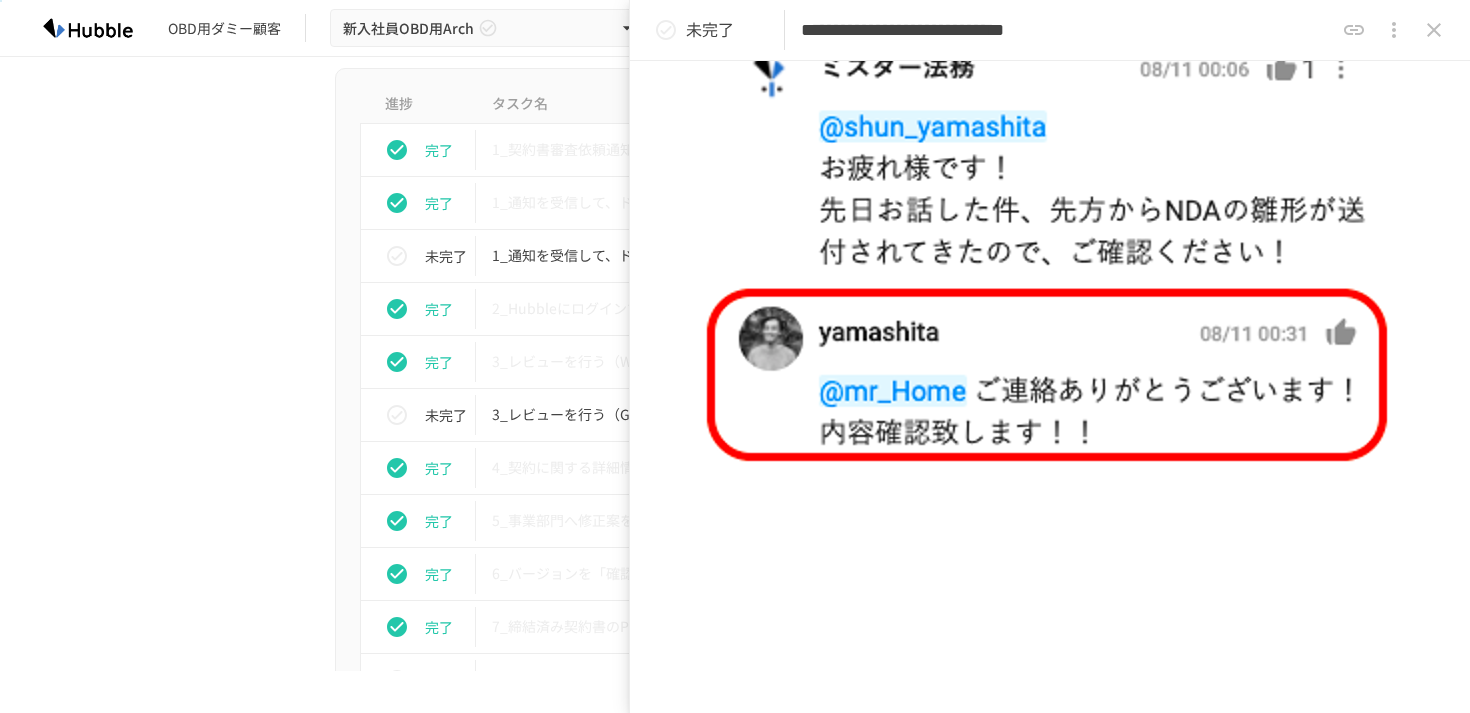 scroll, scrollTop: 1667, scrollLeft: 0, axis: vertical 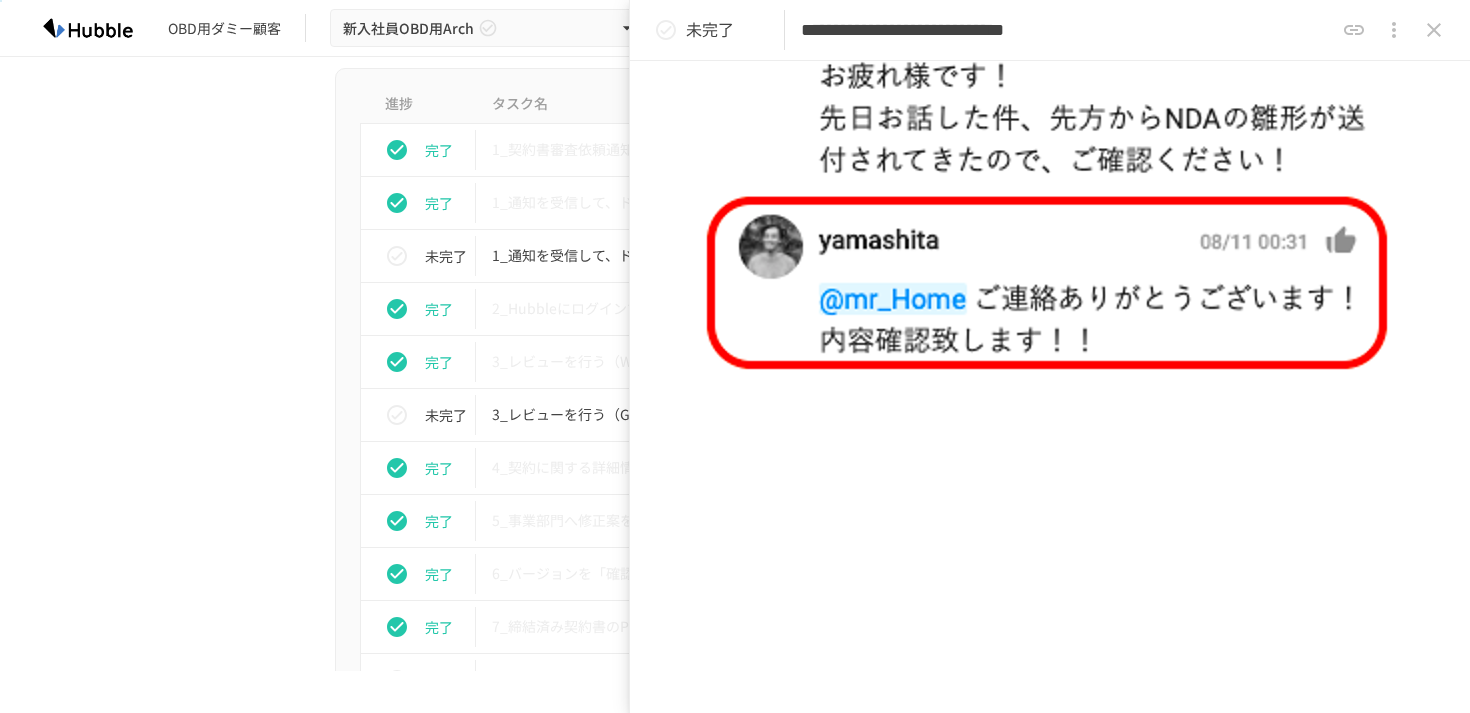 click on "未完了" at bounding box center [710, 30] 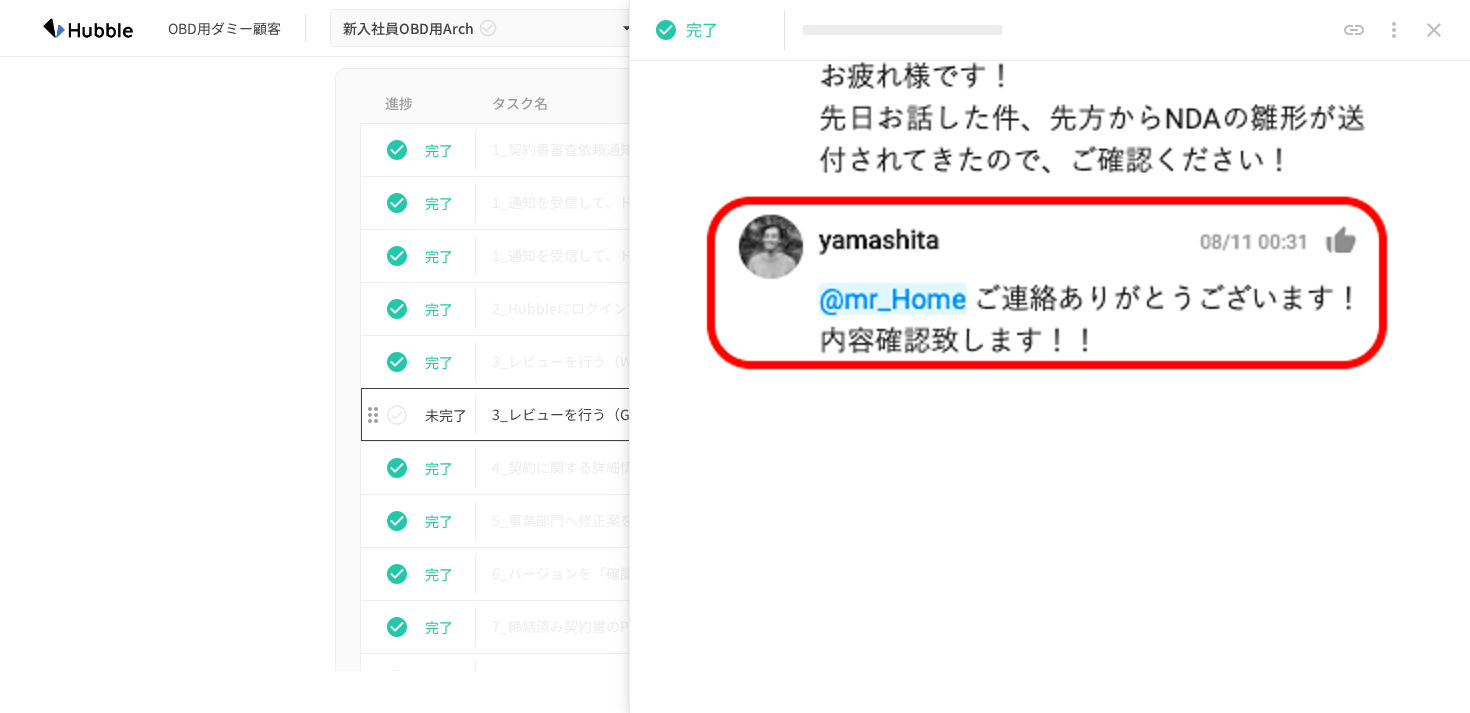click on "3_レビューを行う（Google Docs編）" at bounding box center (693, 414) 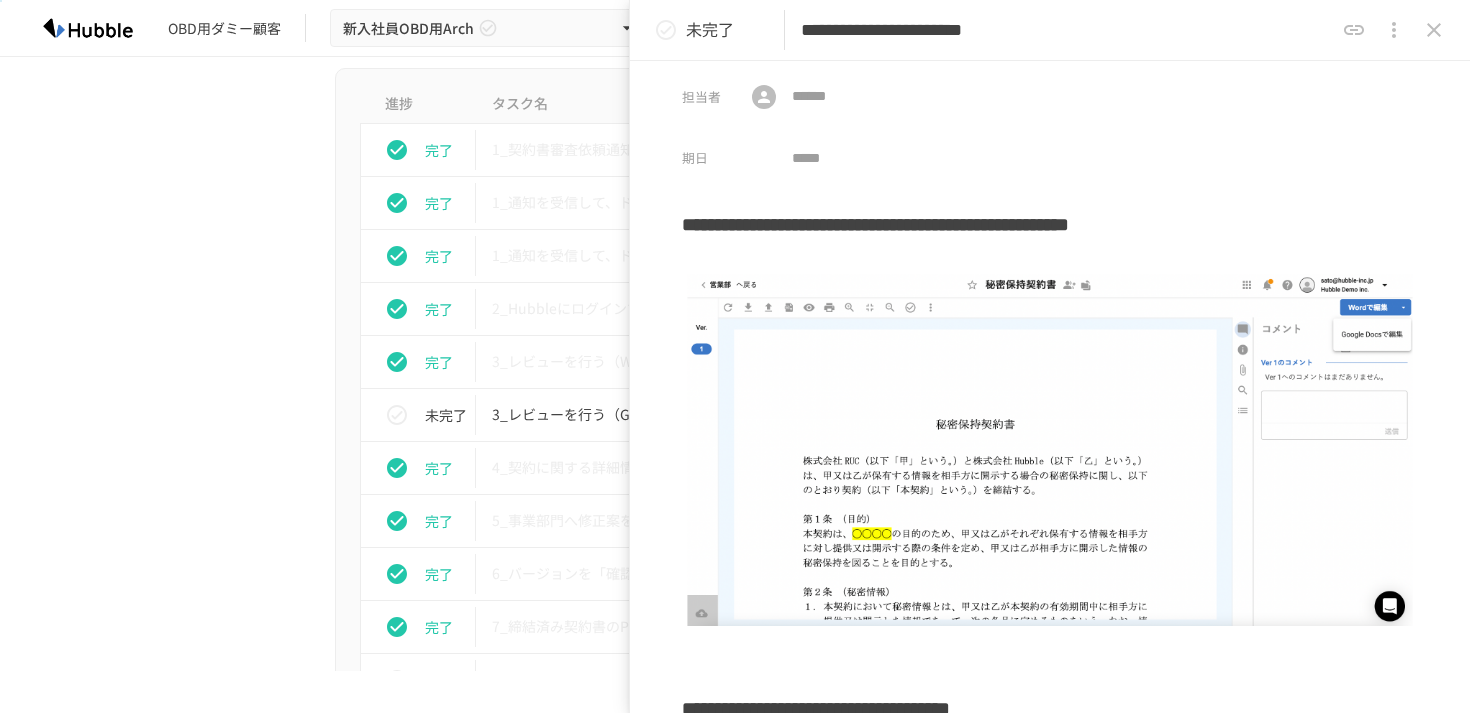 scroll, scrollTop: 4, scrollLeft: 0, axis: vertical 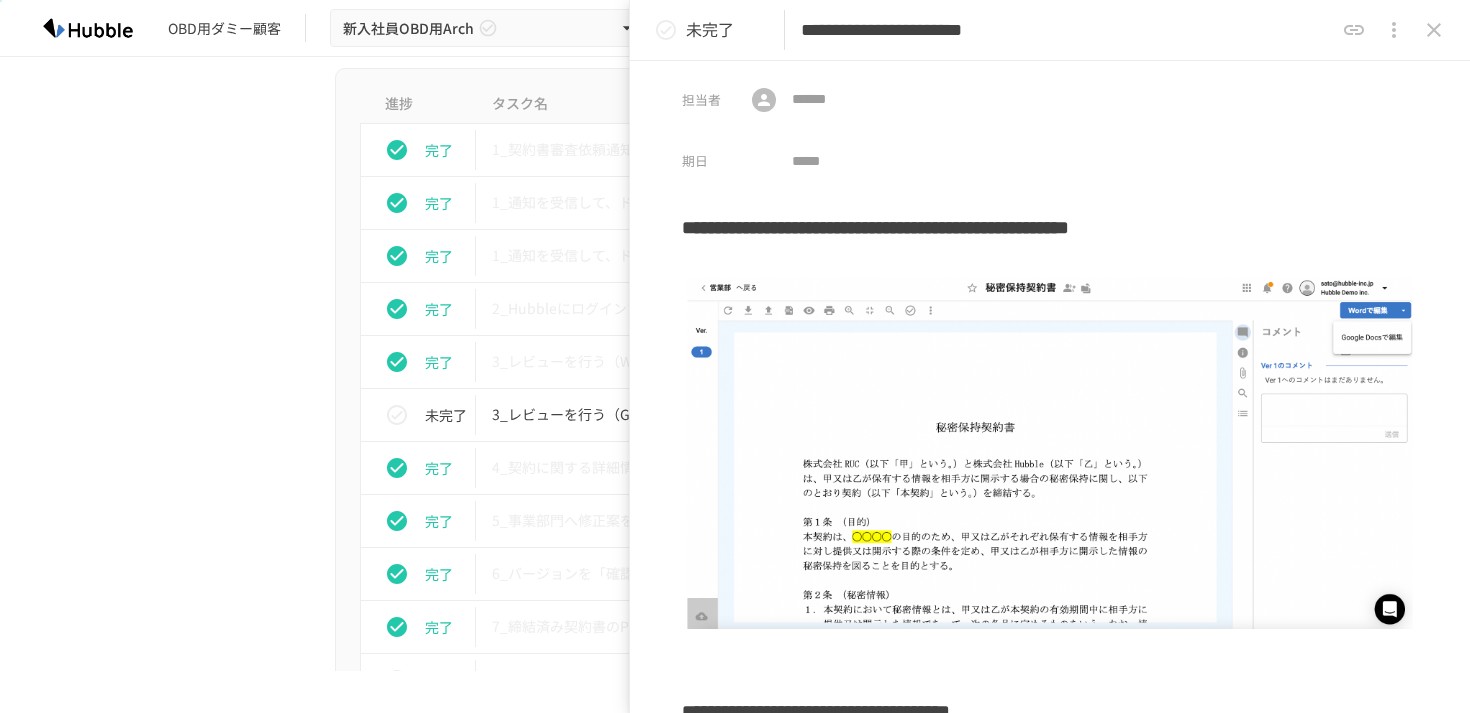 click 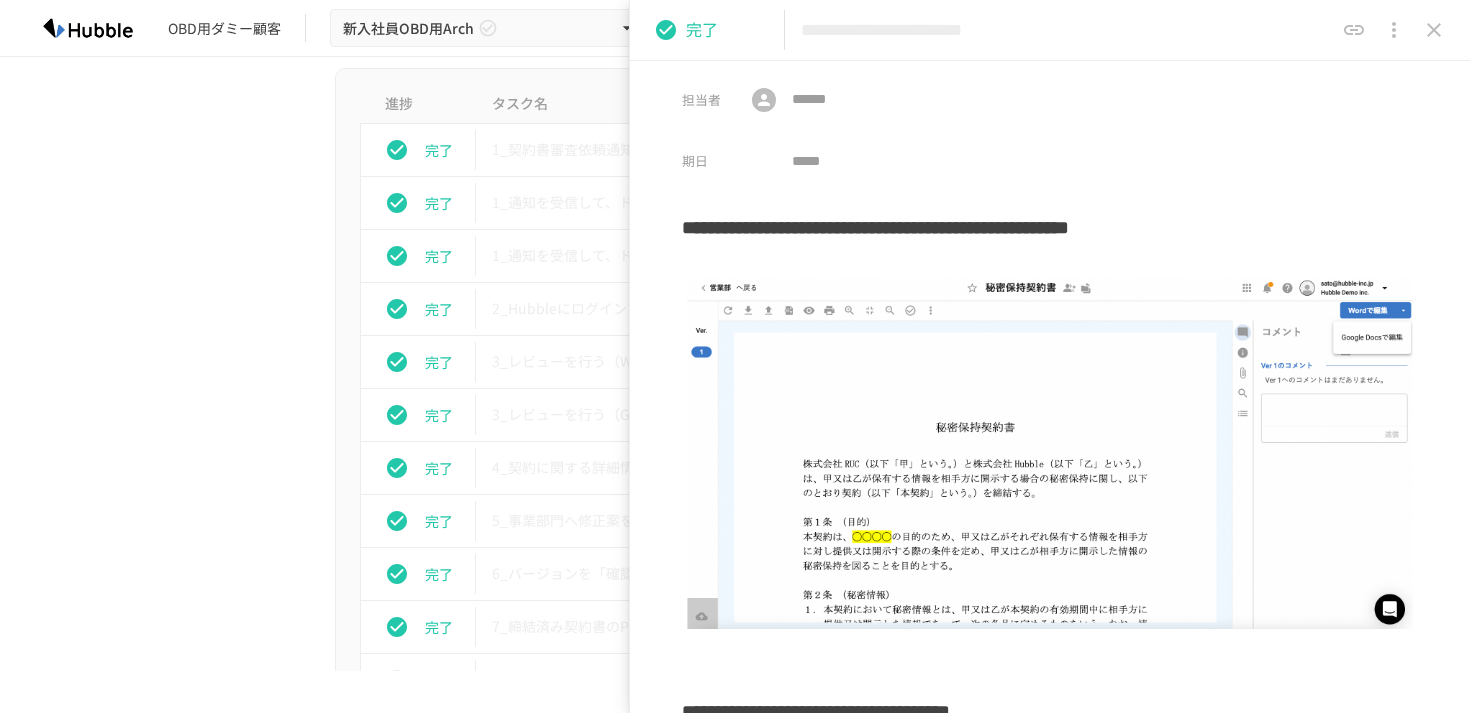 click on "**********" at bounding box center [735, 364] 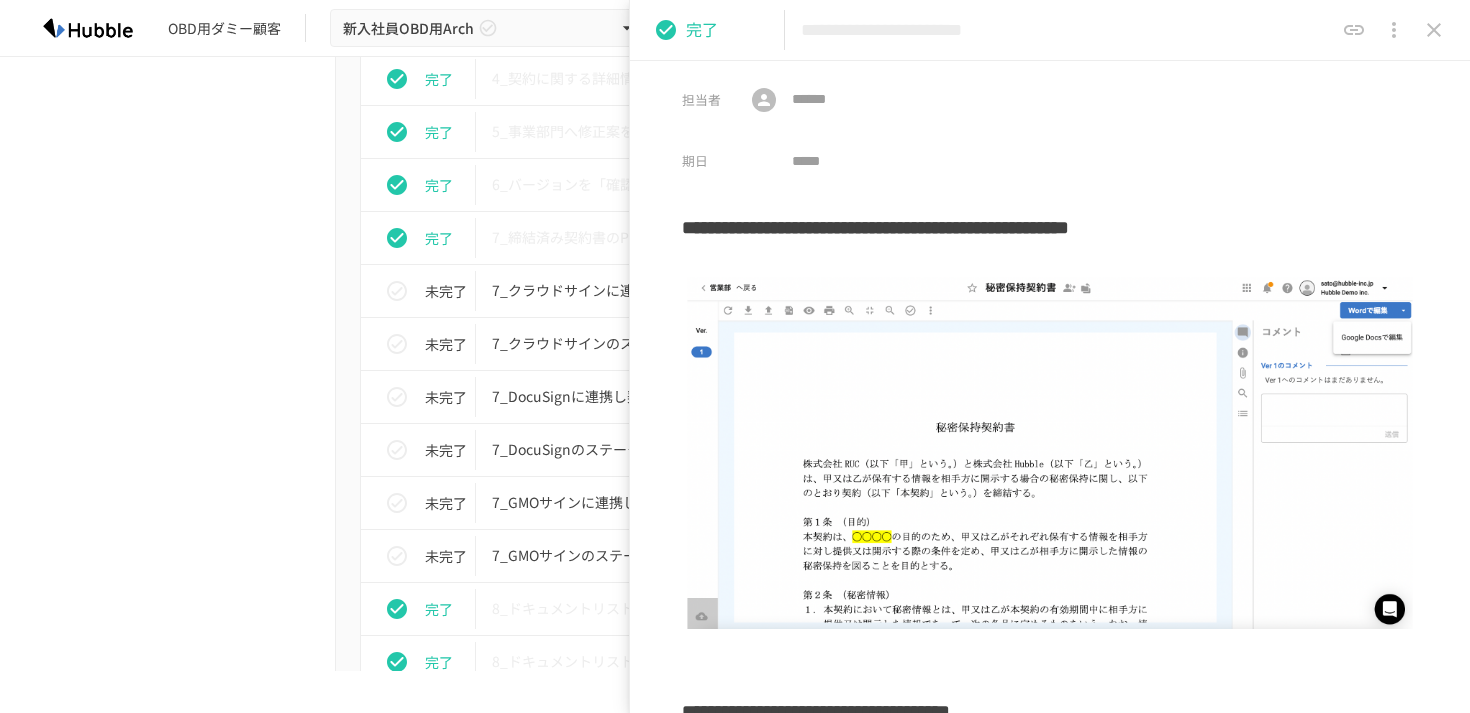 scroll, scrollTop: 6206, scrollLeft: 0, axis: vertical 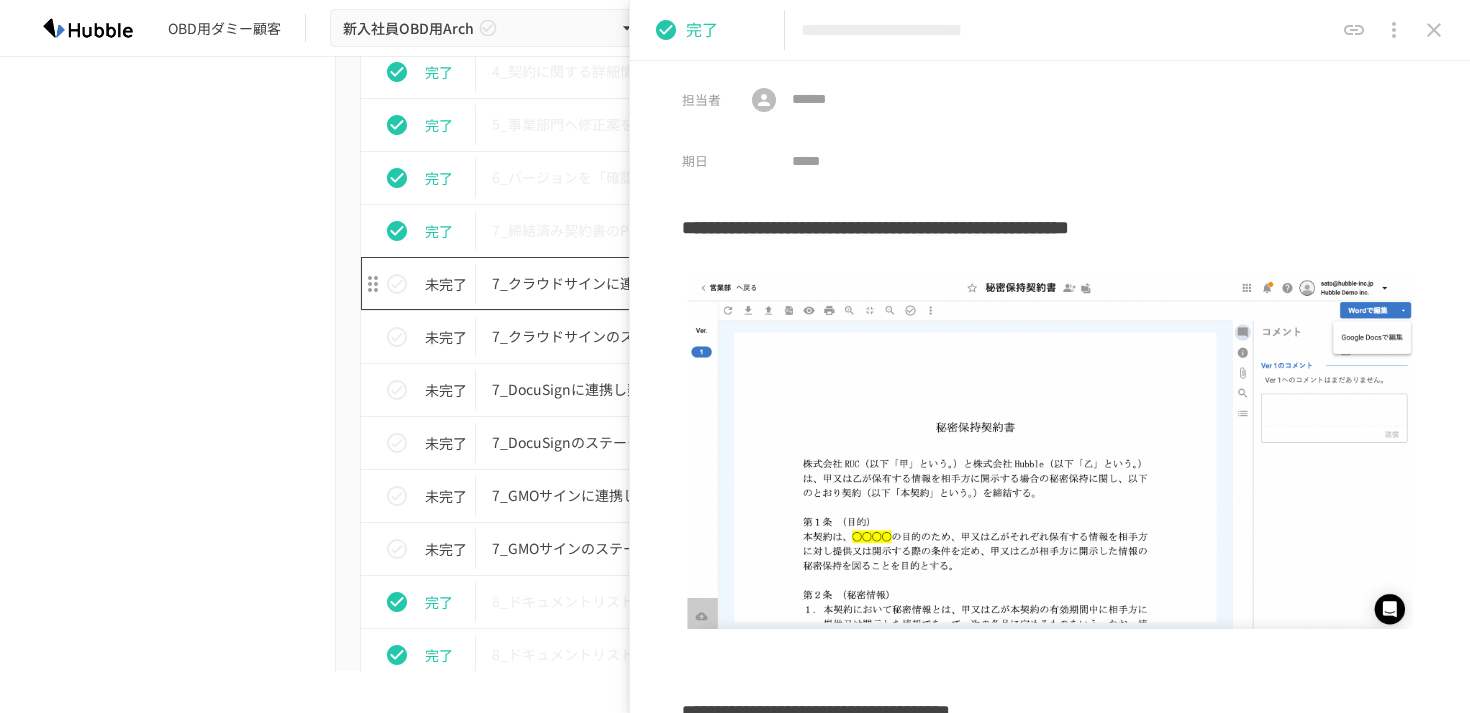 click on "7_クラウドサインに連携し契約を締結する" at bounding box center [693, 283] 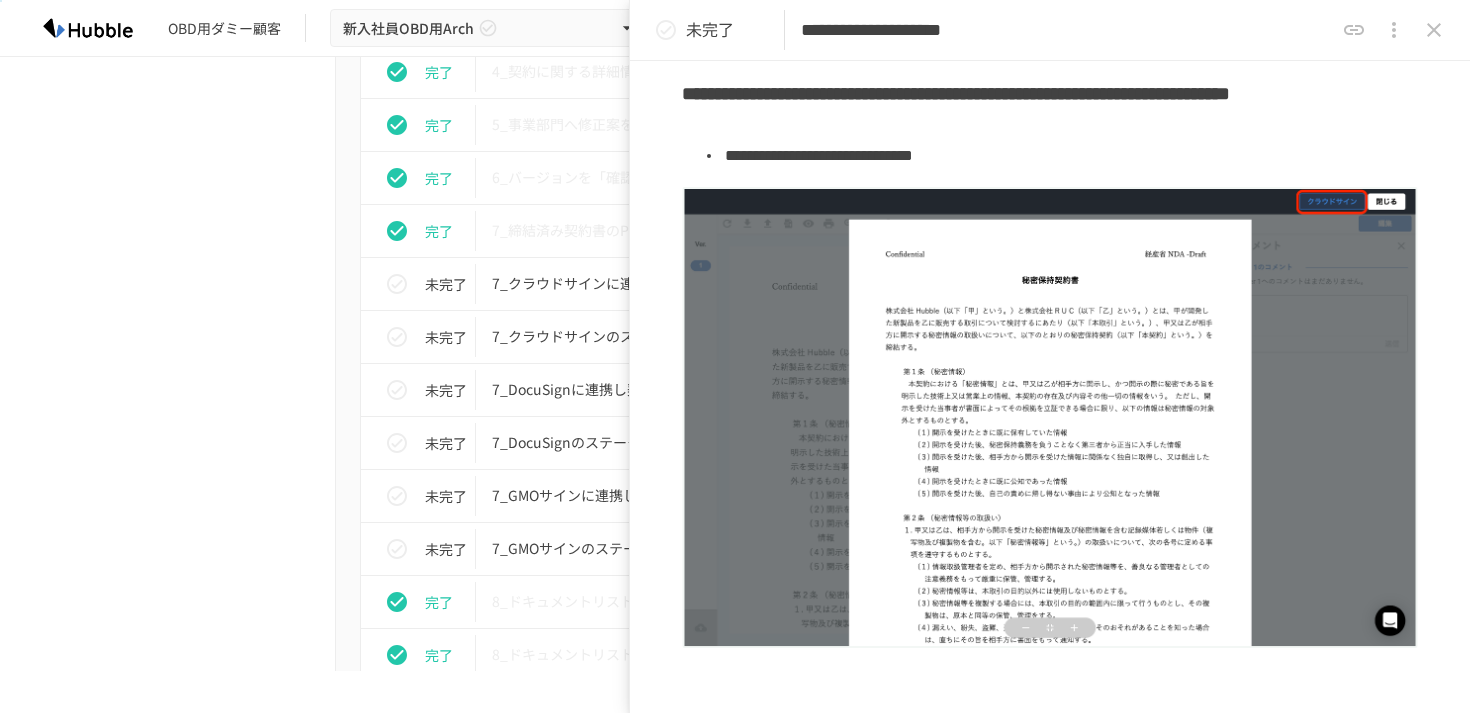 scroll, scrollTop: 976, scrollLeft: 0, axis: vertical 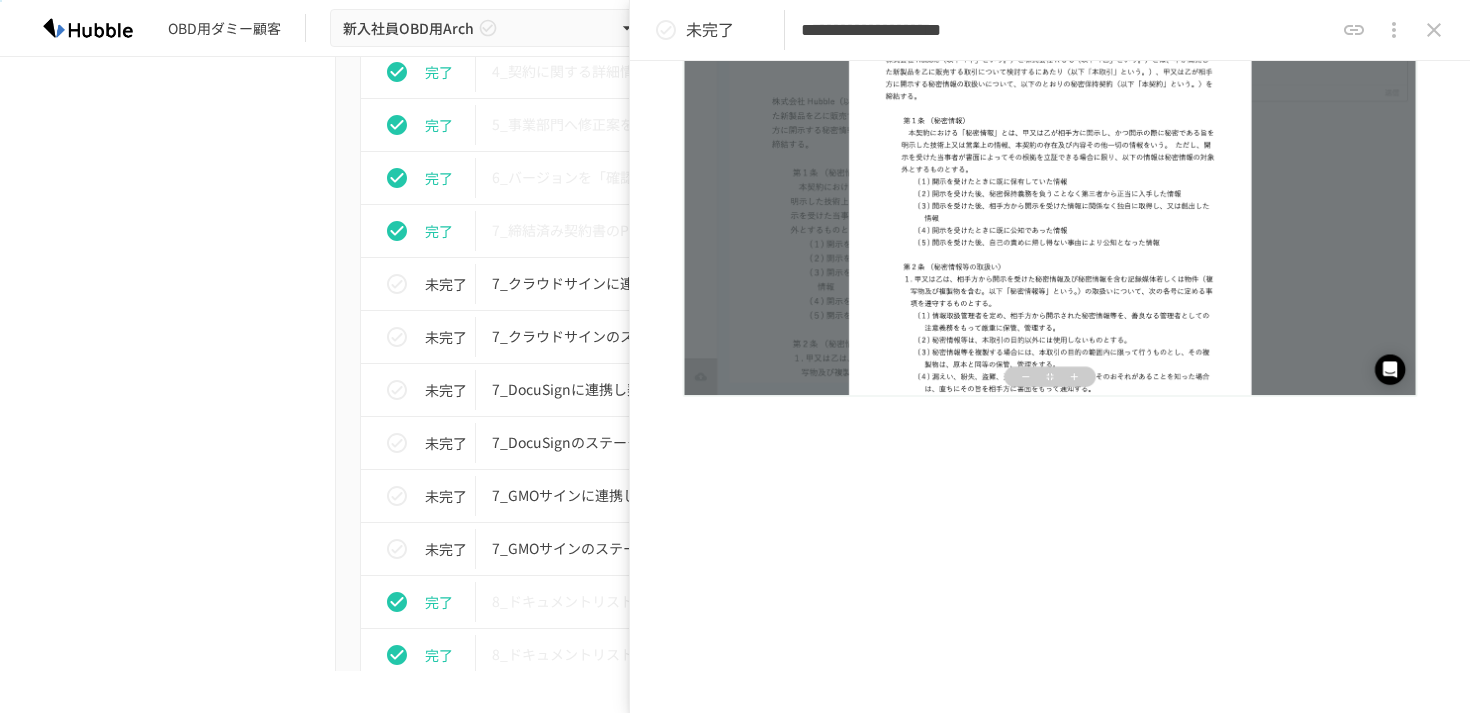 click on "未完了" at bounding box center [710, 30] 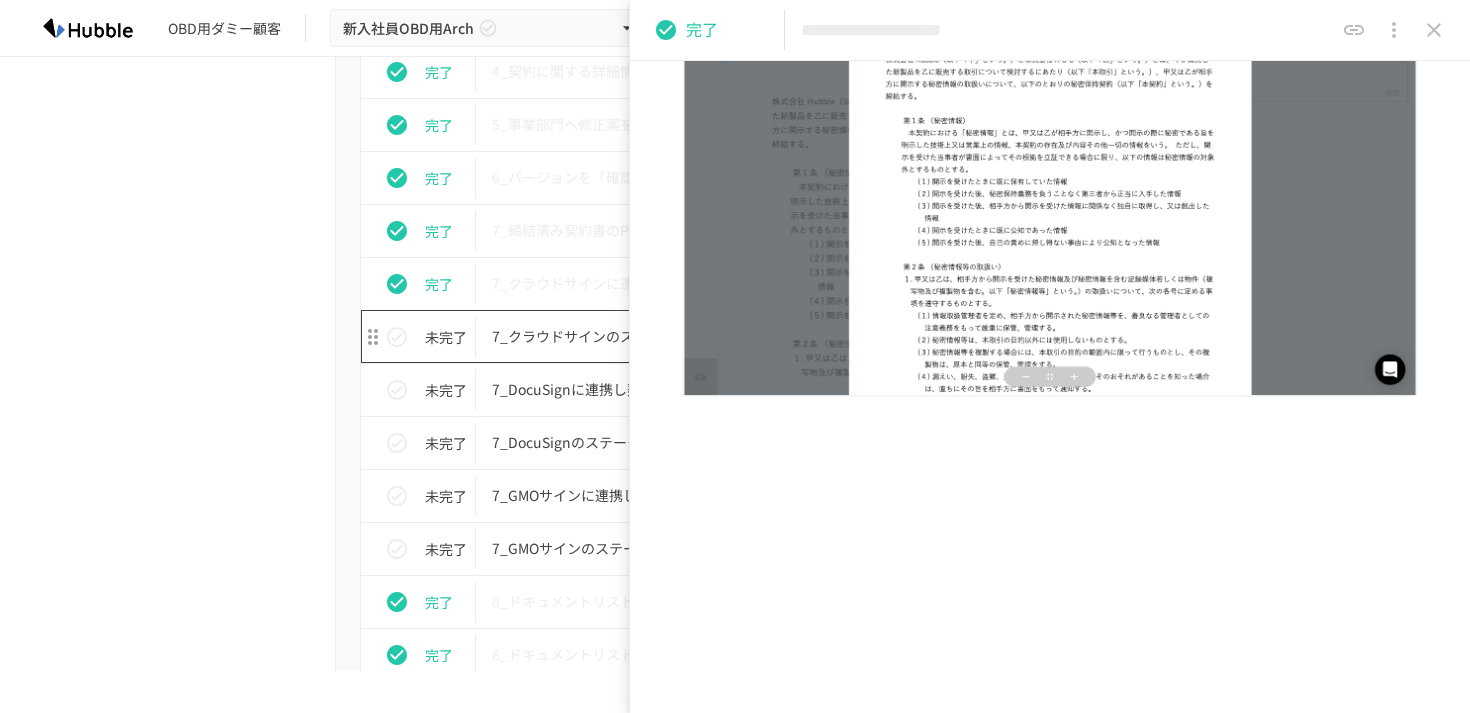 click on "7_クラウドサインのステータス・PDFを確認する" at bounding box center [693, 336] 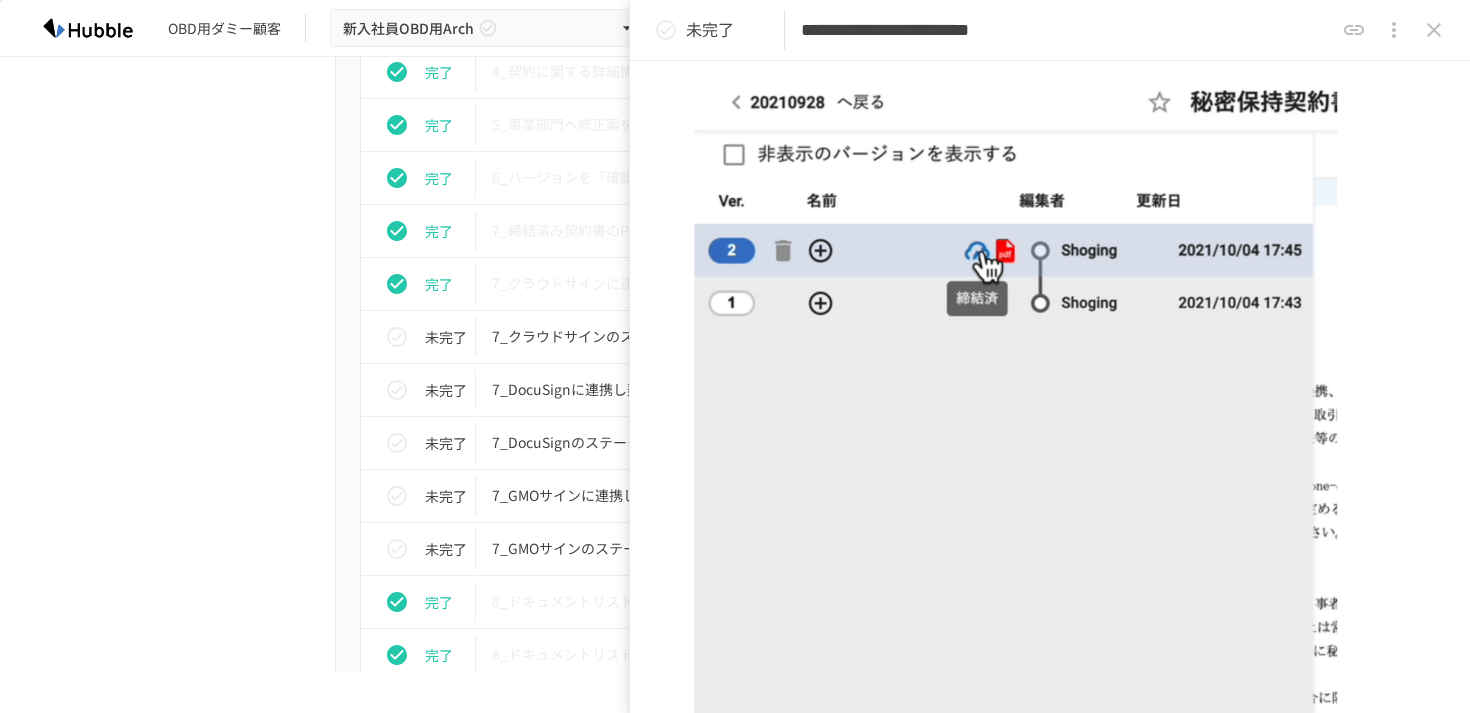 scroll, scrollTop: 0, scrollLeft: 0, axis: both 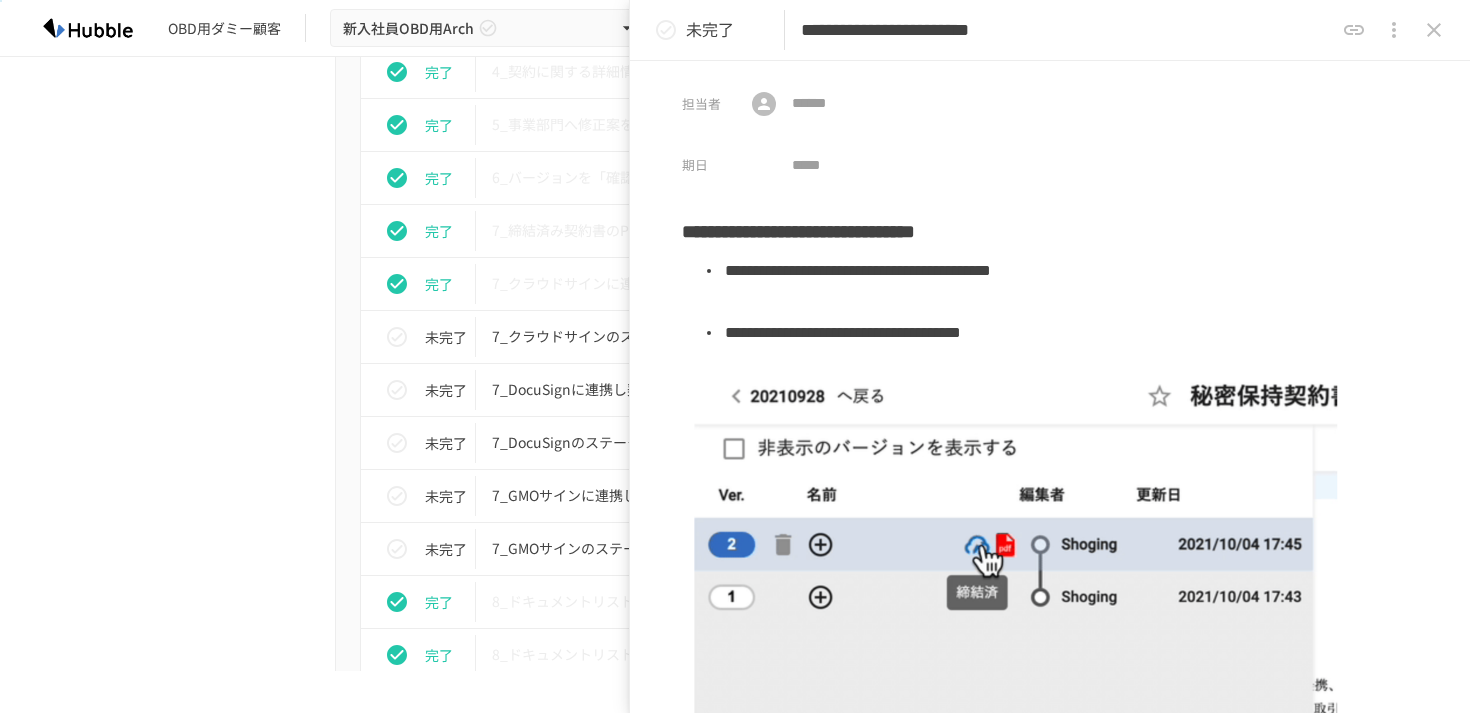 click on "未完了" at bounding box center [710, 30] 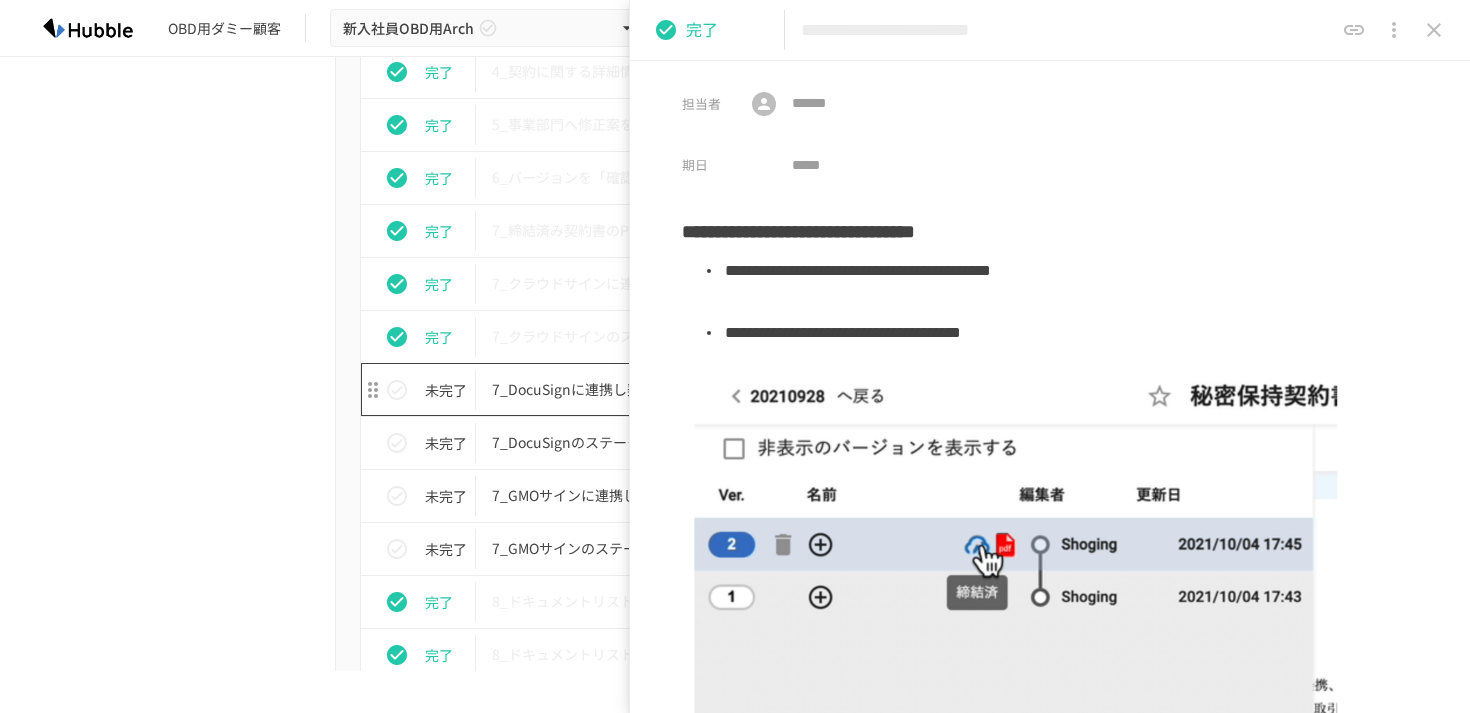 click on "7_DocuSignに連携し契約を締結する" at bounding box center [693, 389] 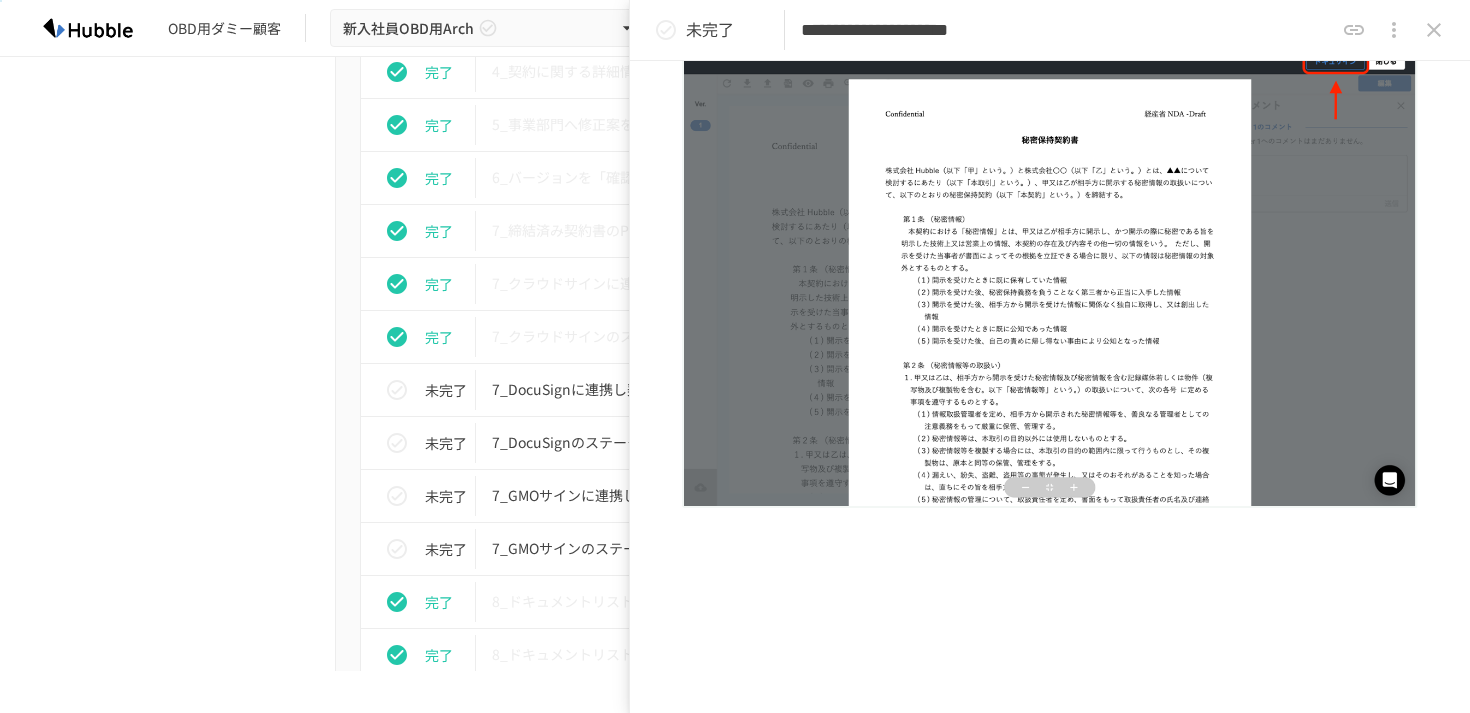 scroll, scrollTop: 942, scrollLeft: 0, axis: vertical 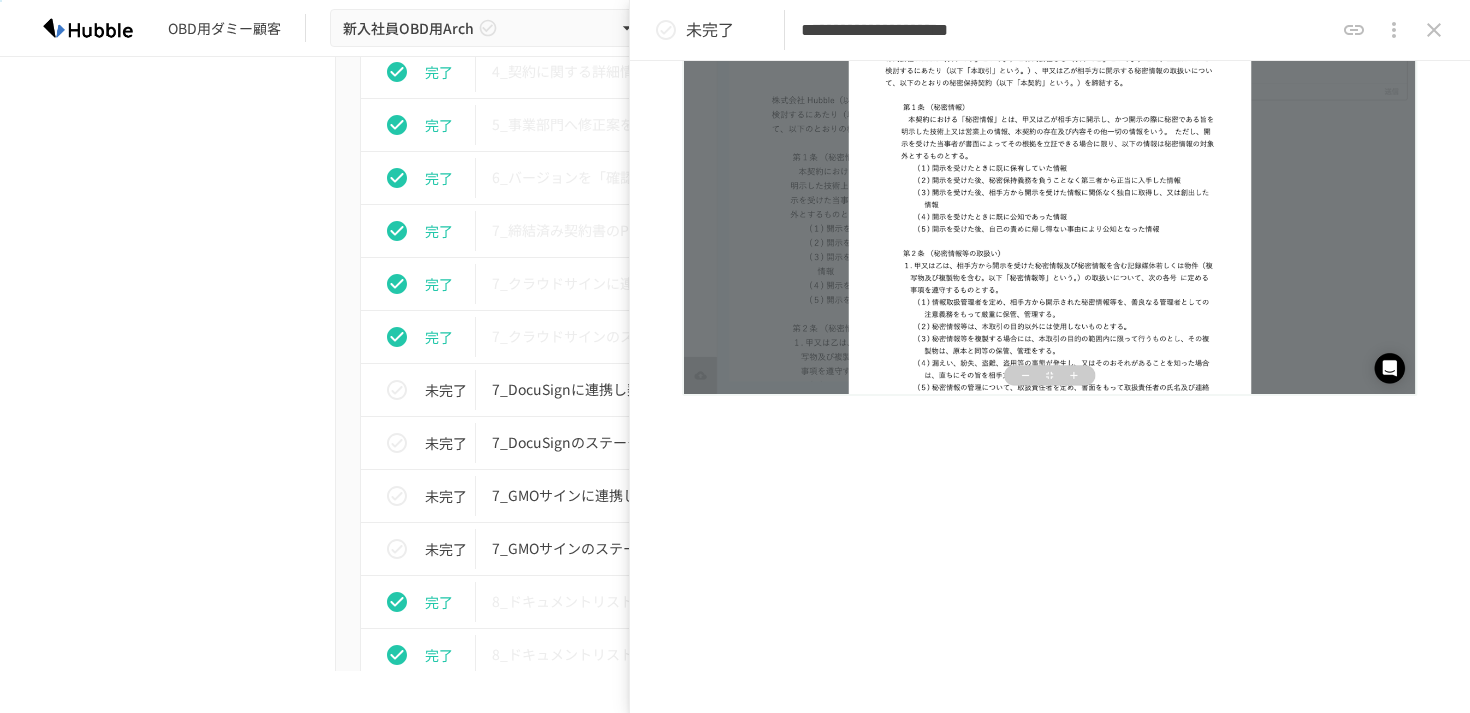 click 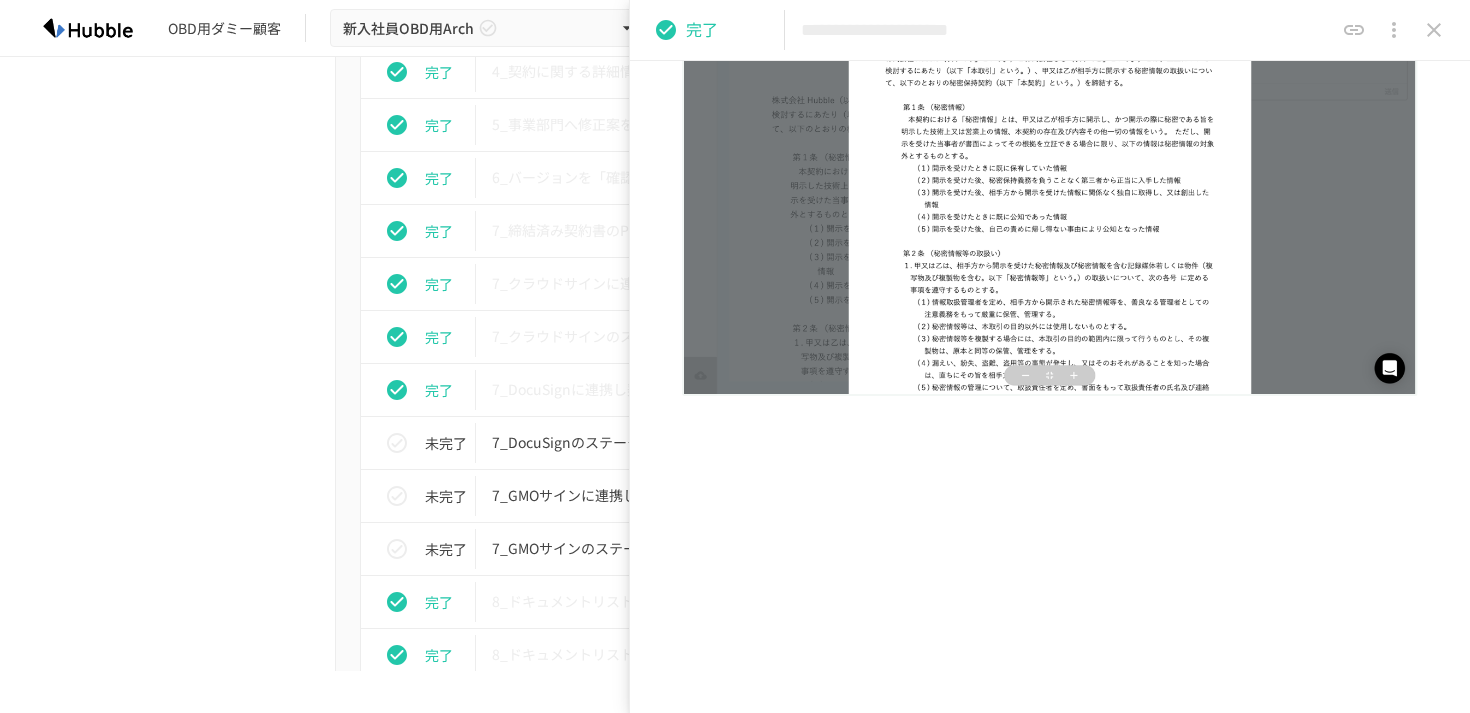 click 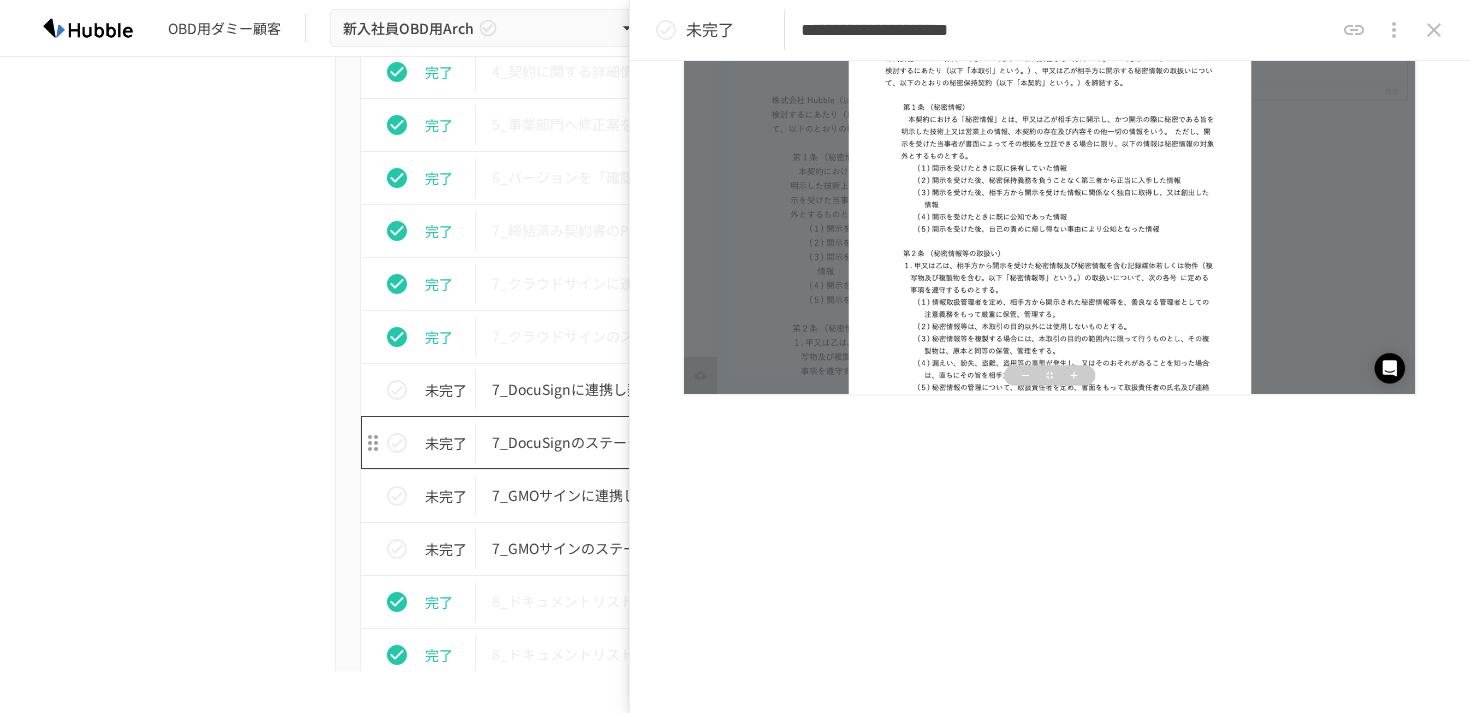 click on "7_DocuSignのステータスを確認する" at bounding box center (693, 442) 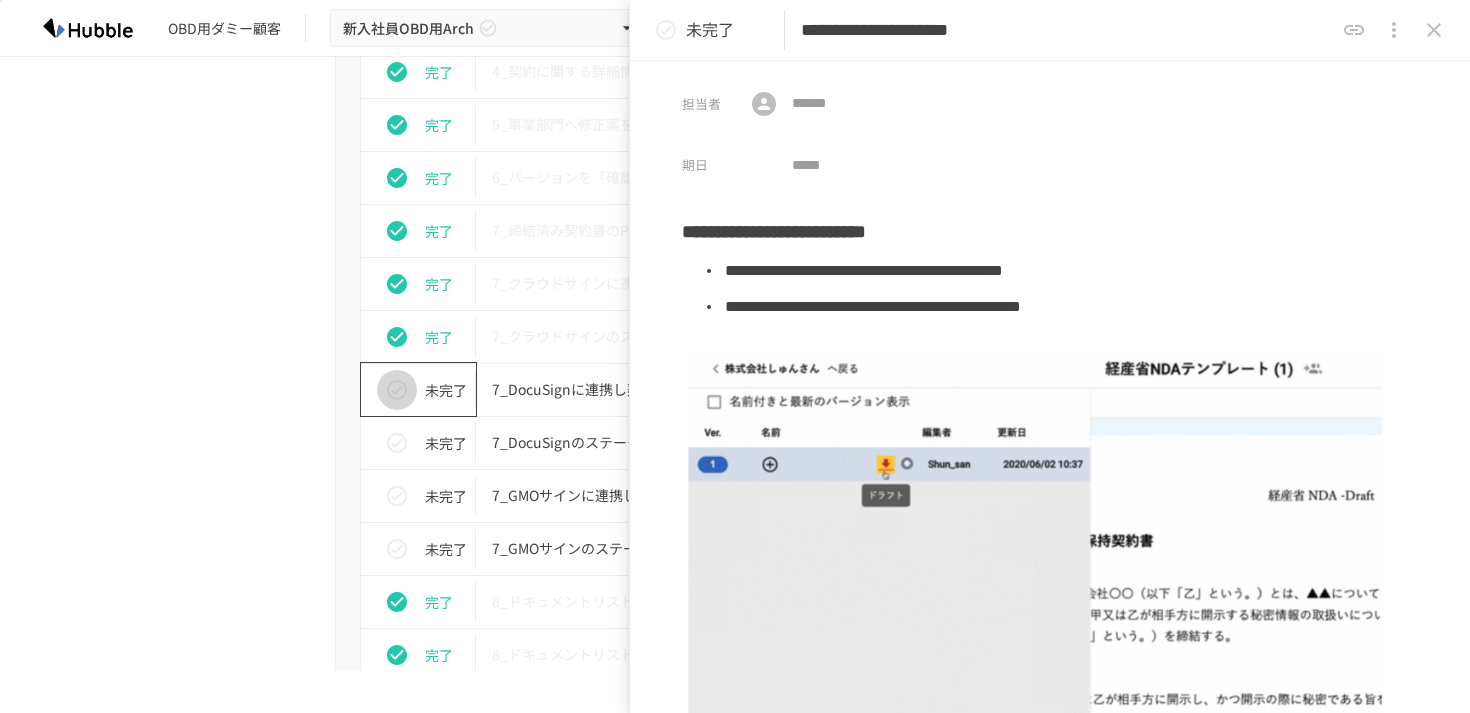 click 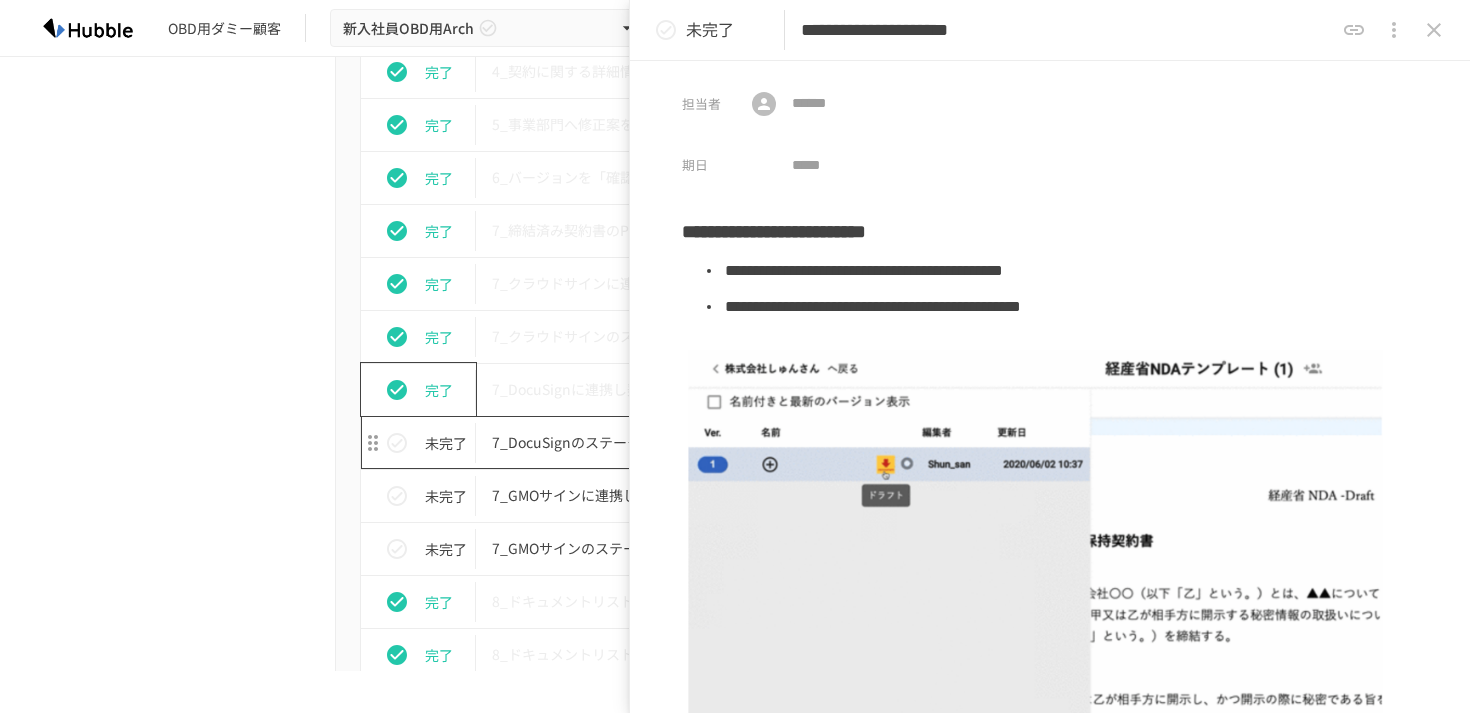 click on "7_DocuSignのステータスを確認する" at bounding box center [693, 442] 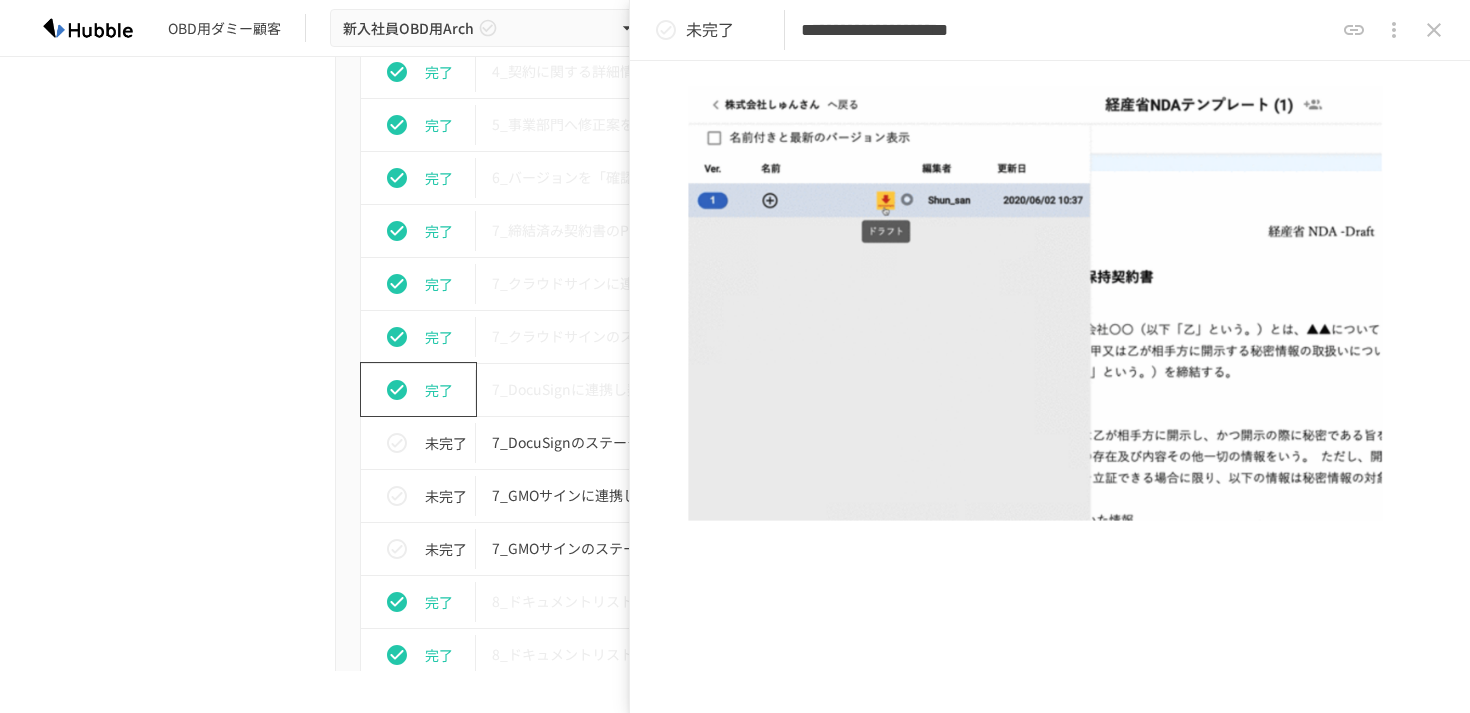 scroll, scrollTop: 0, scrollLeft: 0, axis: both 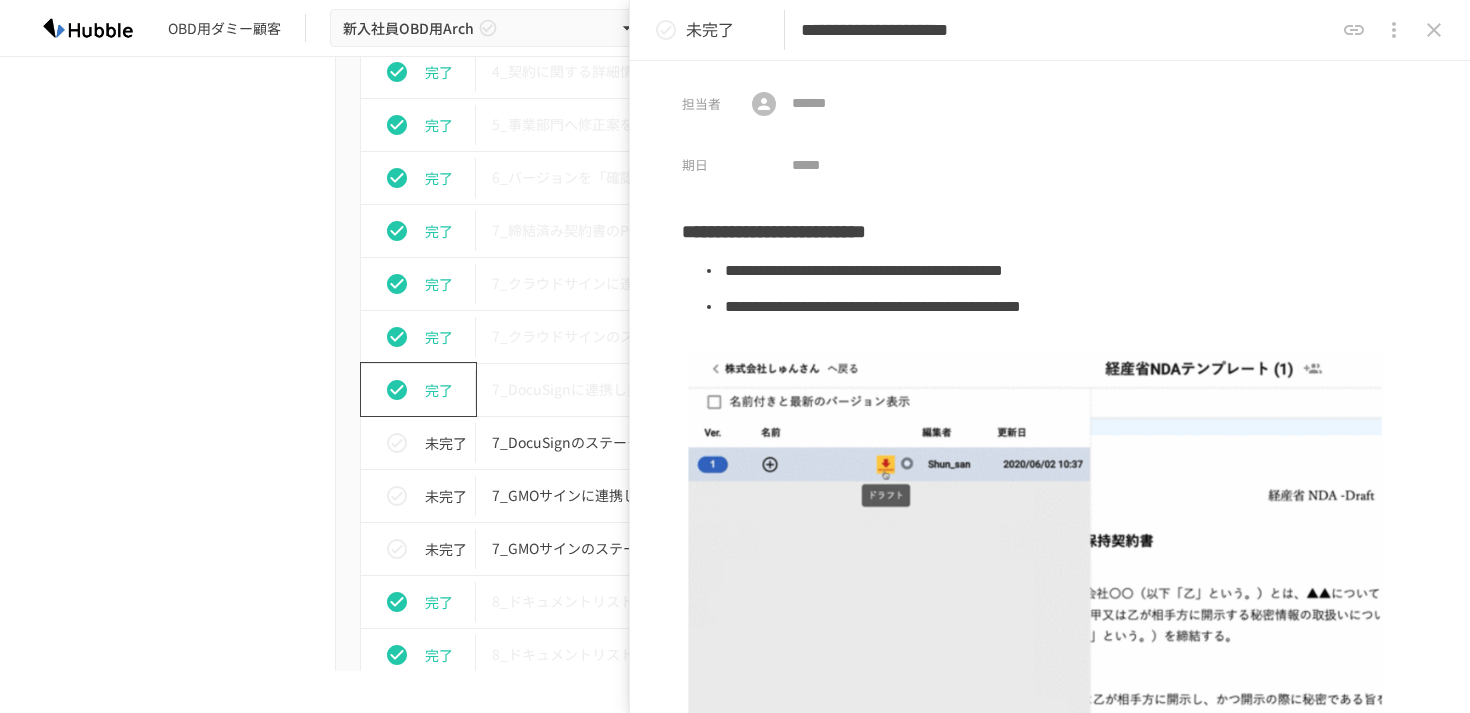 click on "**********" at bounding box center [1049, 356] 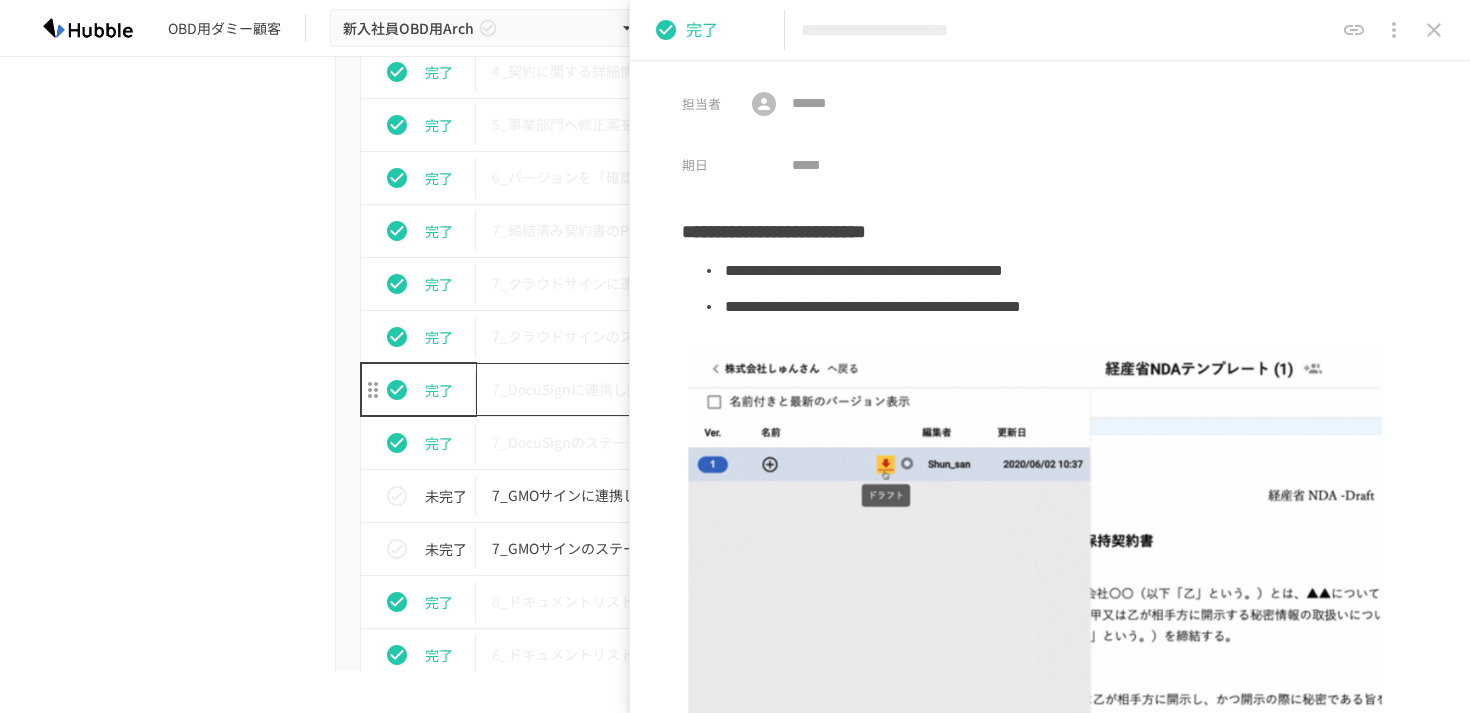 click on "7_DocuSignに連携し契約を締結する" at bounding box center (693, 389) 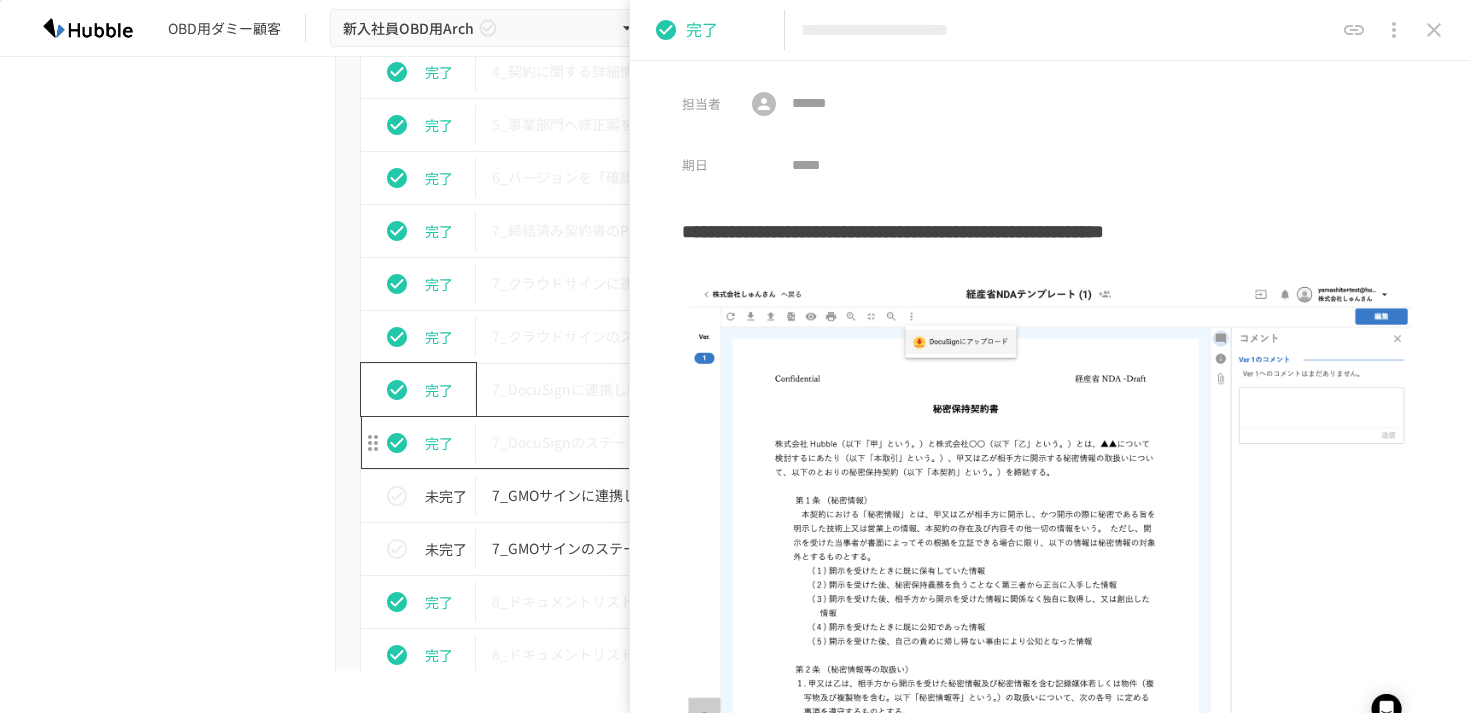 click on "7_DocuSignのステータスを確認する" at bounding box center [693, 442] 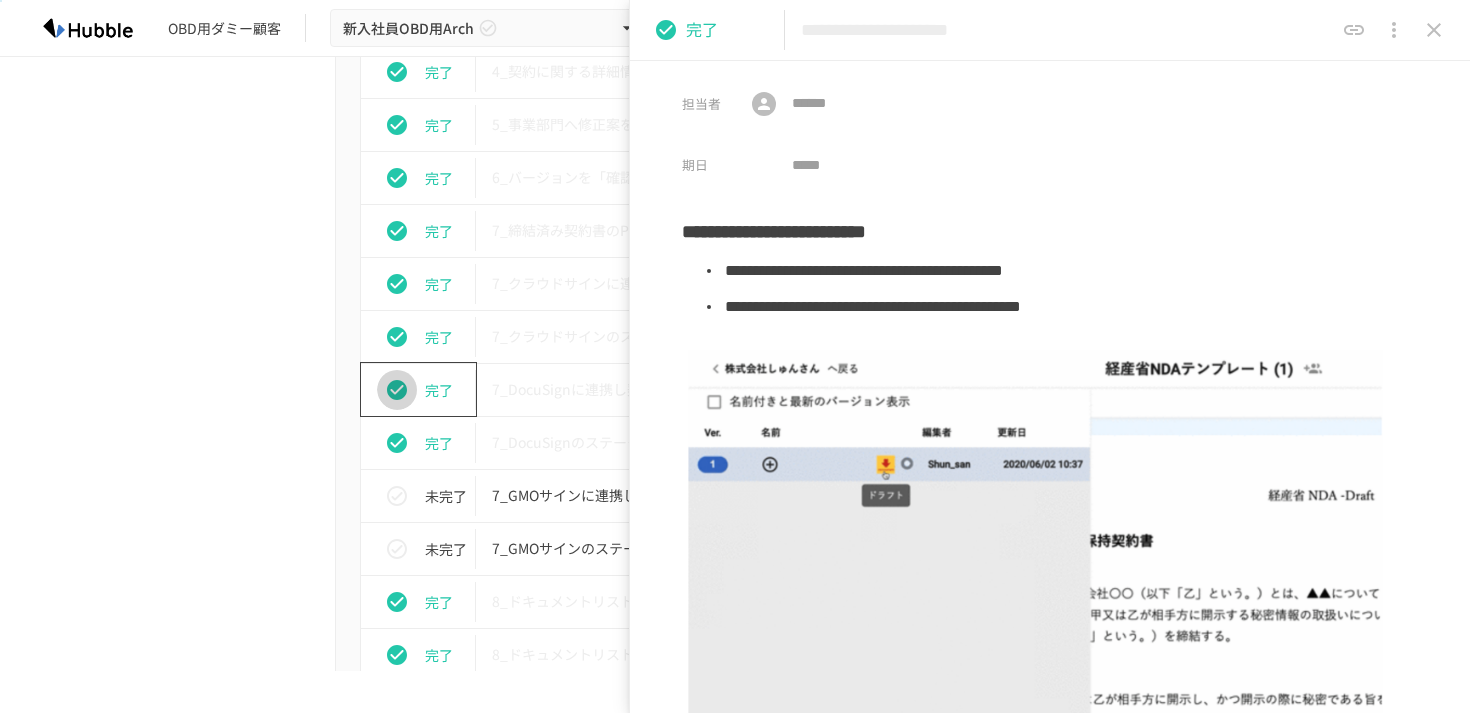 click 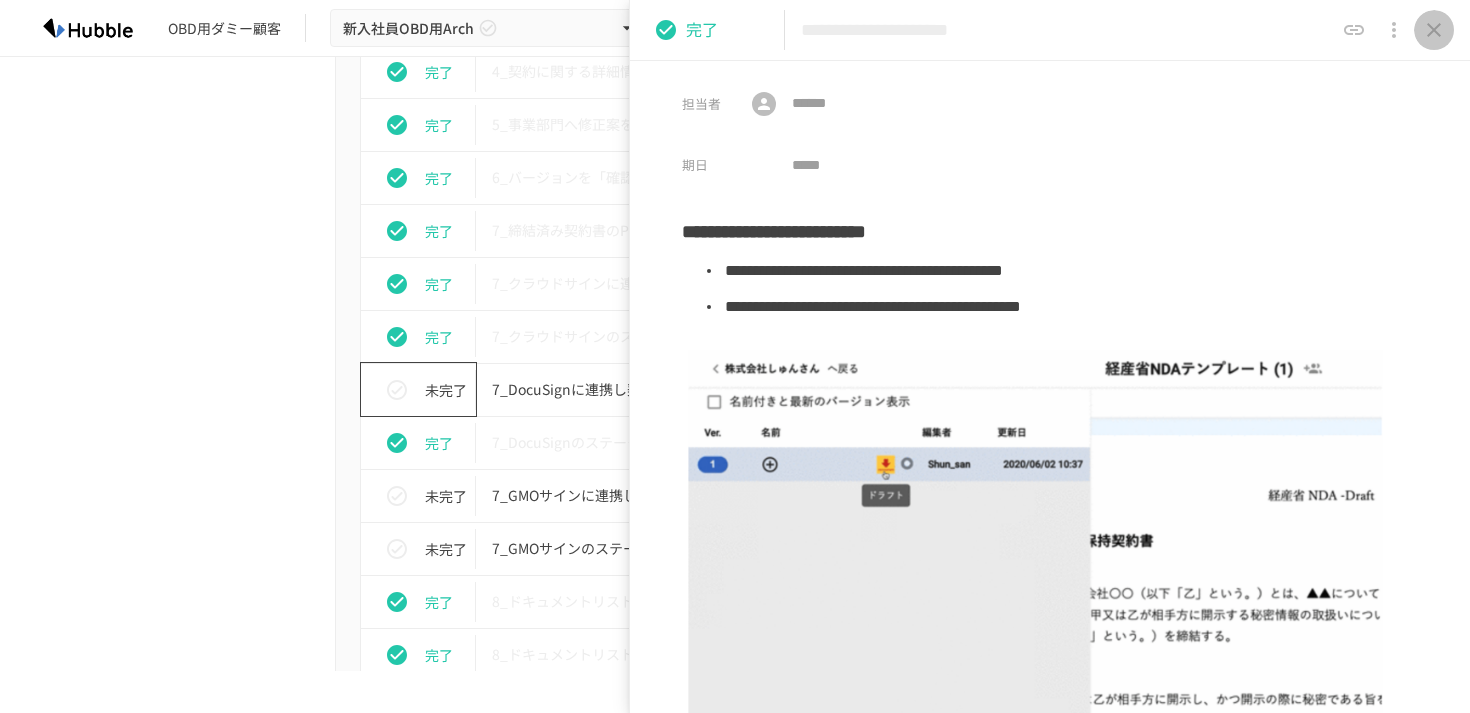 click 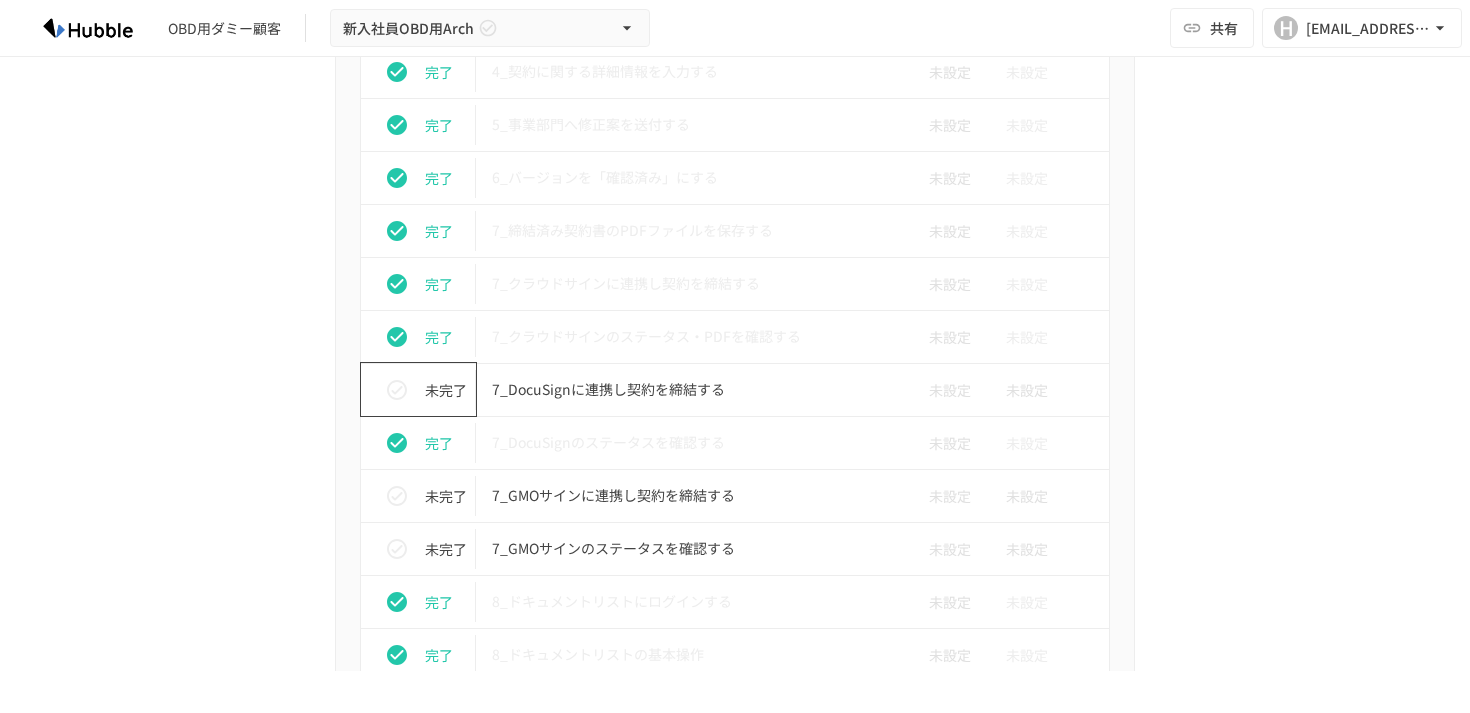 click 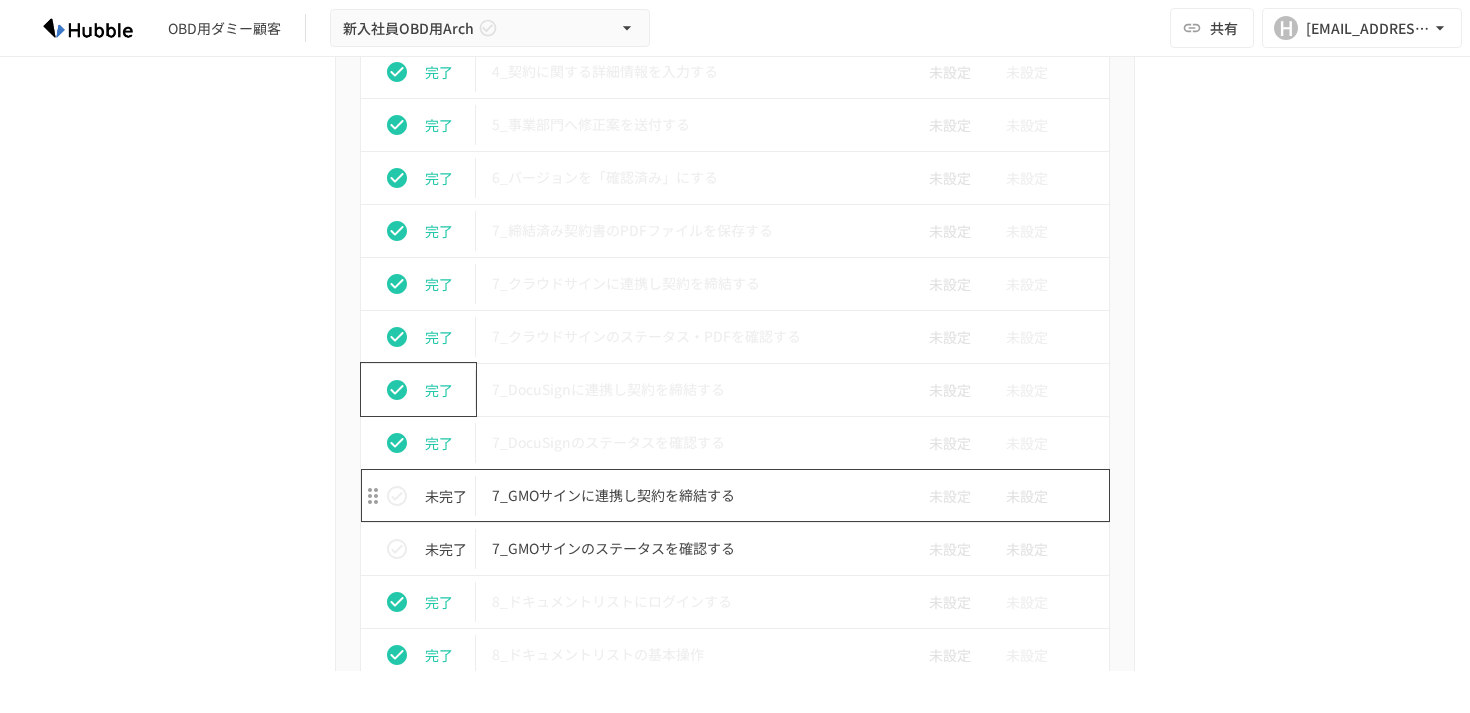 click on "7_GMOサインに連携し契約を締結する" at bounding box center [693, 495] 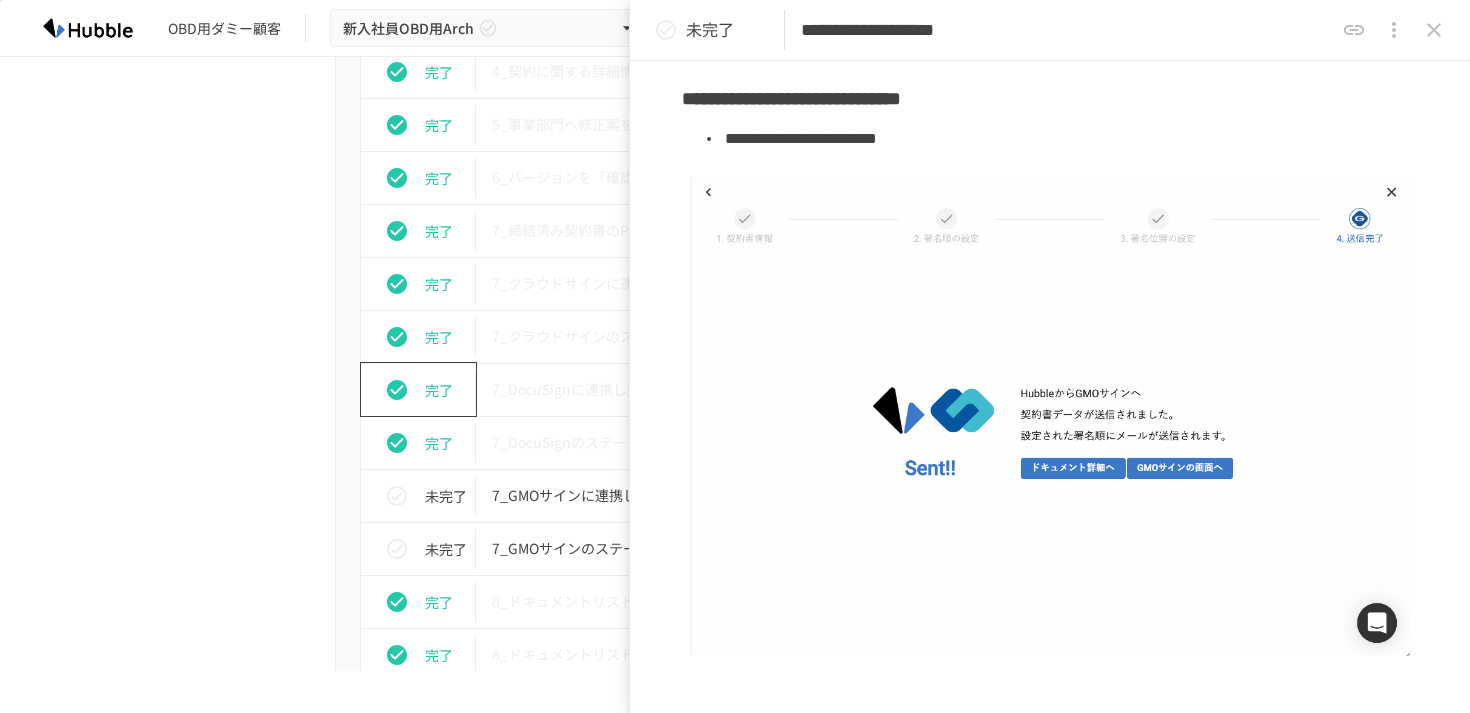 scroll, scrollTop: 1012, scrollLeft: 0, axis: vertical 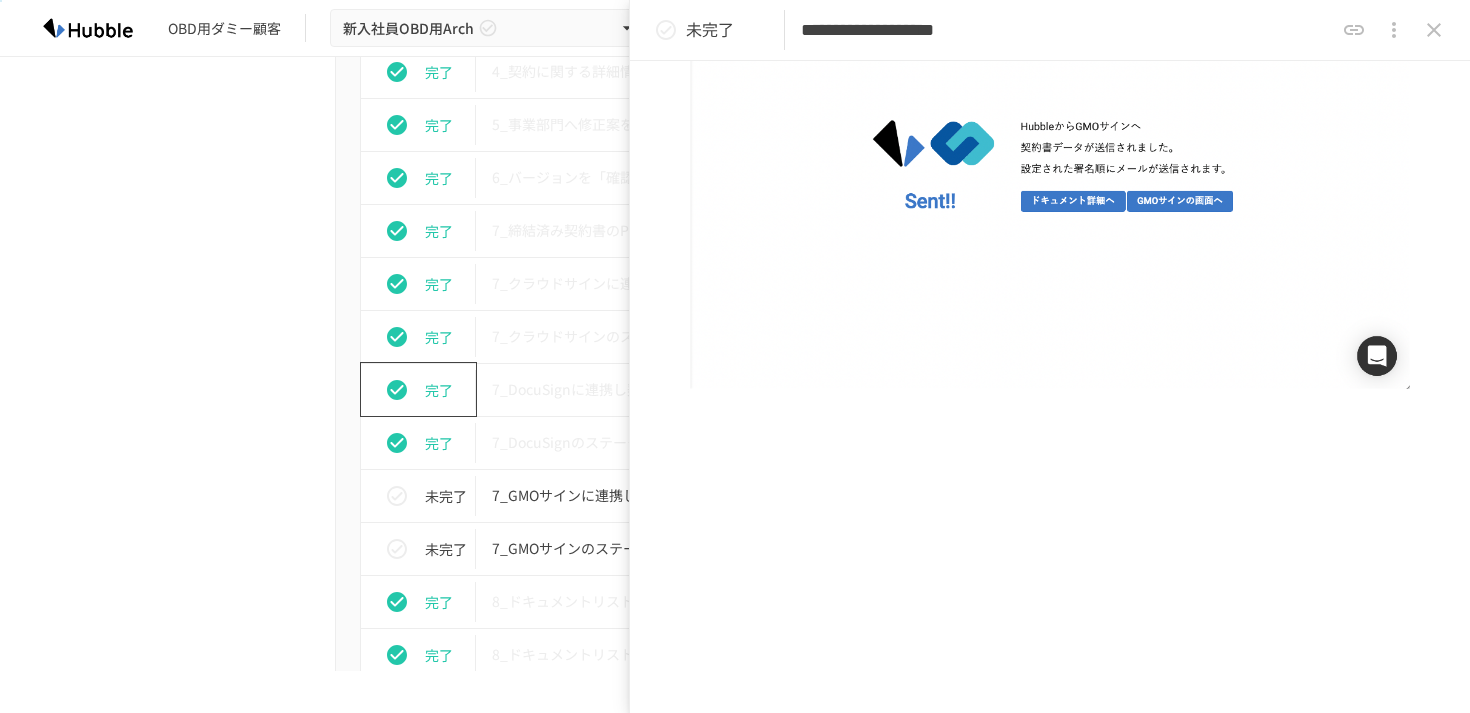 click at bounding box center [666, 30] 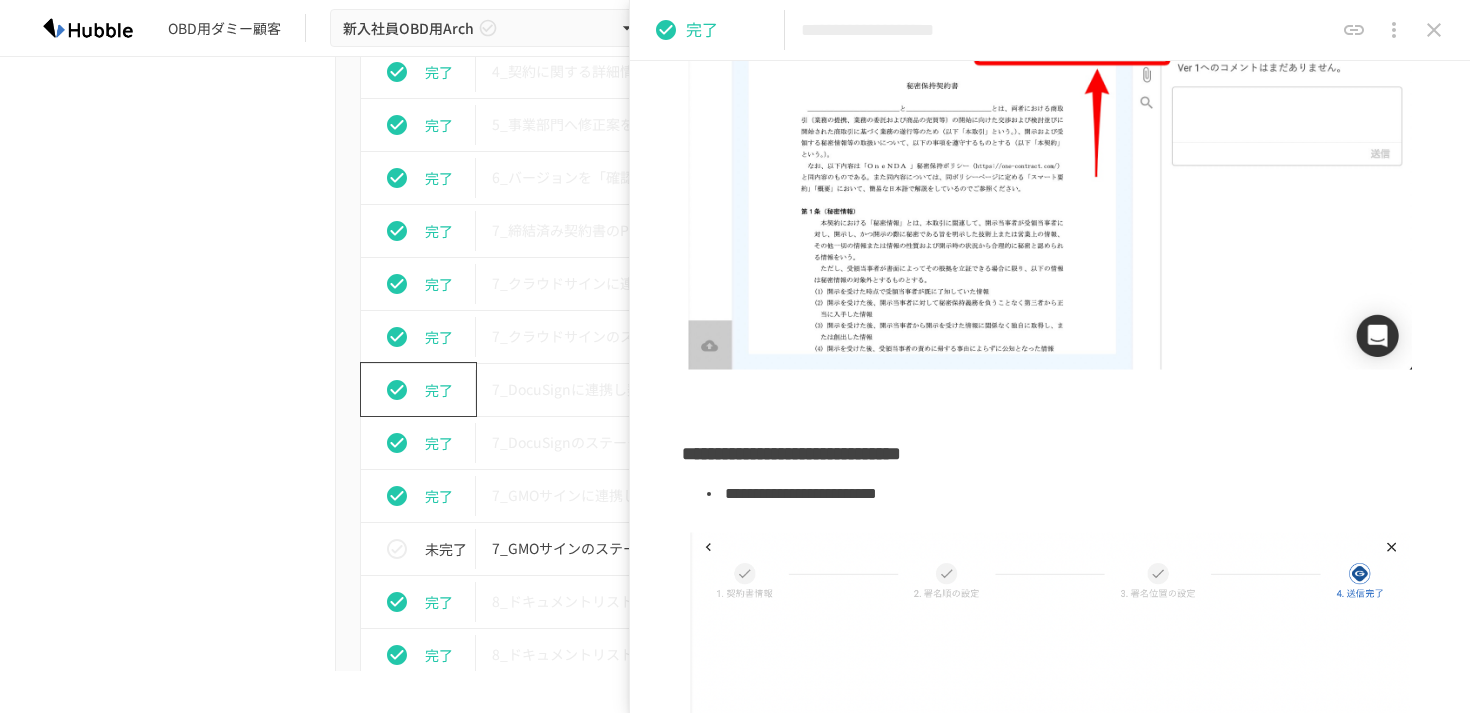 scroll, scrollTop: 369, scrollLeft: 0, axis: vertical 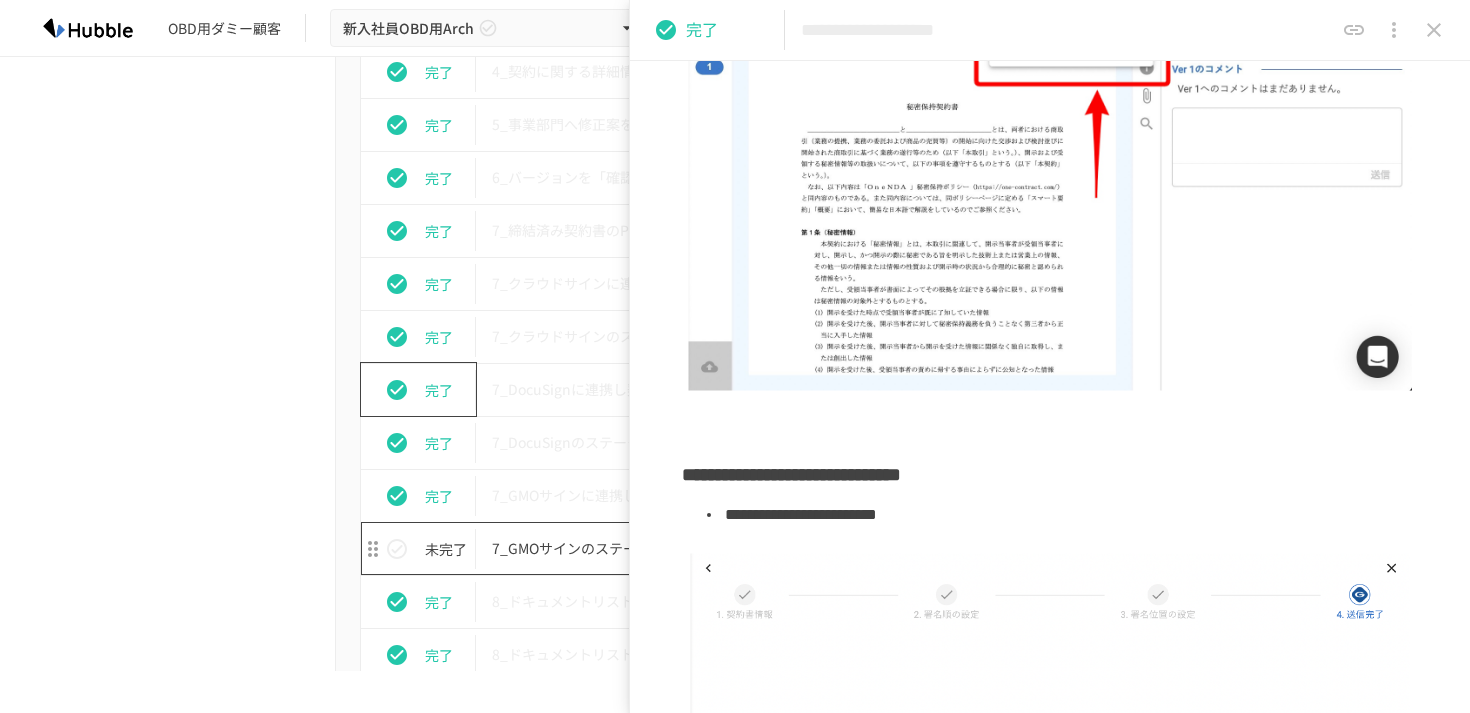 click on "7_GMOサインのステータスを確認する" at bounding box center (693, 548) 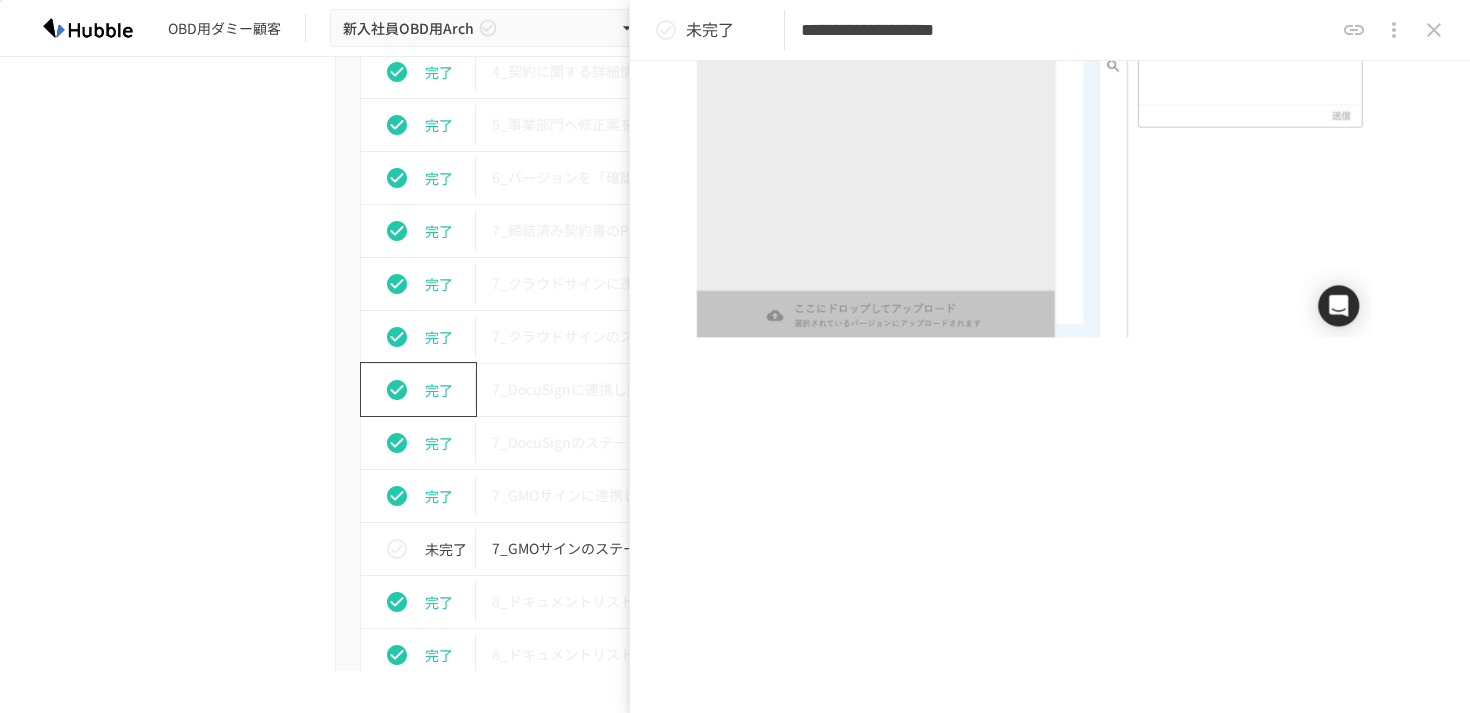scroll, scrollTop: 0, scrollLeft: 0, axis: both 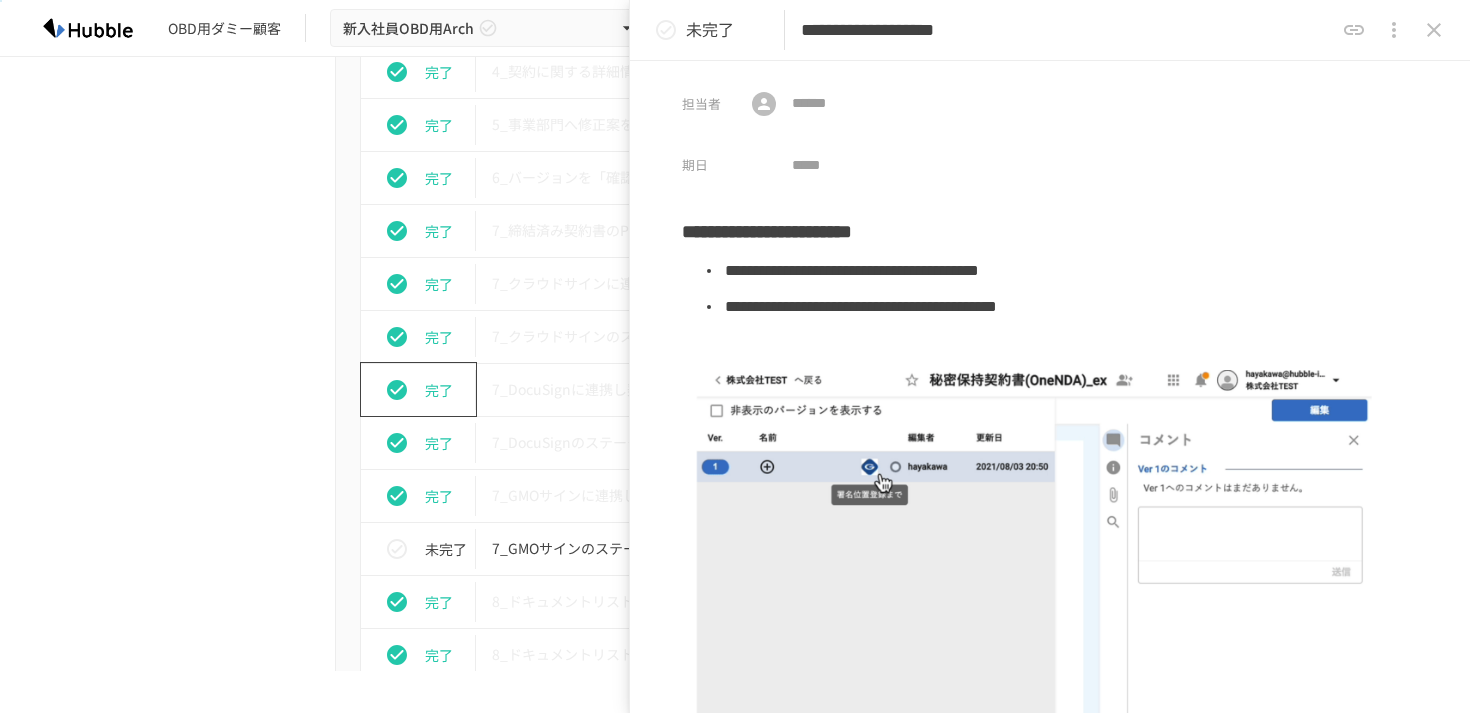 click 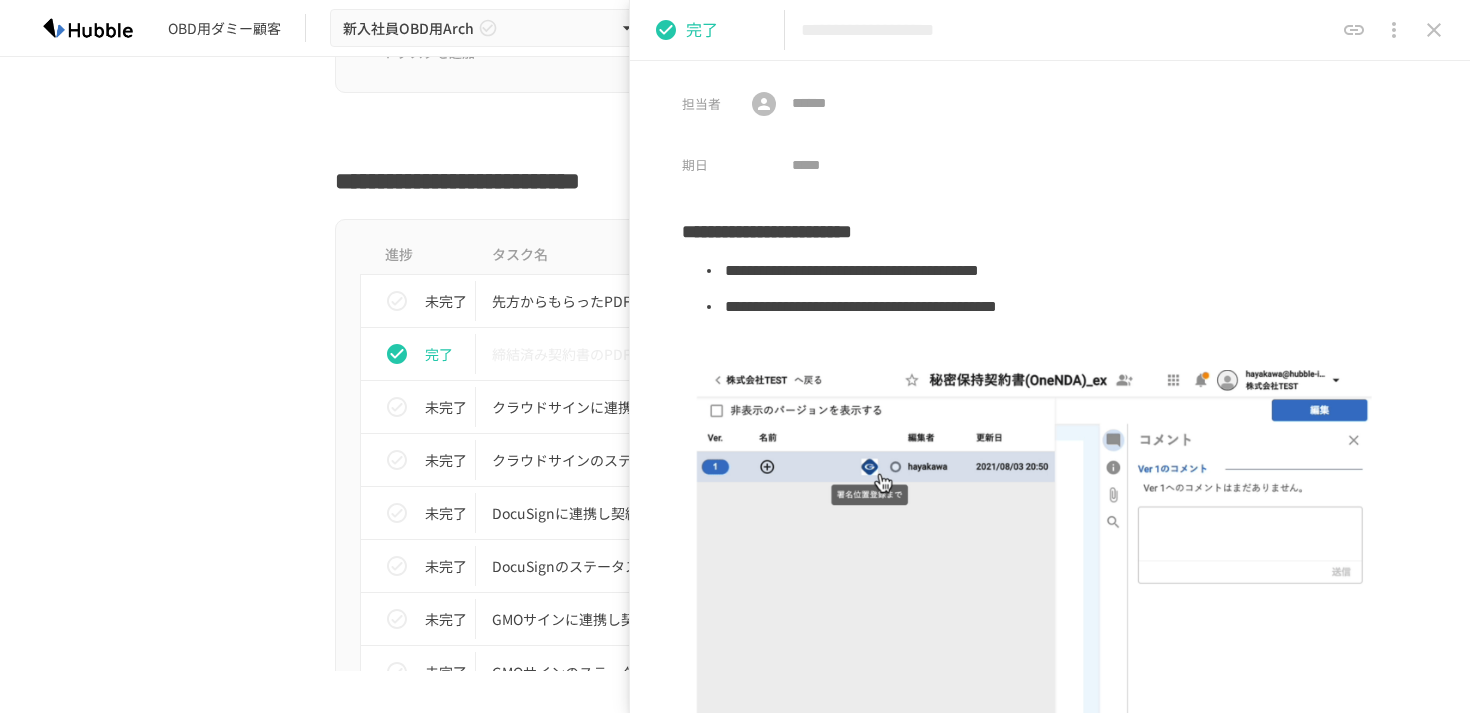 scroll, scrollTop: 6876, scrollLeft: 0, axis: vertical 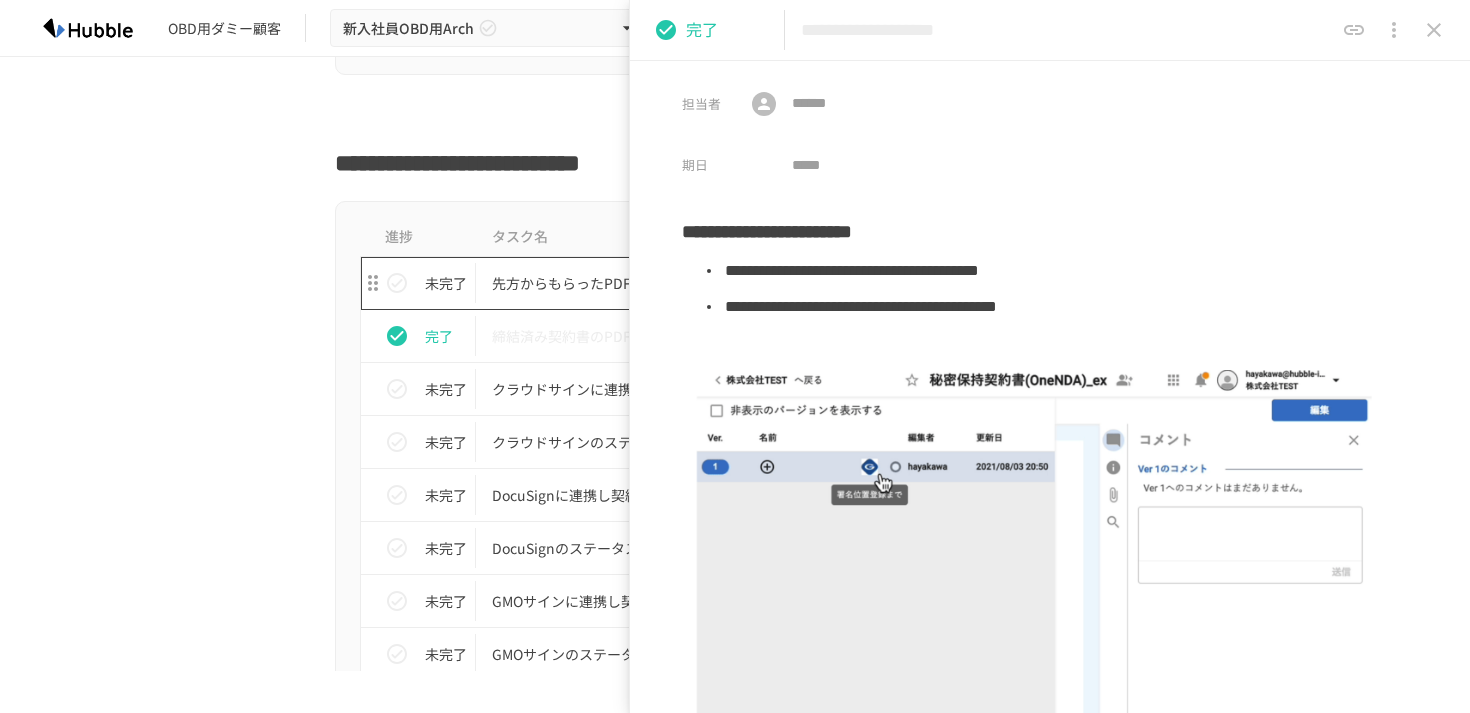 click on "先方からもらったPDFファイルと自社の最終版を比較する" at bounding box center [693, 283] 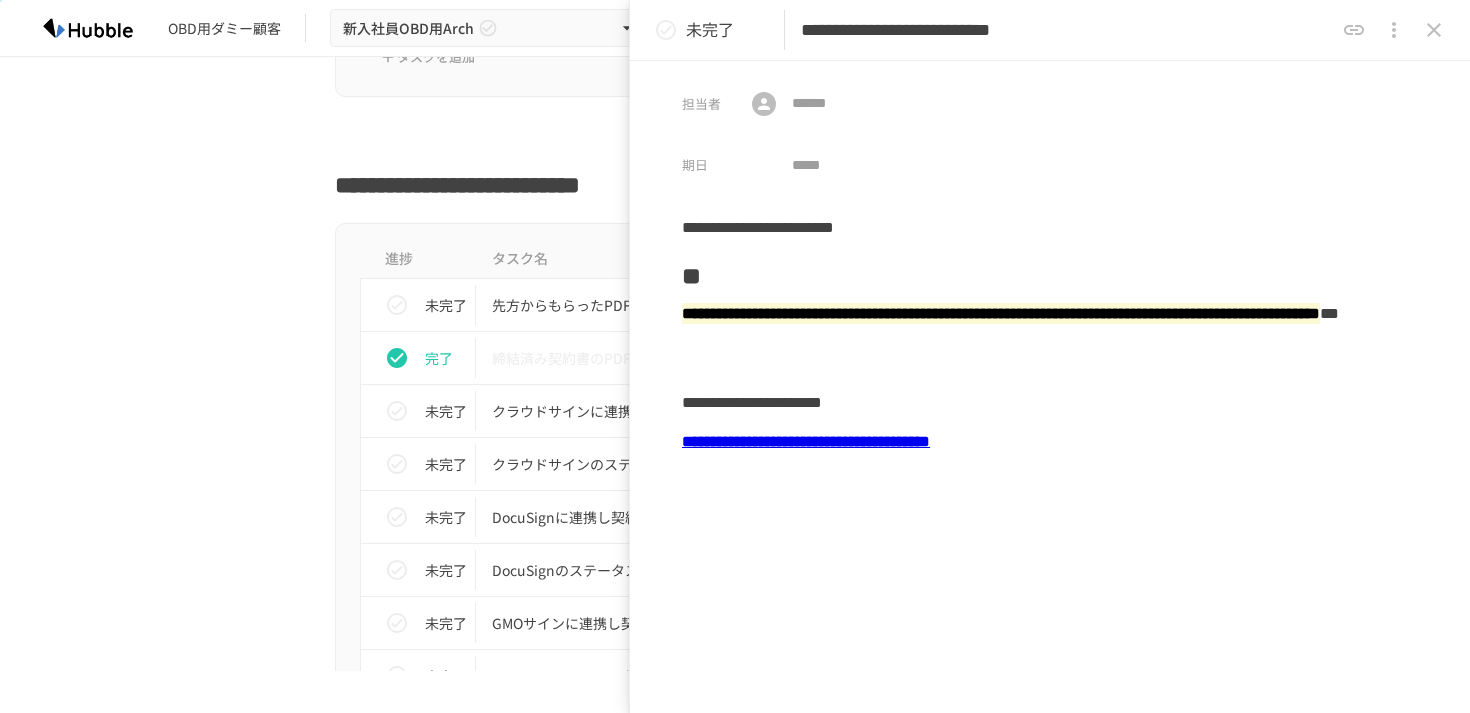scroll, scrollTop: 6851, scrollLeft: 0, axis: vertical 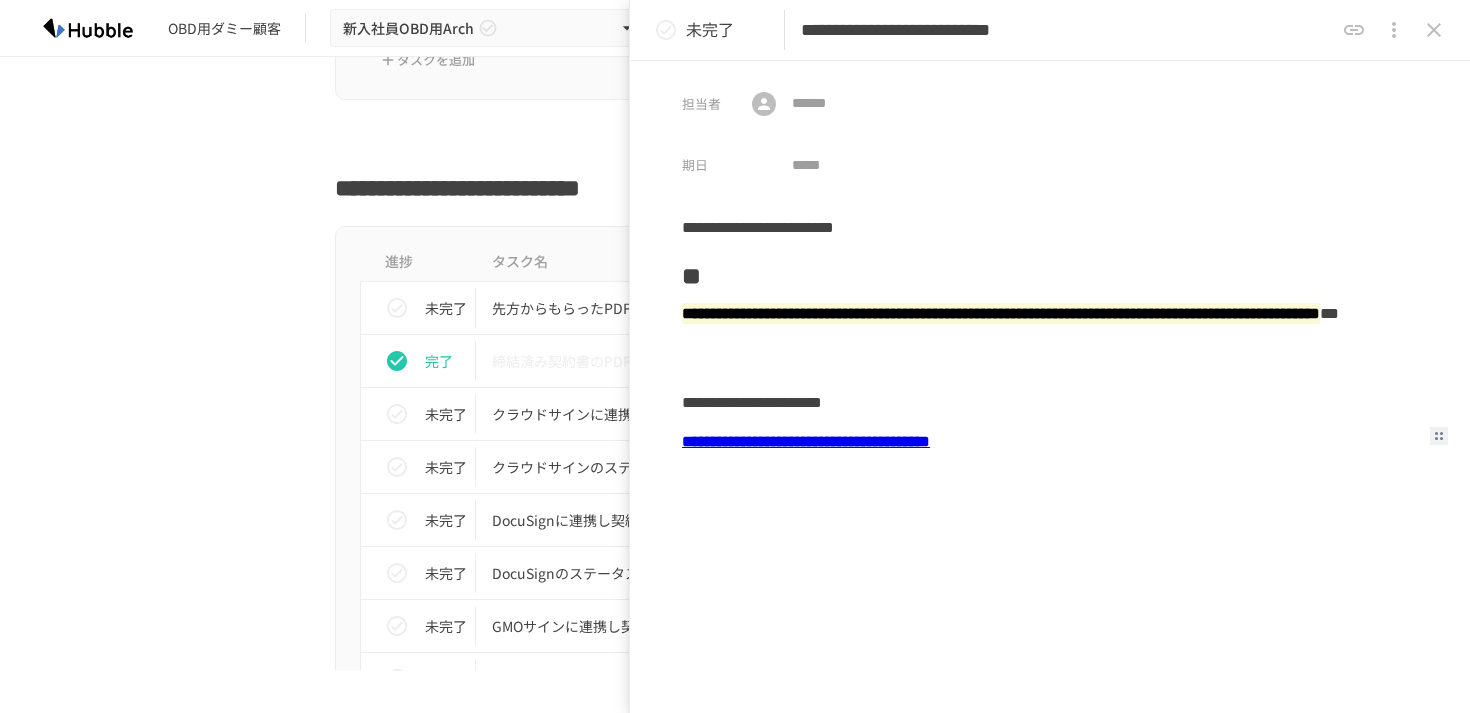 click on "**********" at bounding box center (806, 441) 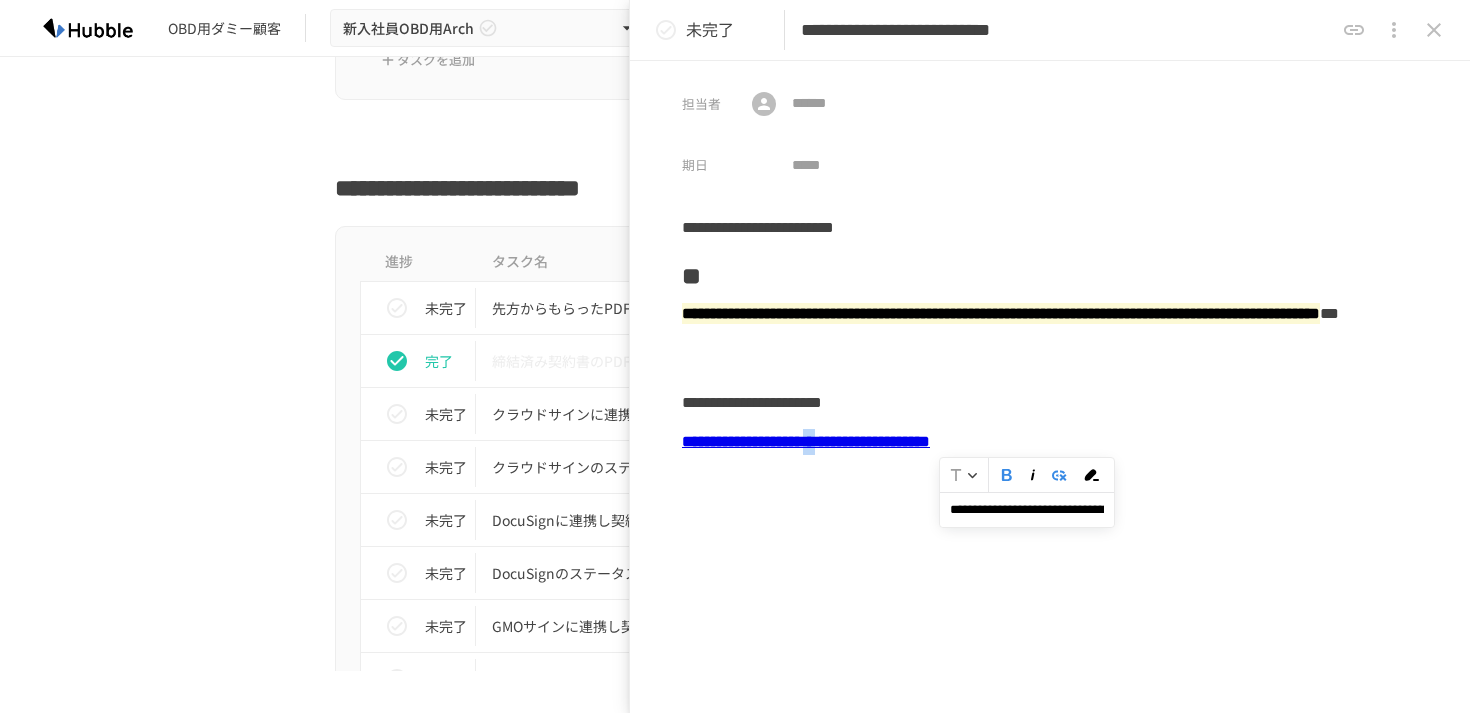 click on "**********" at bounding box center (806, 441) 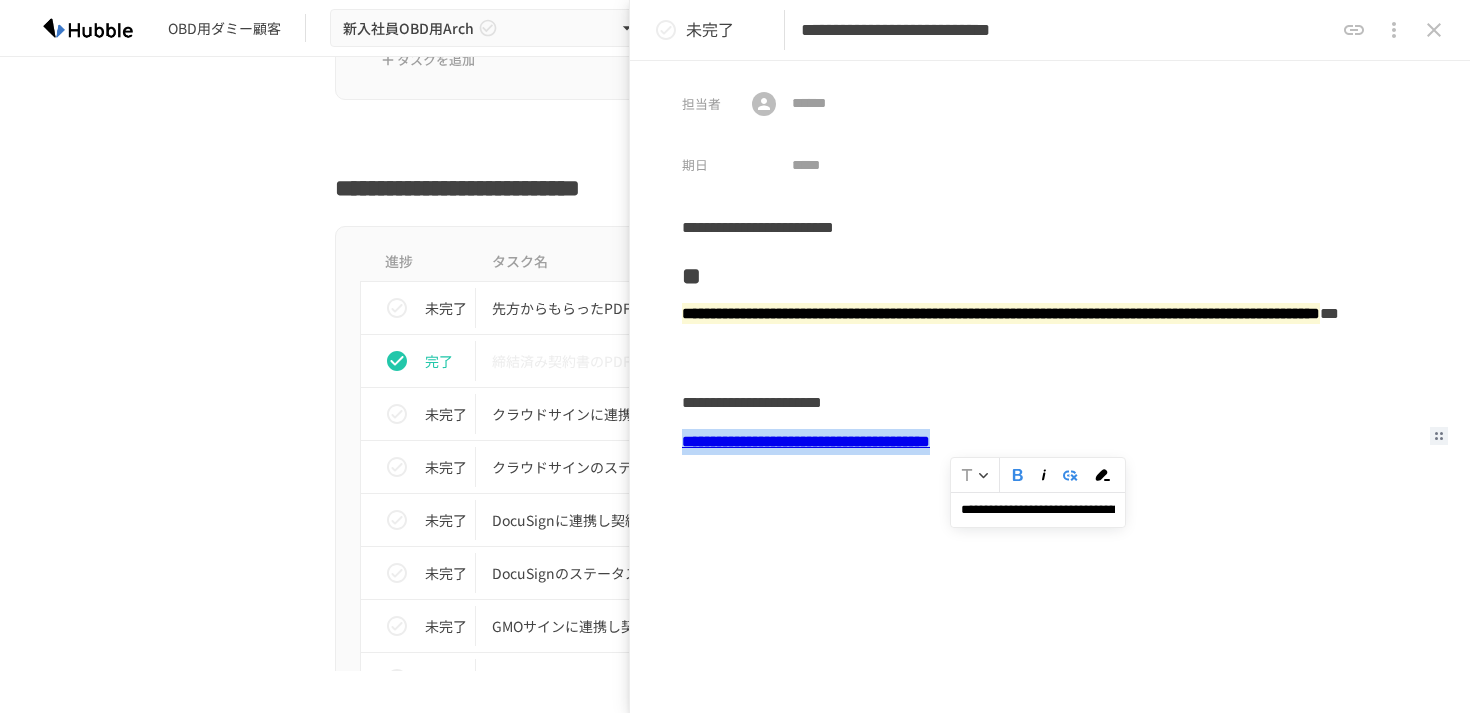 click on "**********" at bounding box center (806, 441) 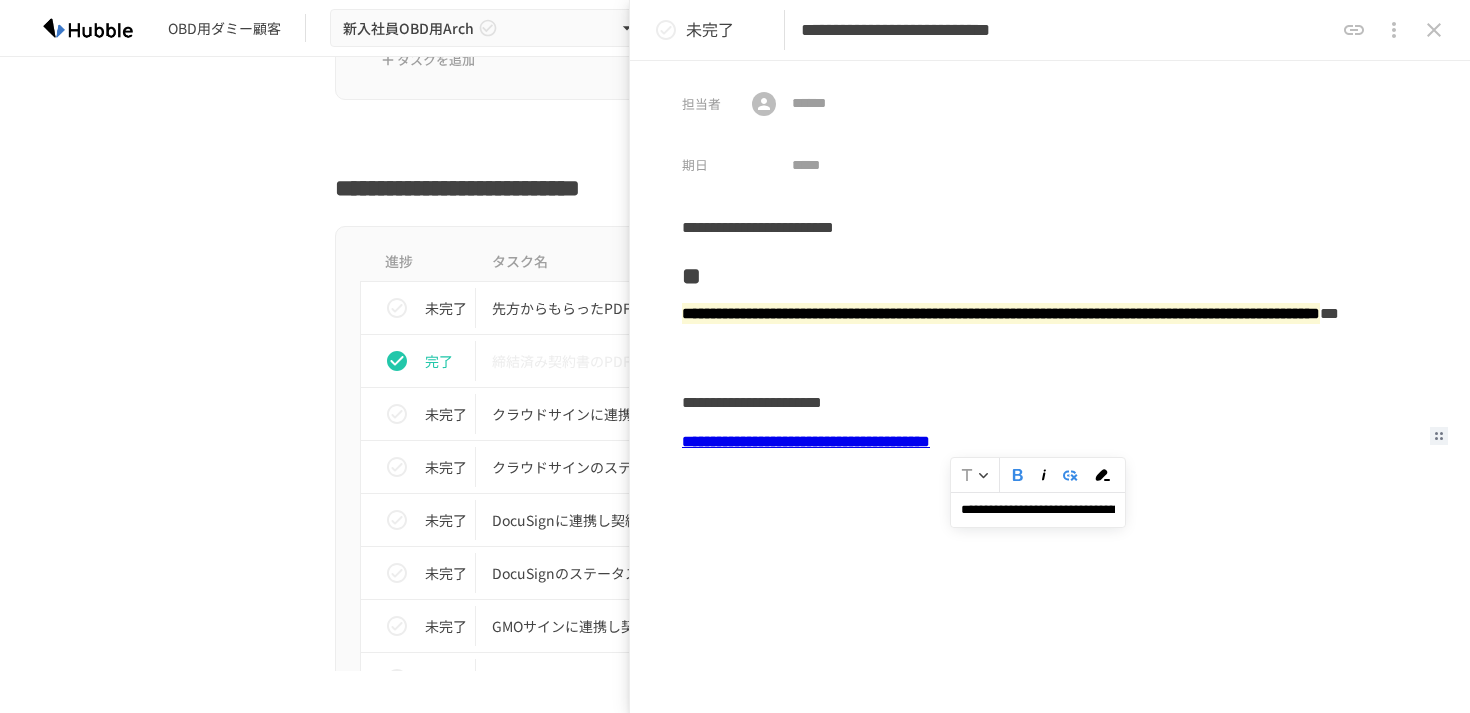 click on "**********" at bounding box center [1038, 509] 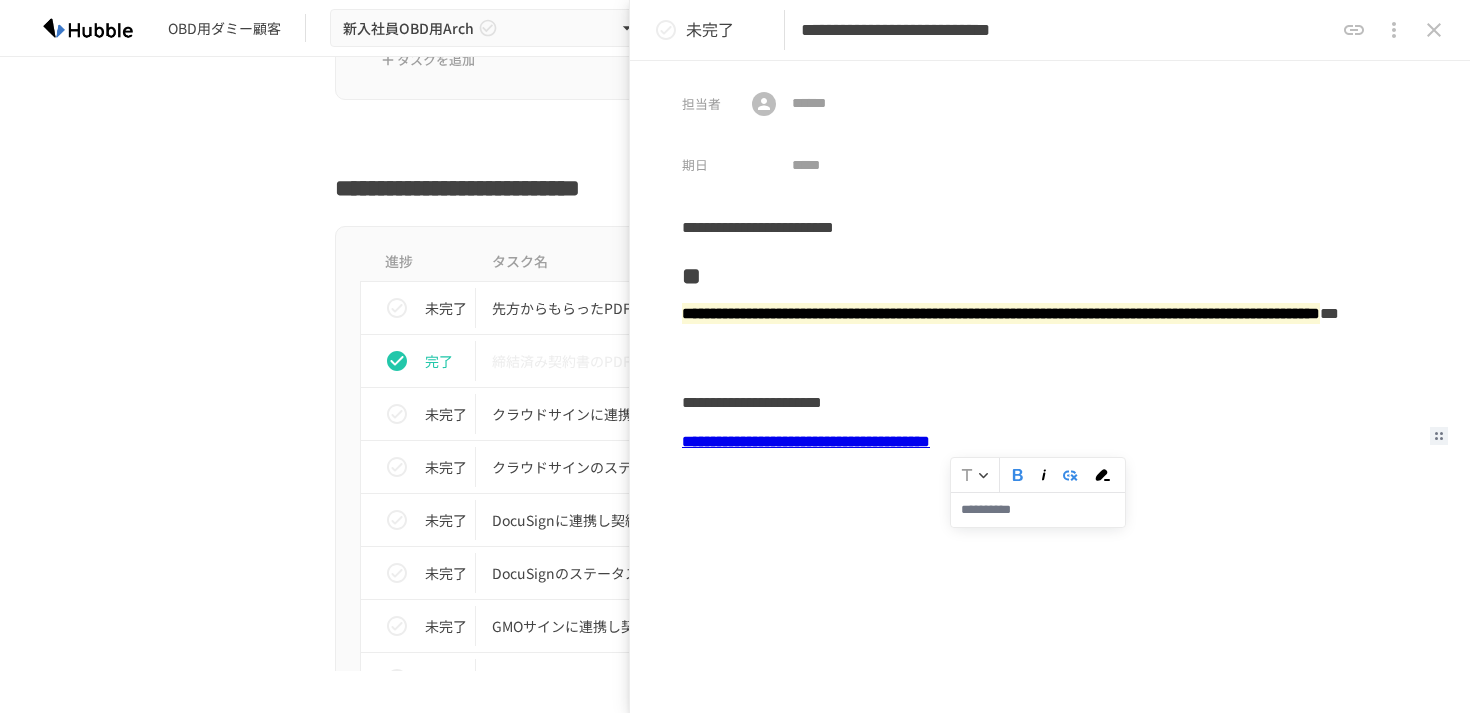click 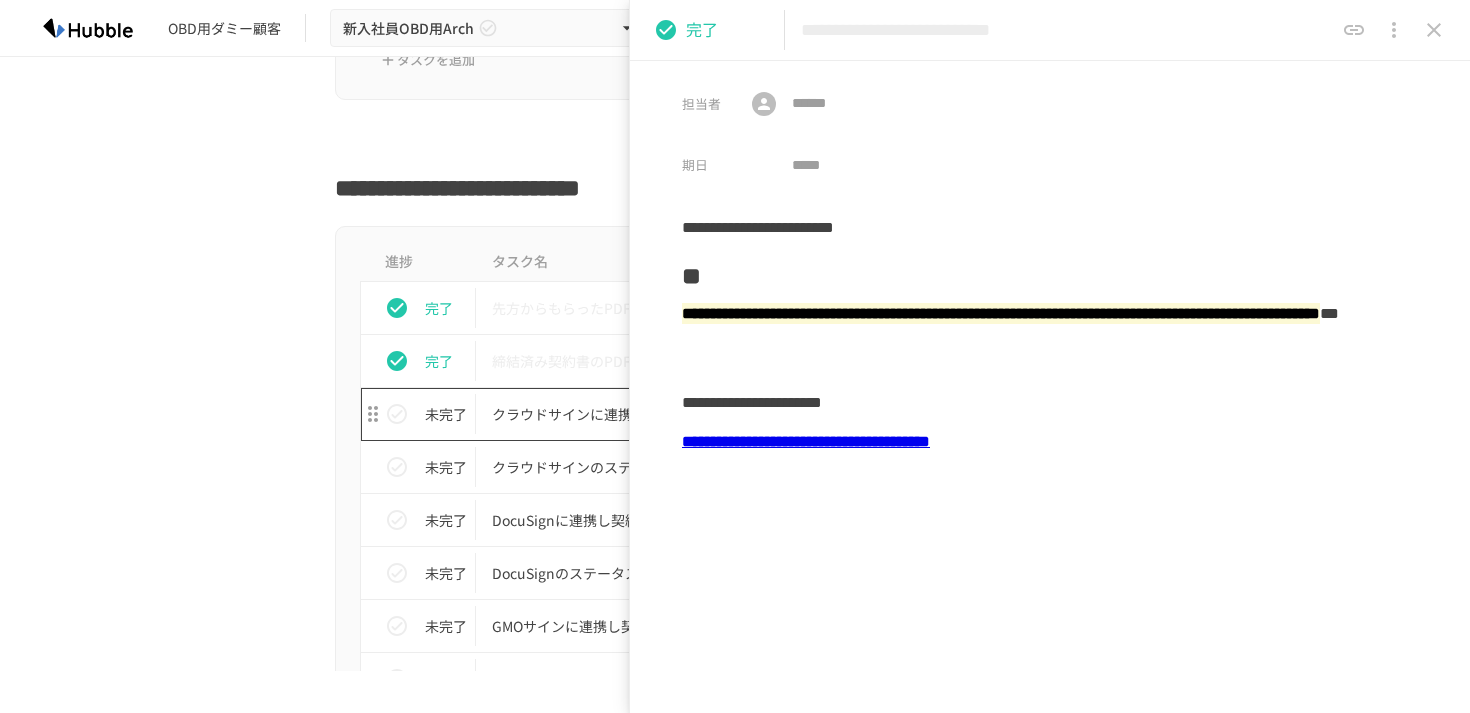 click on "クラウドサインに連携し契約を締結する" at bounding box center [693, 414] 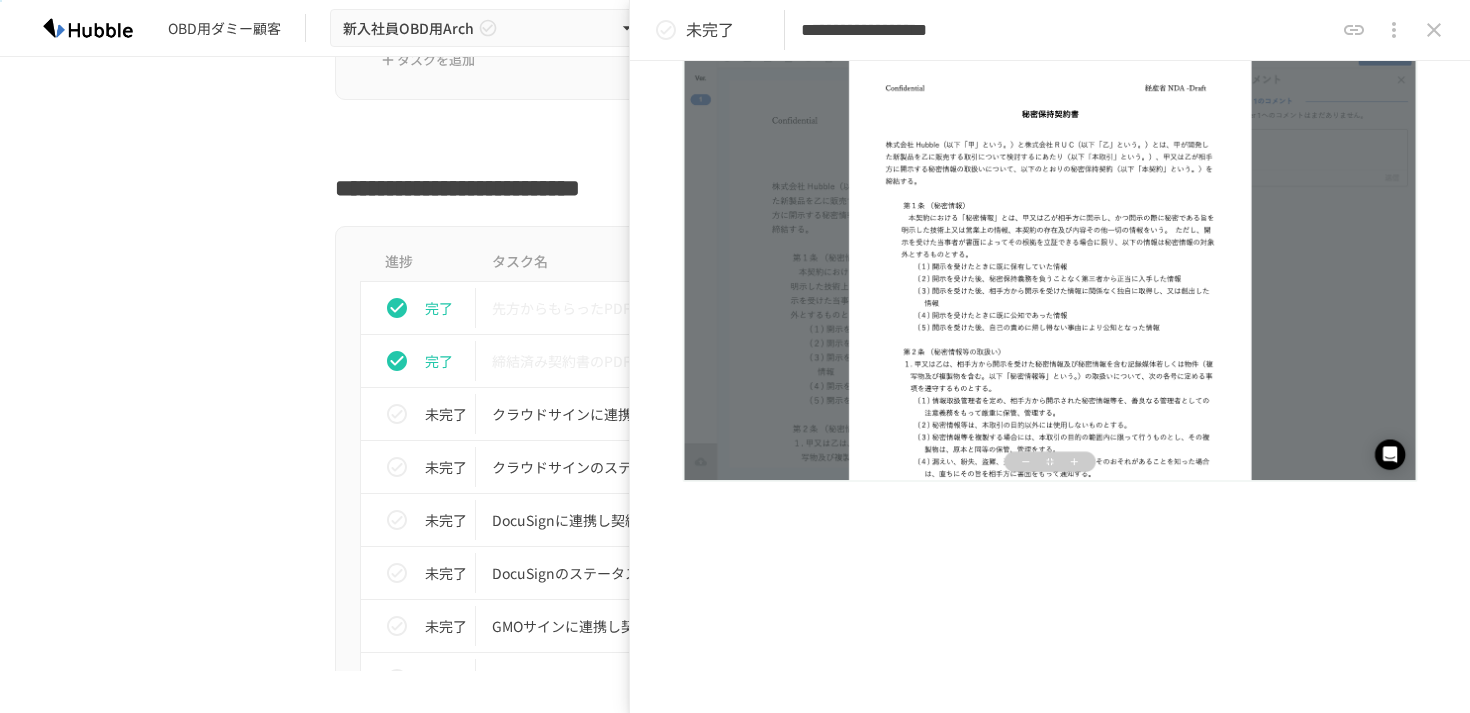 scroll, scrollTop: 976, scrollLeft: 0, axis: vertical 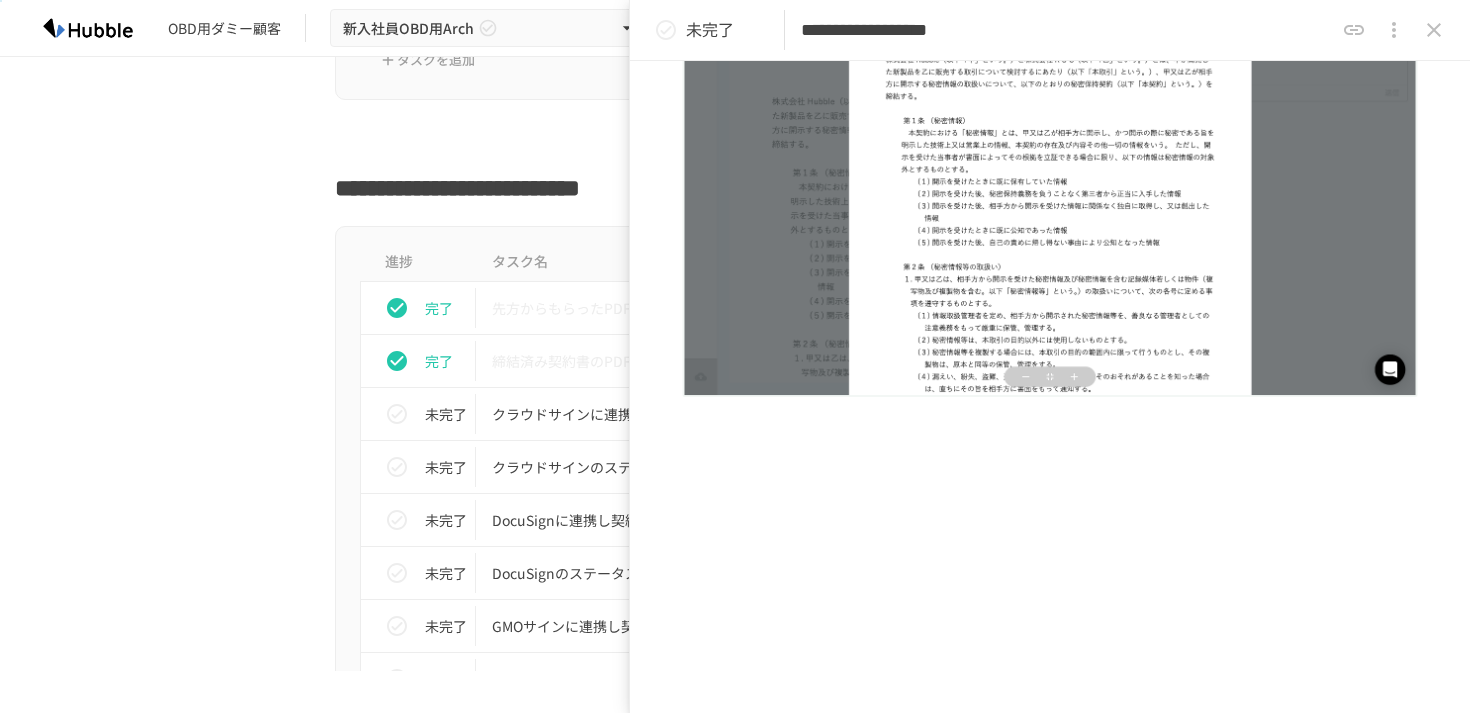 click 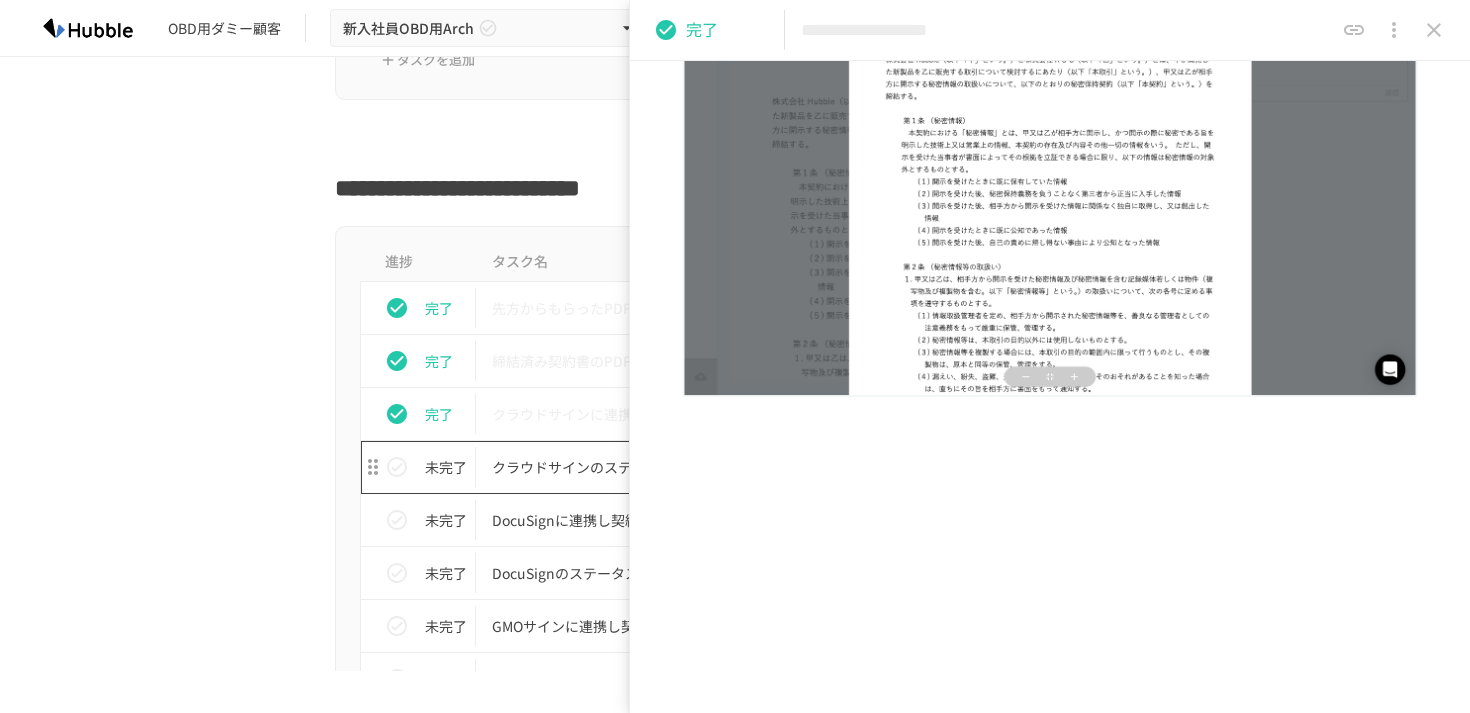 click on "クラウドサインのステータス・PDFを確認する" at bounding box center [693, 467] 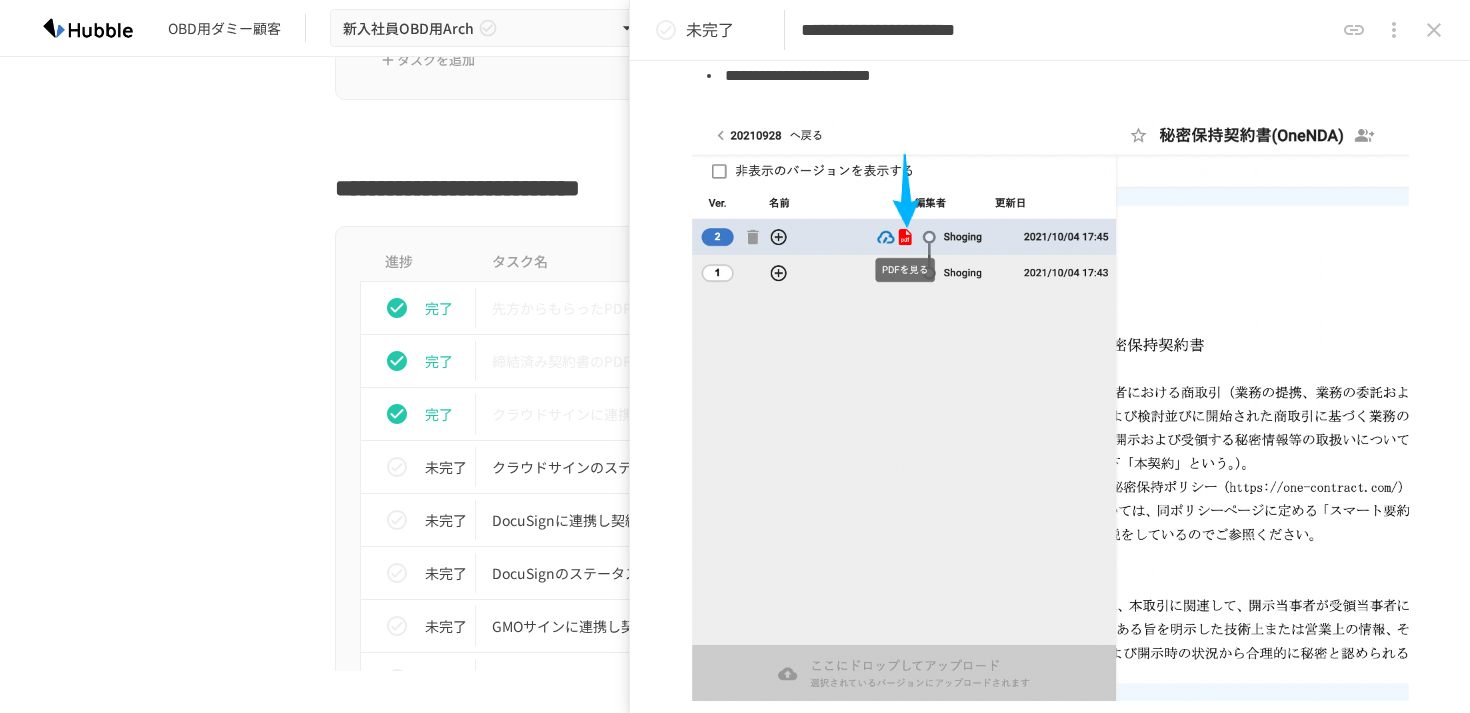 scroll, scrollTop: 1481, scrollLeft: 0, axis: vertical 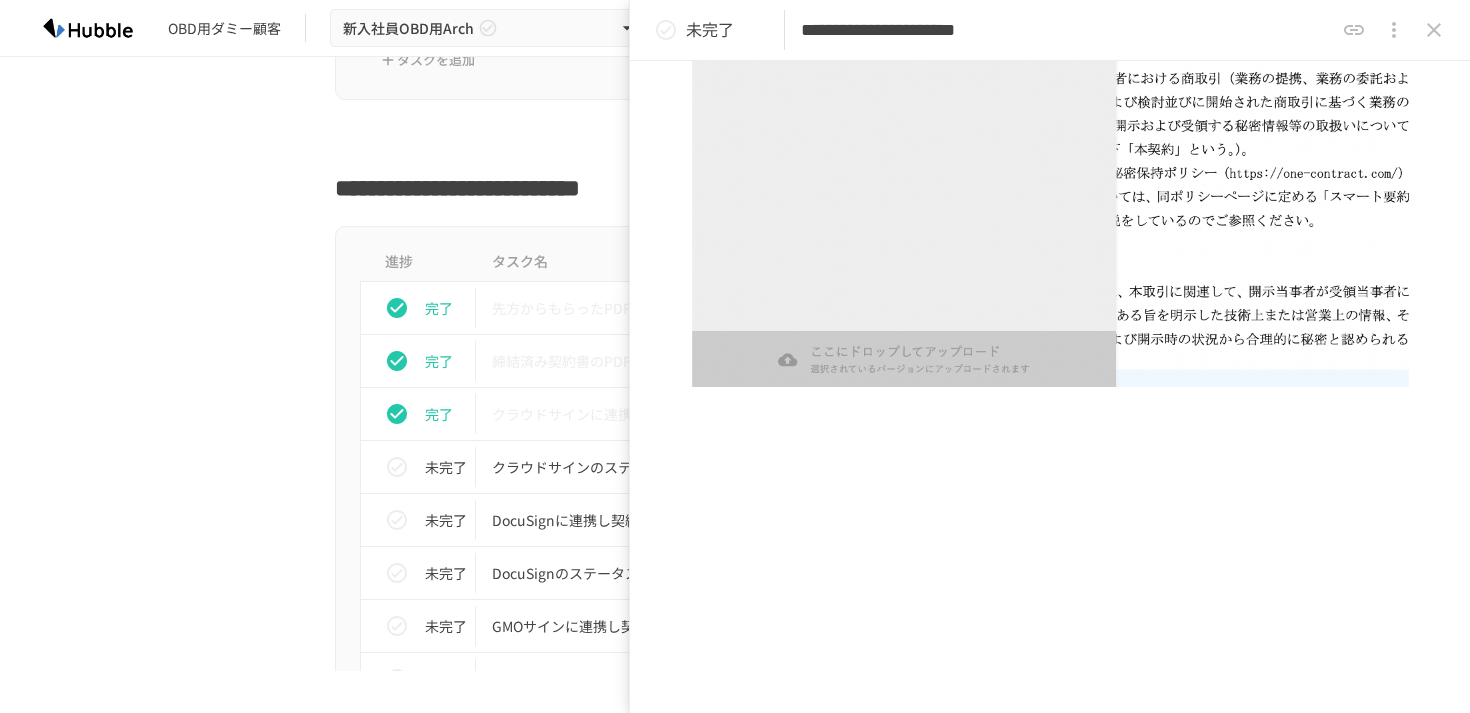 click 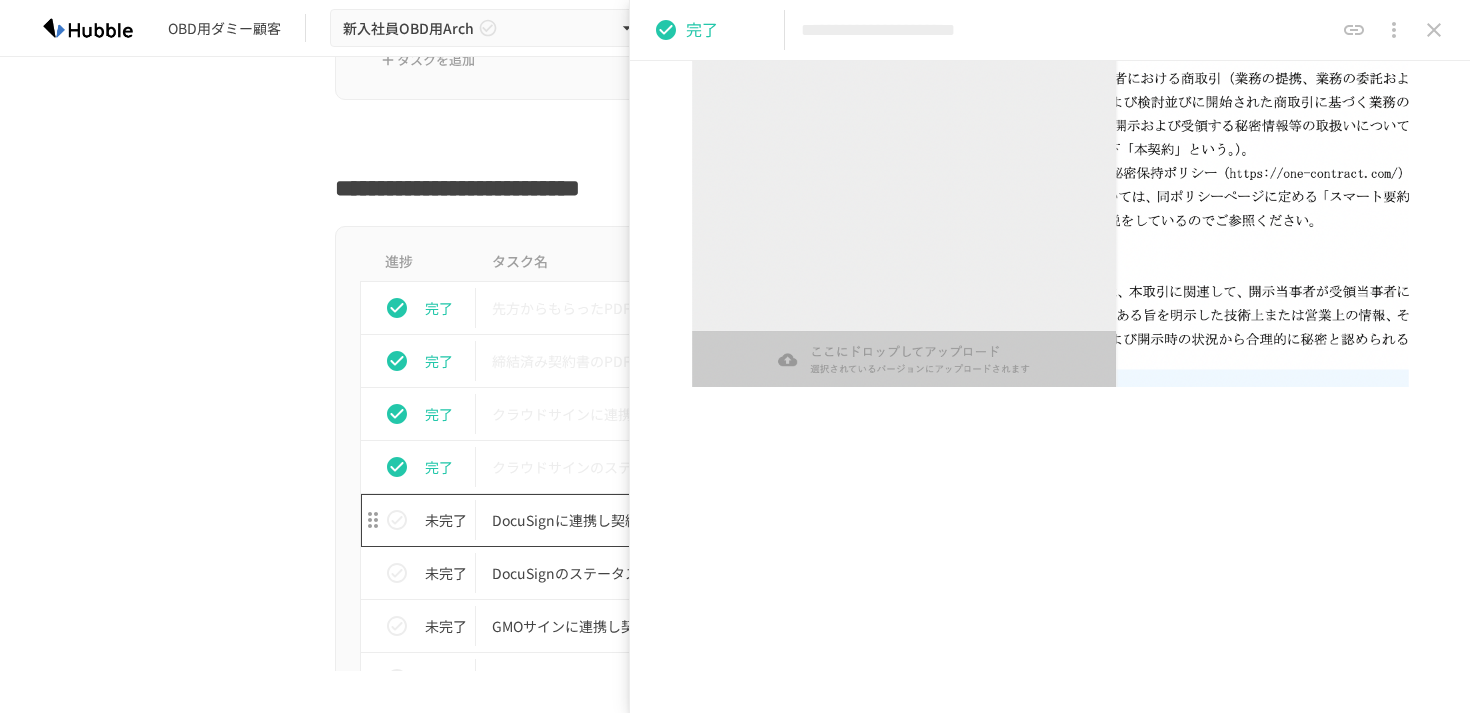 click on "DocuSignに連携し契約を締結する" at bounding box center (693, 520) 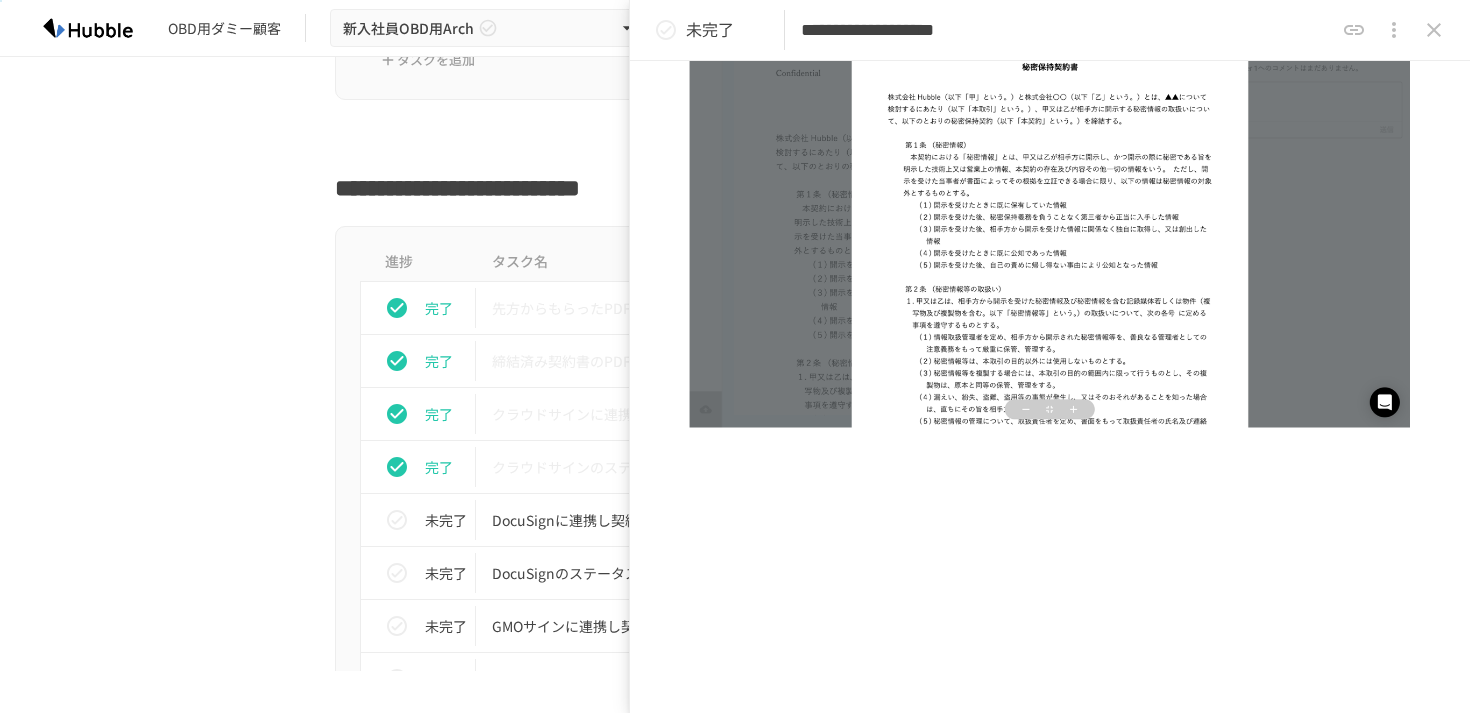 scroll, scrollTop: 946, scrollLeft: 0, axis: vertical 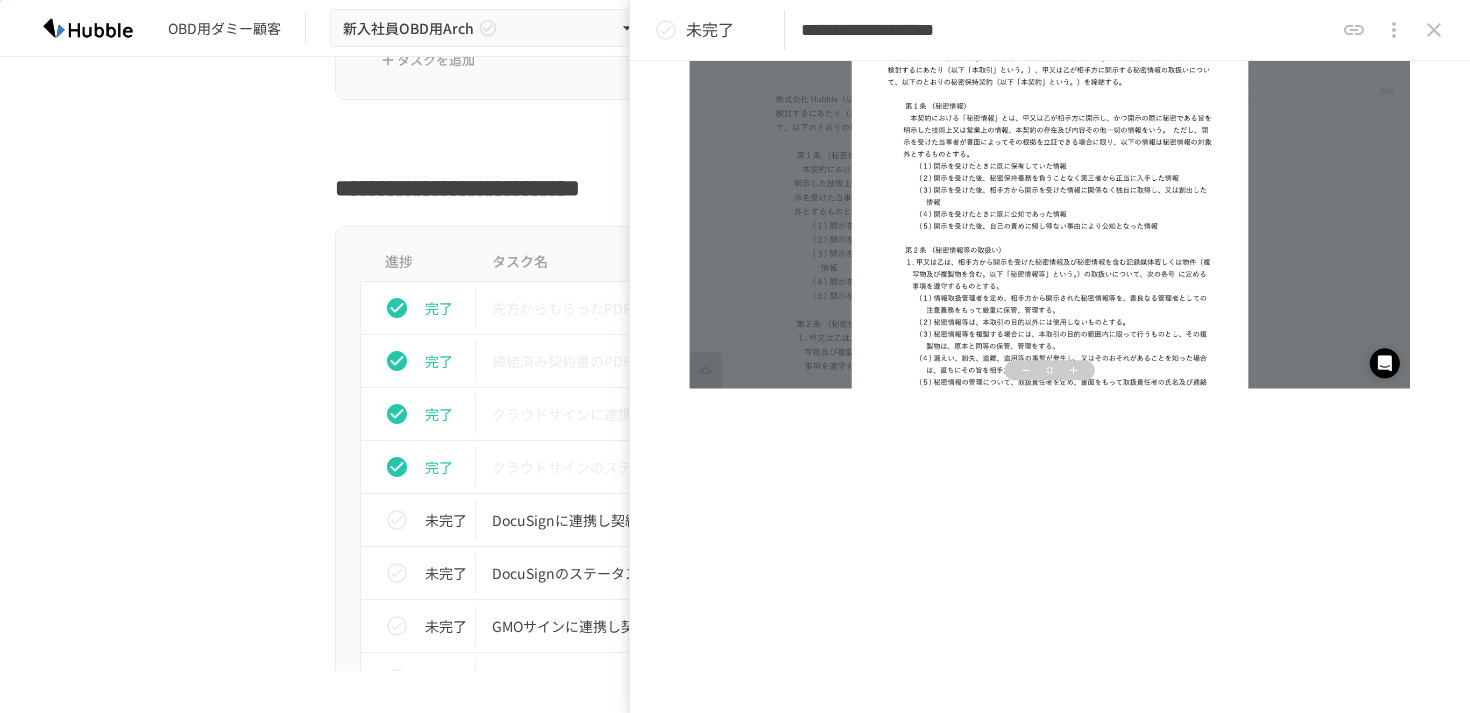 click 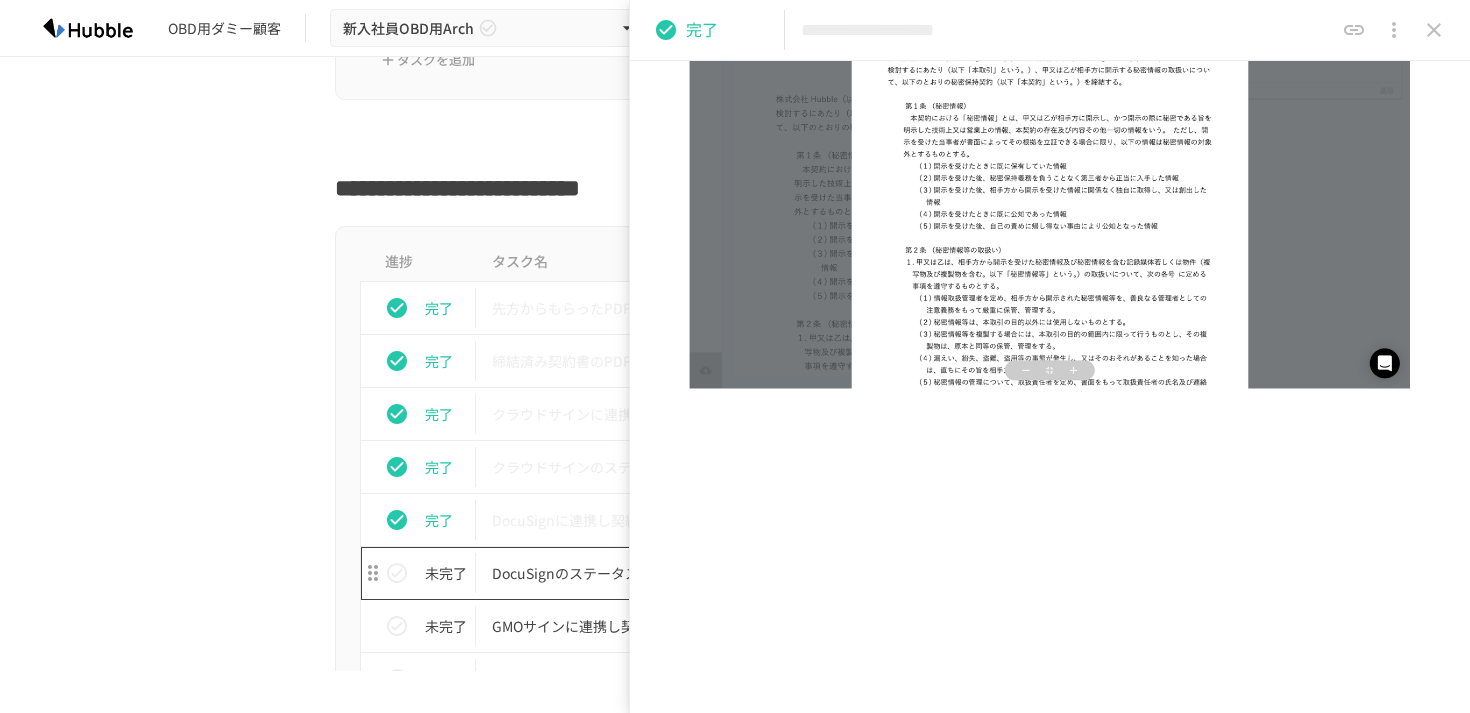 click on "DocuSignのステータスを確認する" at bounding box center (693, 573) 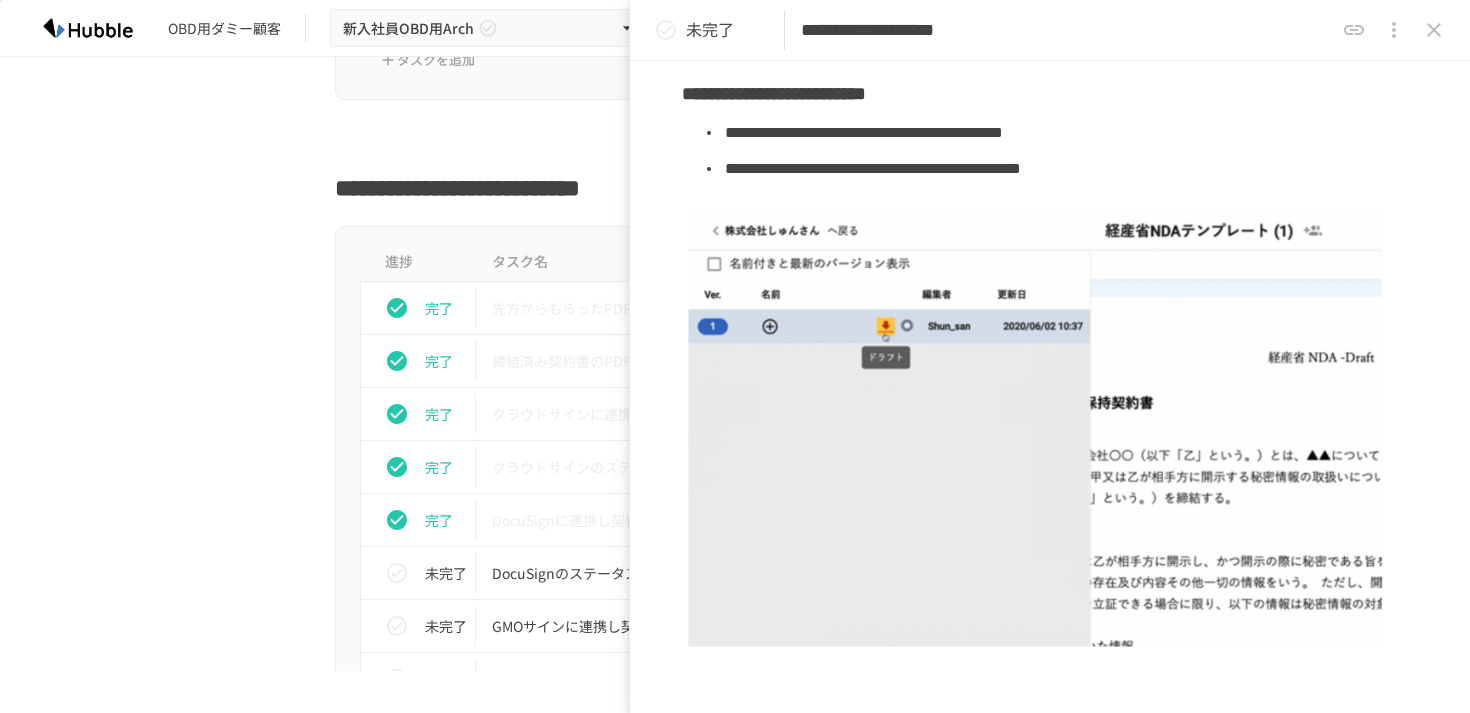 scroll, scrollTop: 408, scrollLeft: 0, axis: vertical 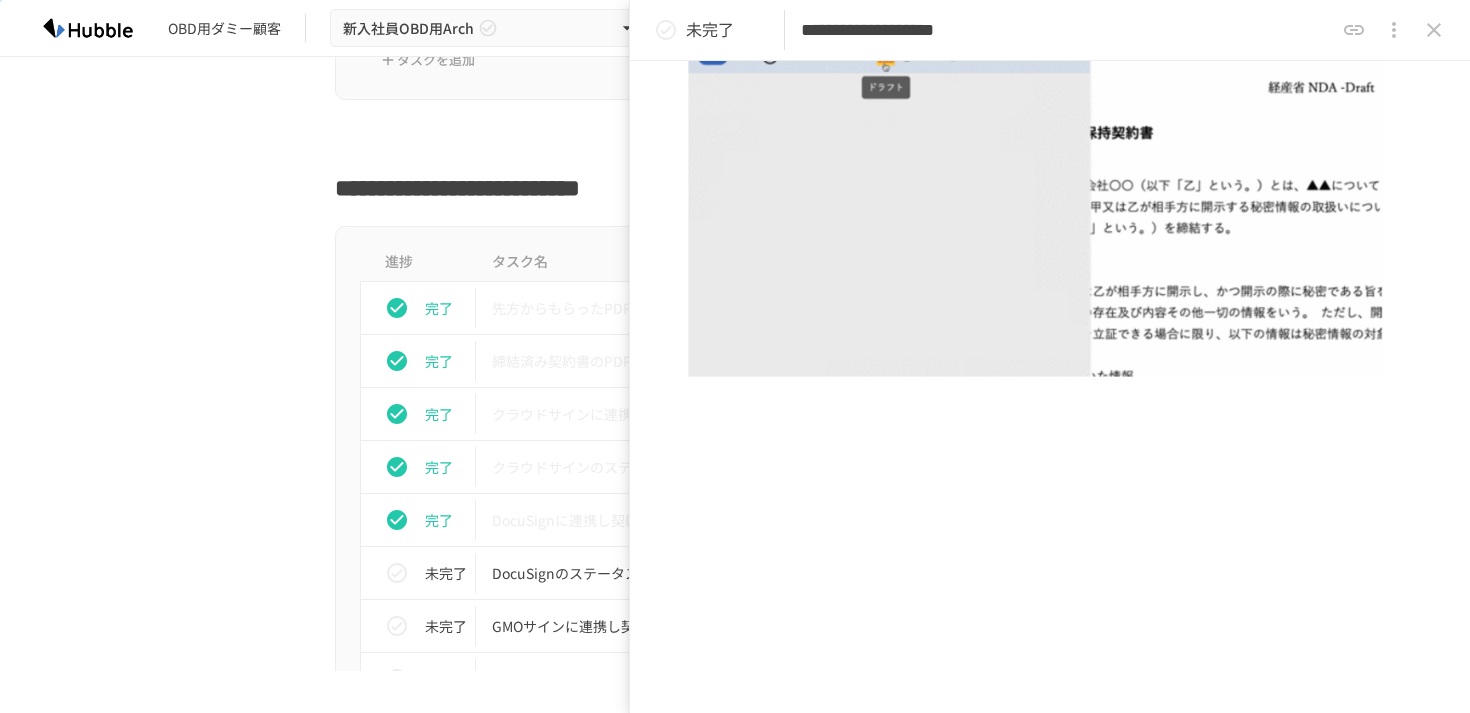 click 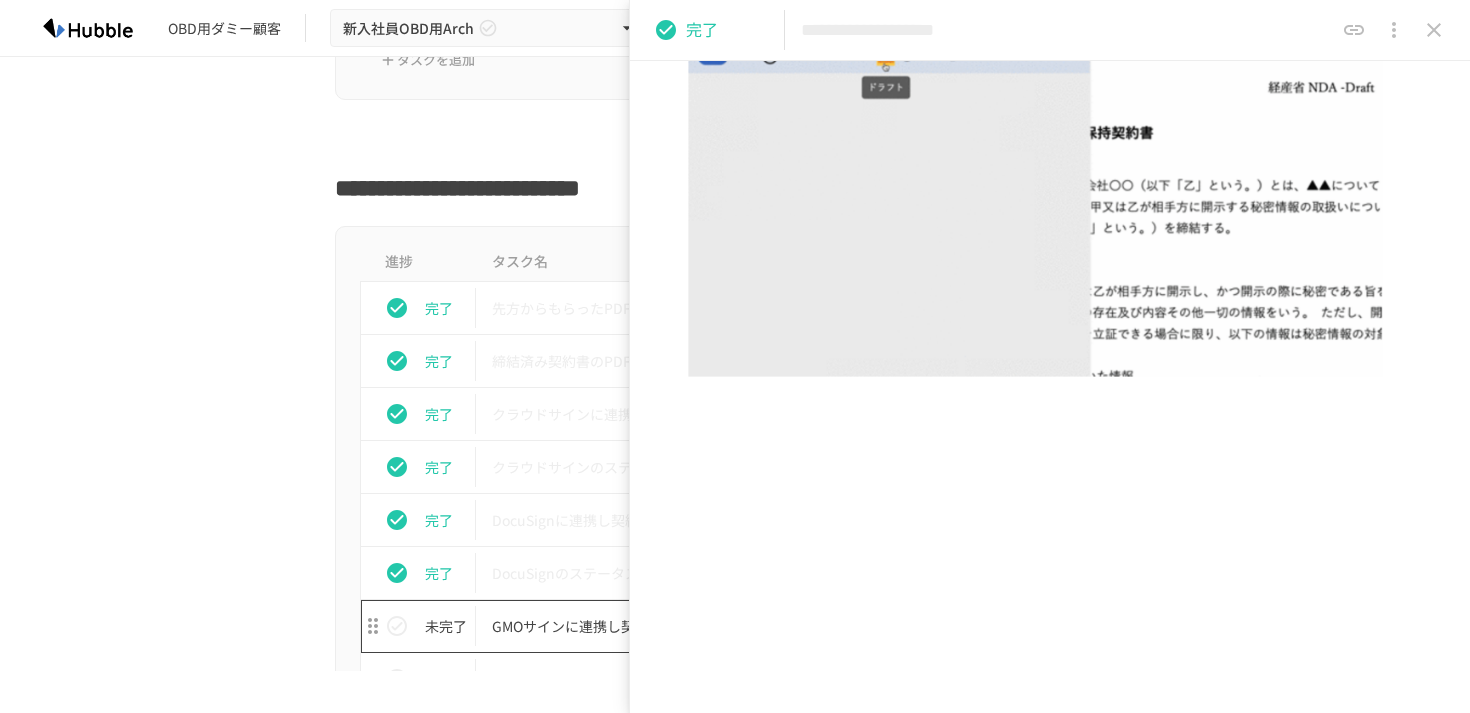 click on "GMOサインに連携し契約を締結する" at bounding box center (693, 626) 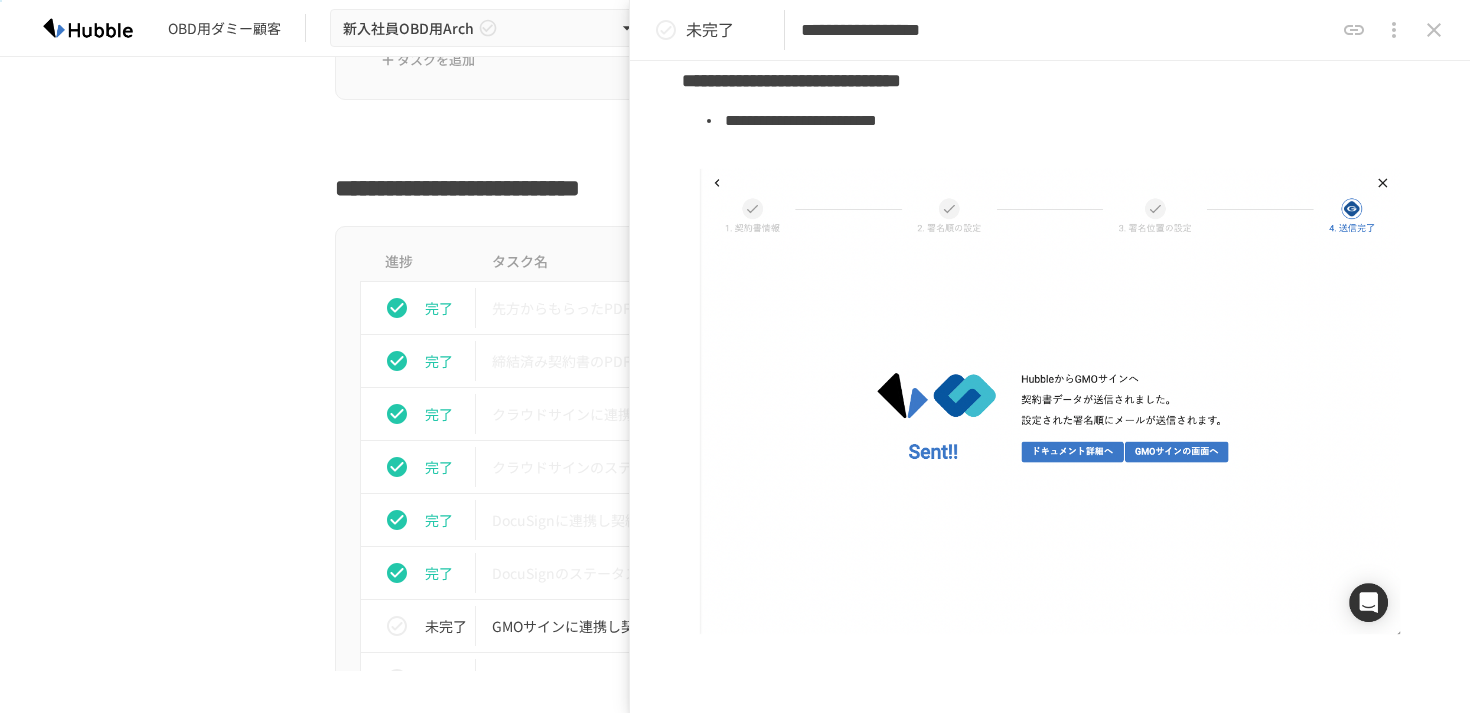 scroll, scrollTop: 1057, scrollLeft: 0, axis: vertical 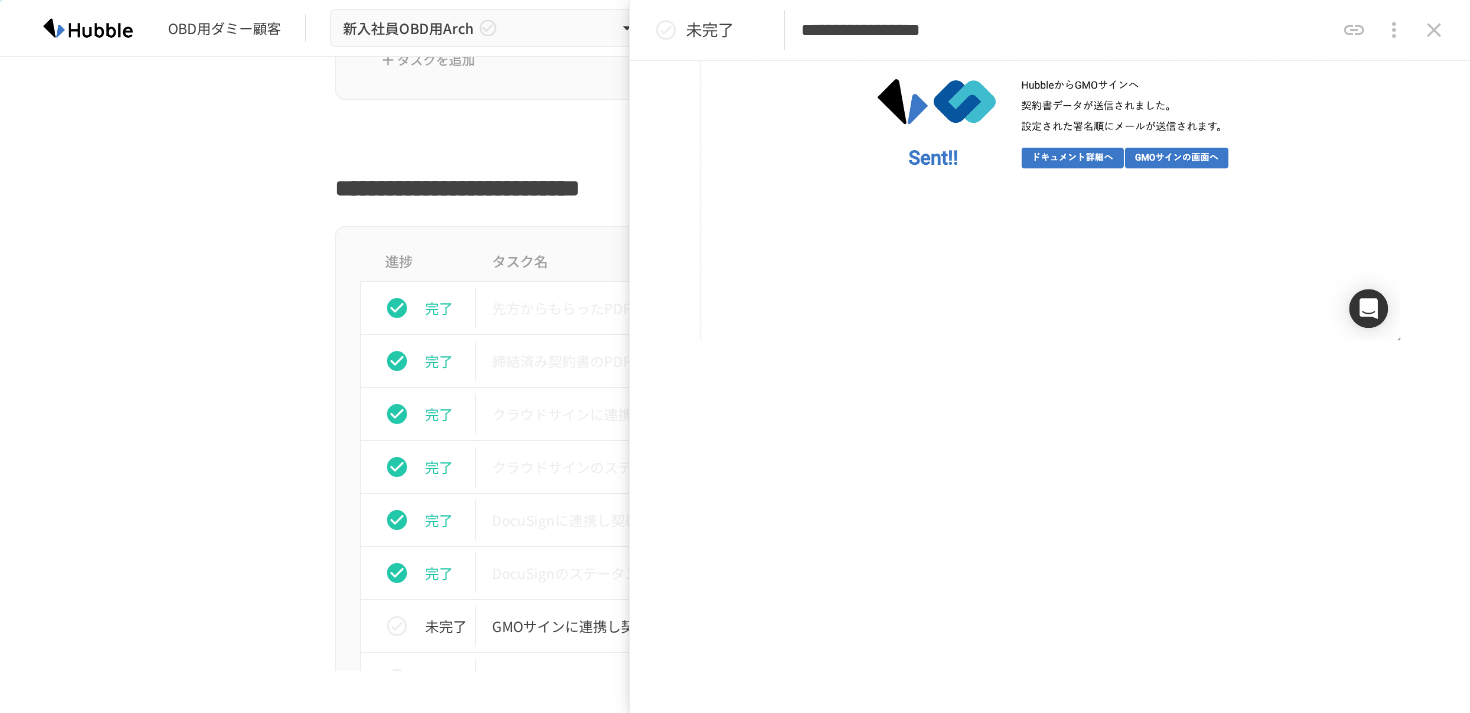 click 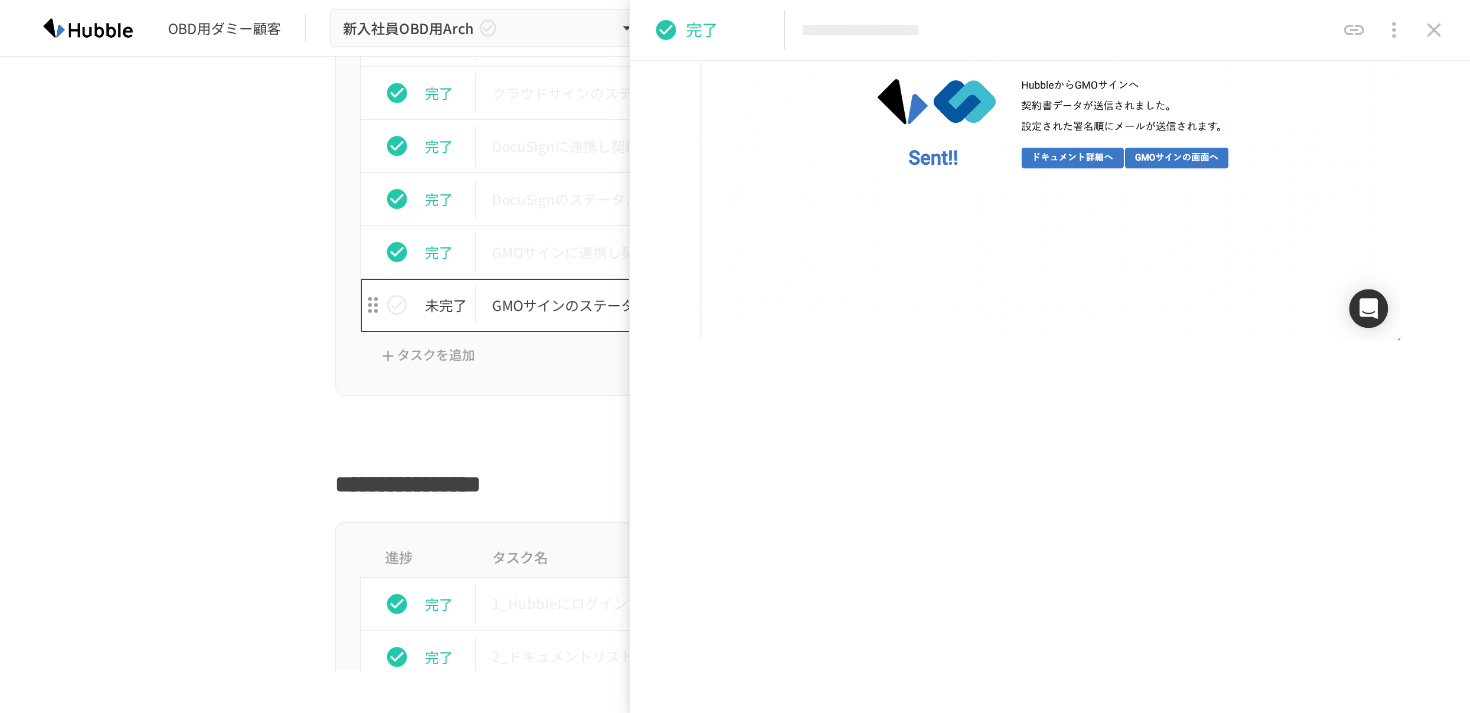 scroll, scrollTop: 7230, scrollLeft: 0, axis: vertical 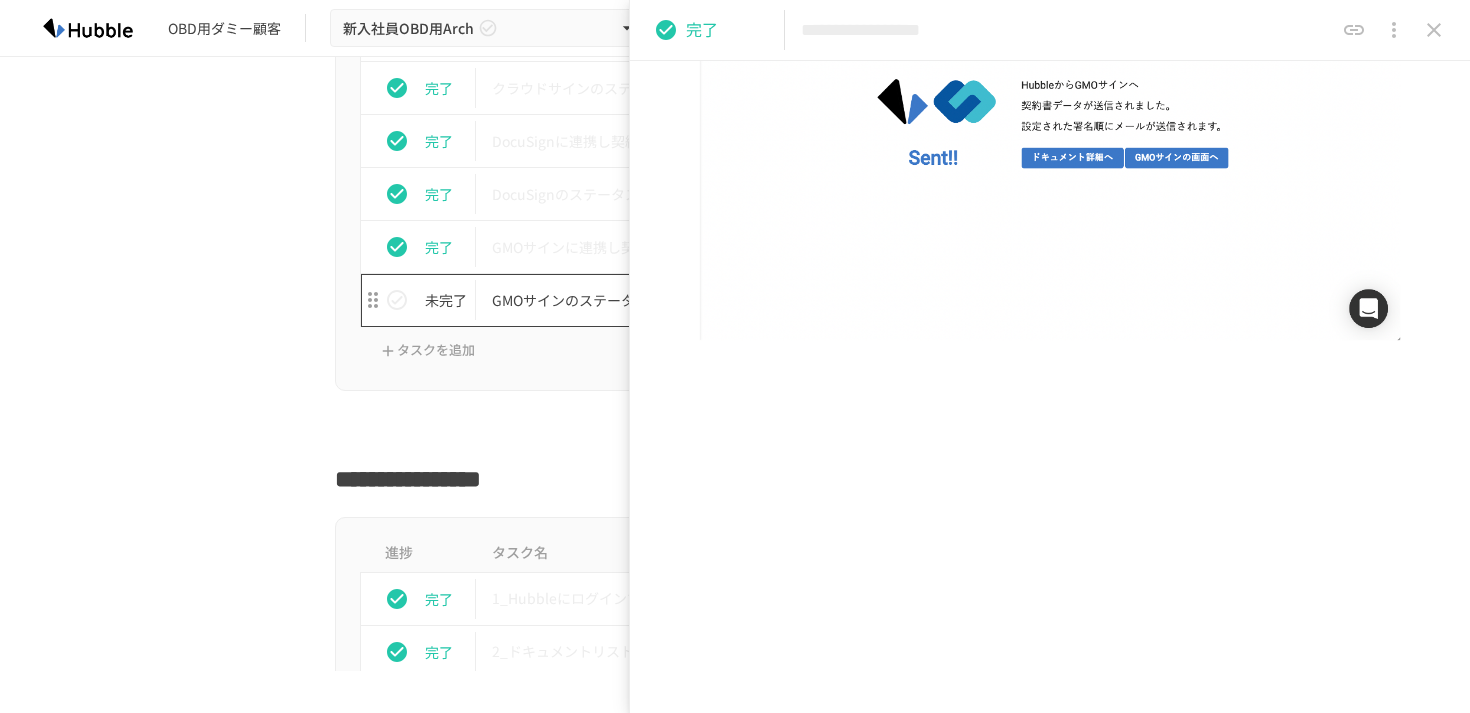 click on "GMOサインのステータスを確認する" at bounding box center [693, 300] 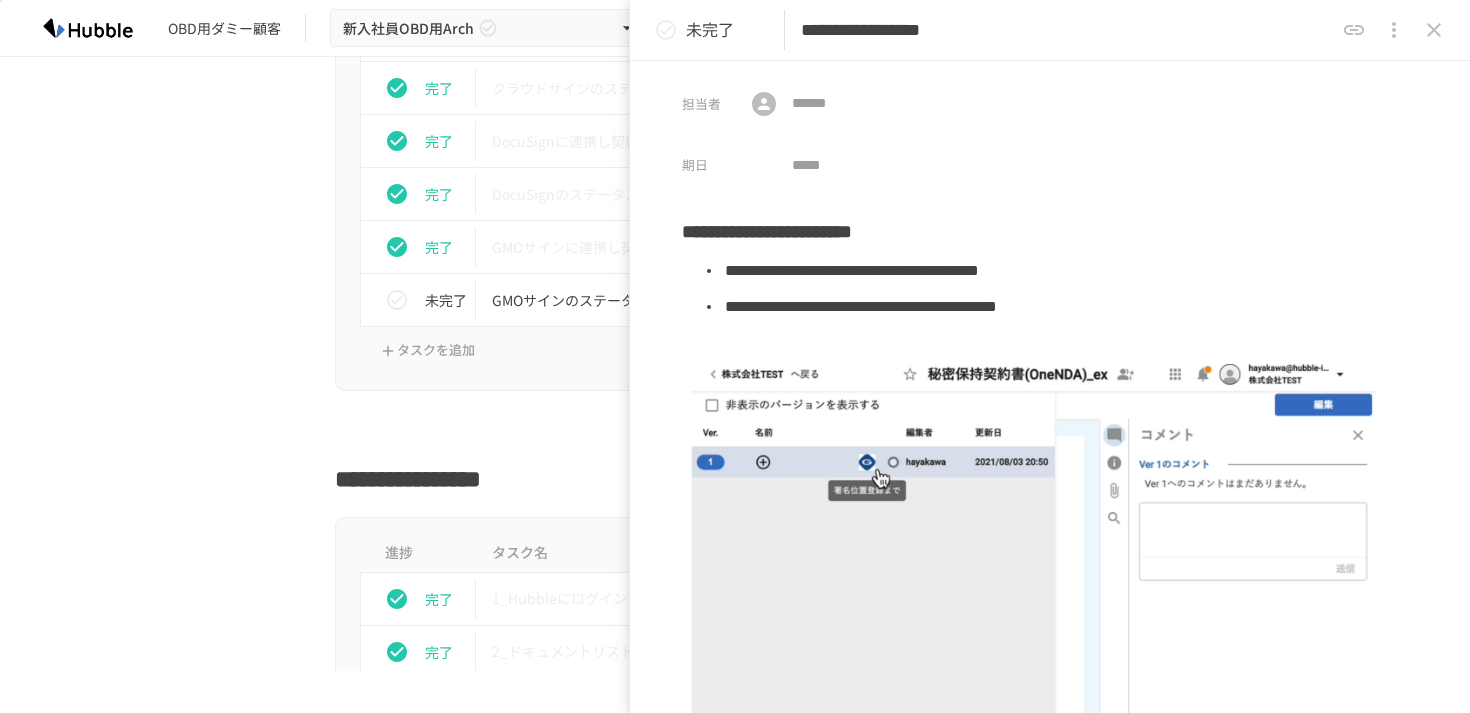 click 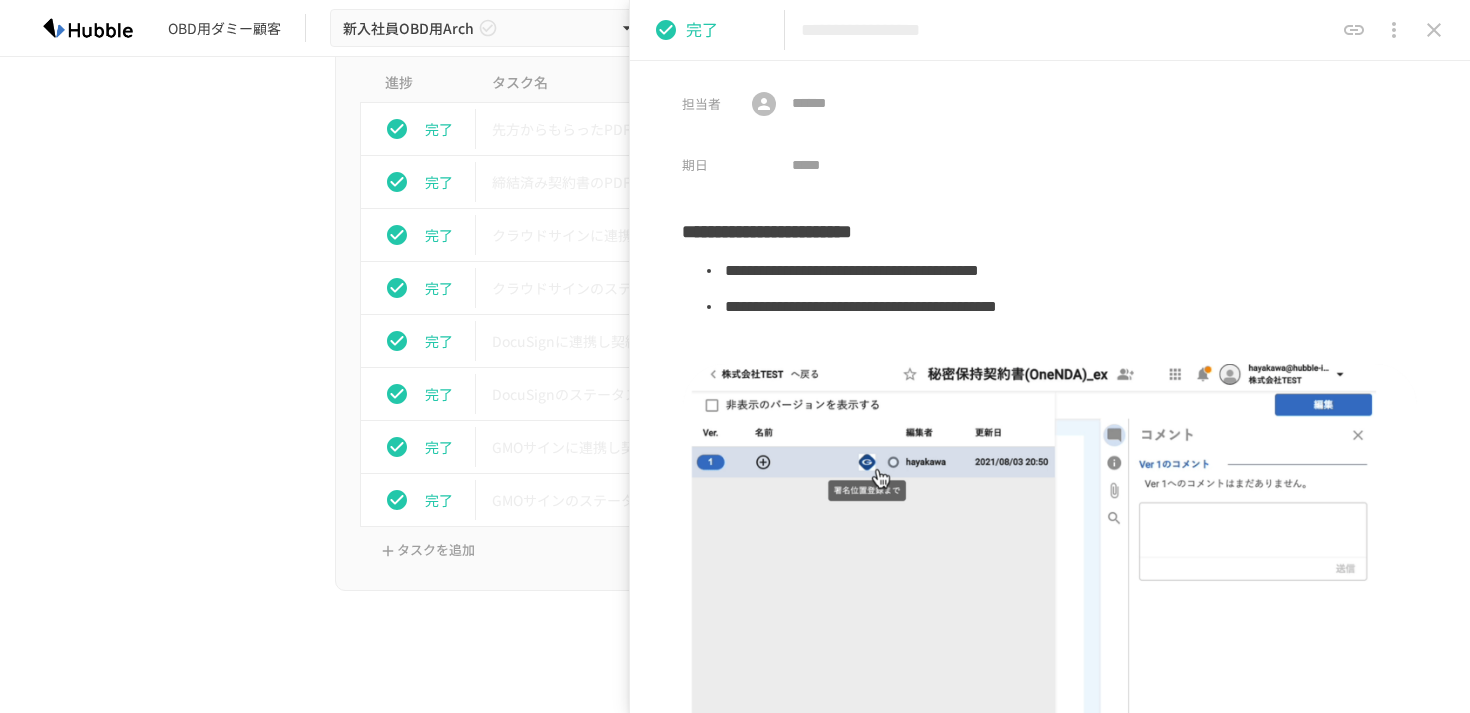 scroll, scrollTop: 6788, scrollLeft: 0, axis: vertical 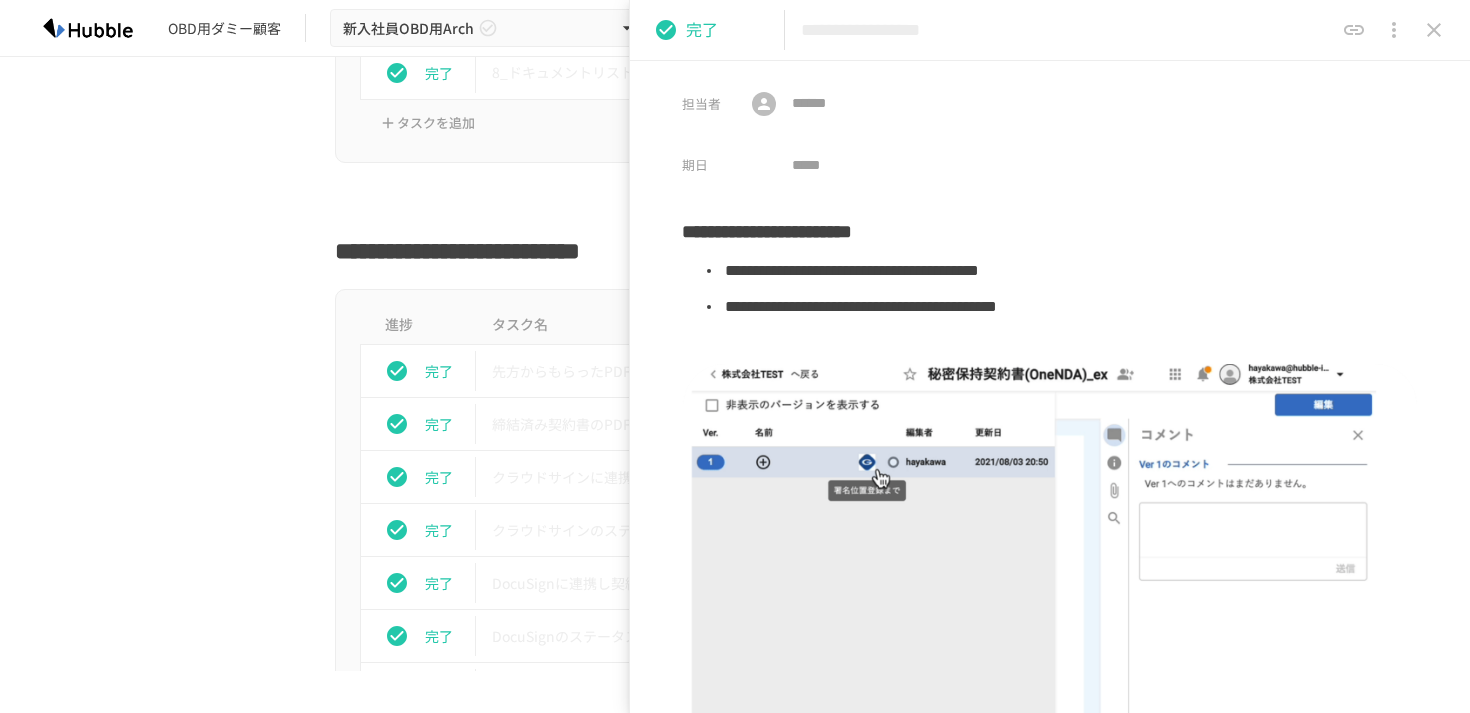click at bounding box center [1434, 30] 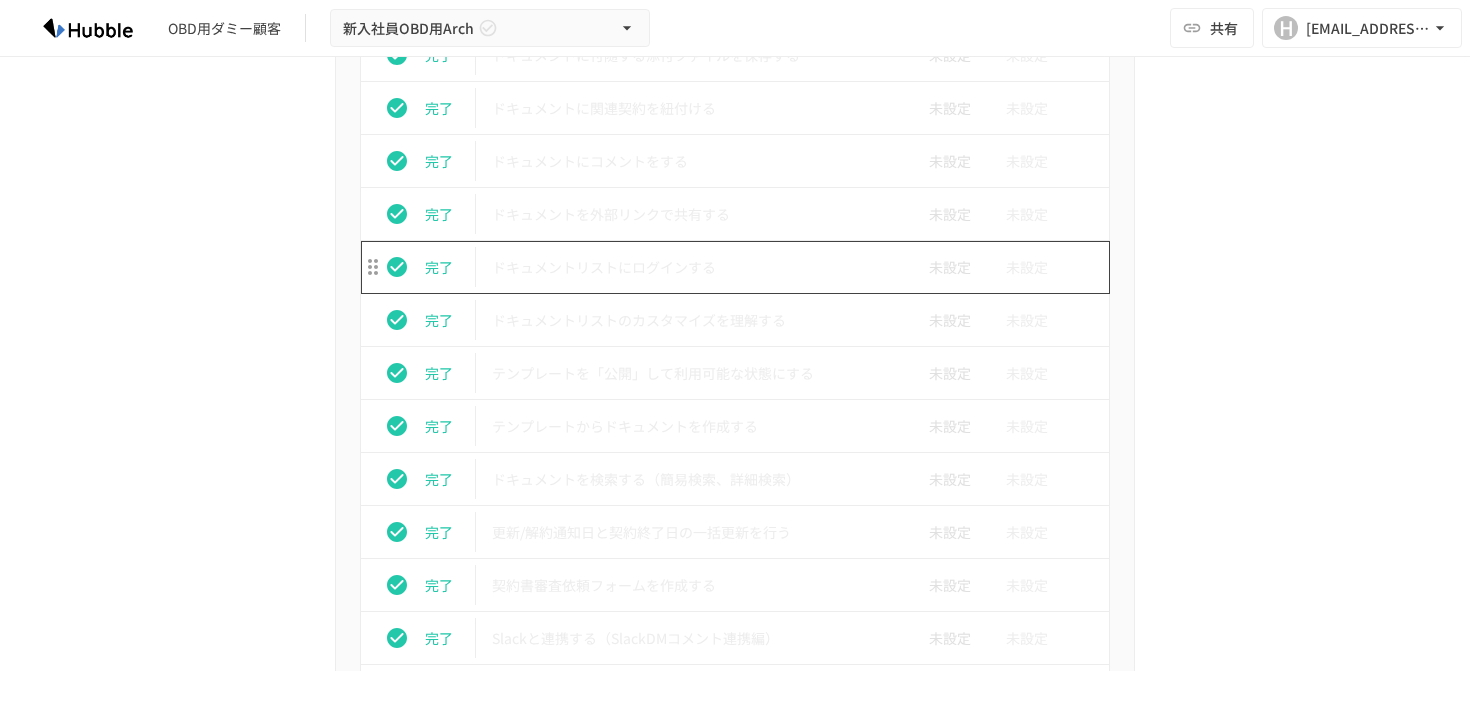 scroll, scrollTop: 0, scrollLeft: 0, axis: both 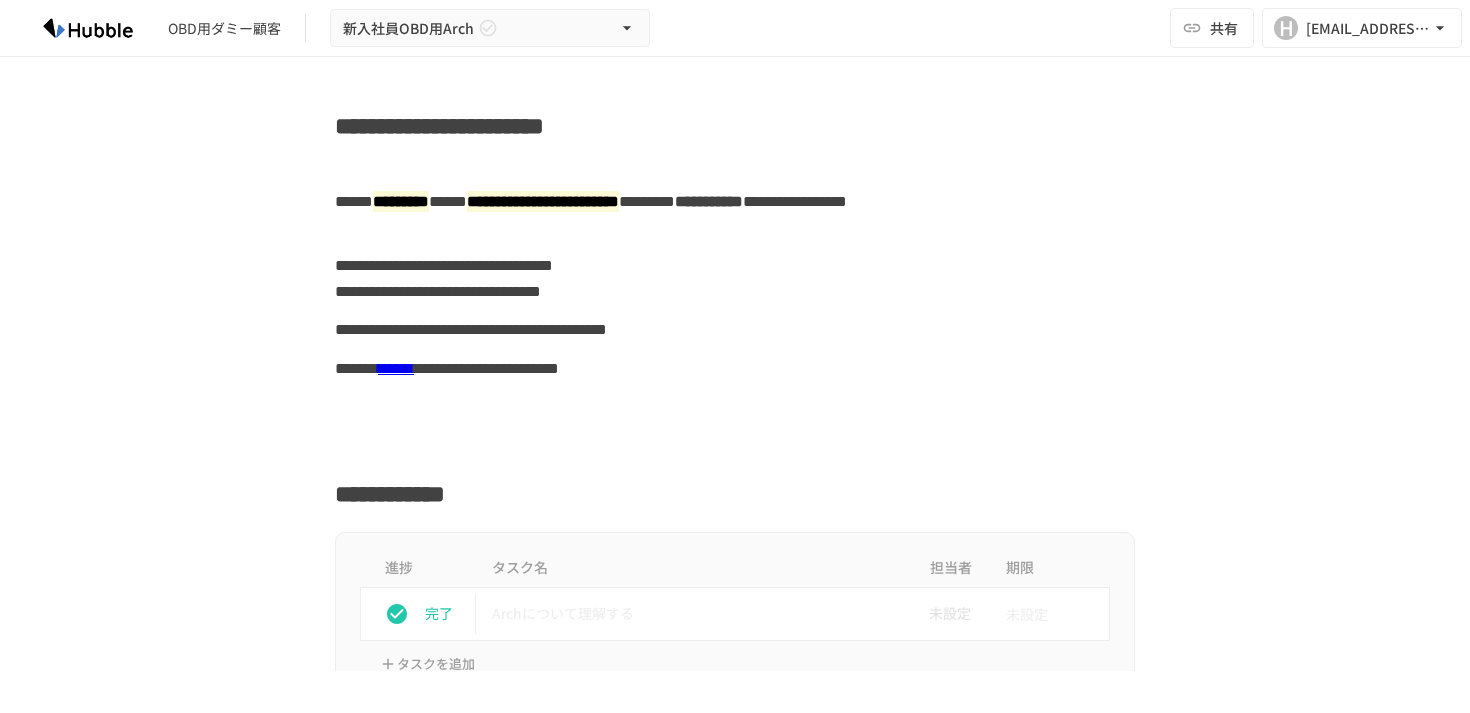 click on "******" at bounding box center [396, 368] 